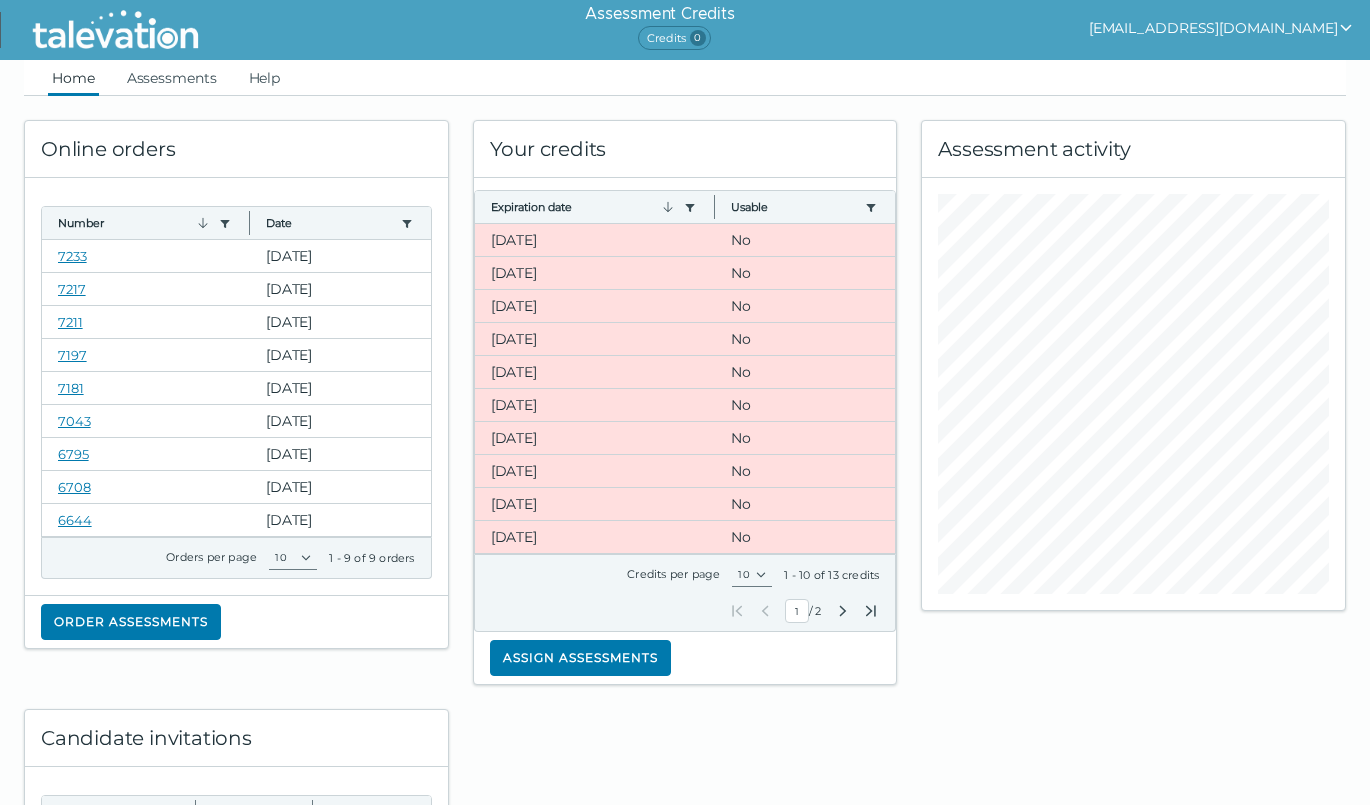 scroll, scrollTop: 0, scrollLeft: 0, axis: both 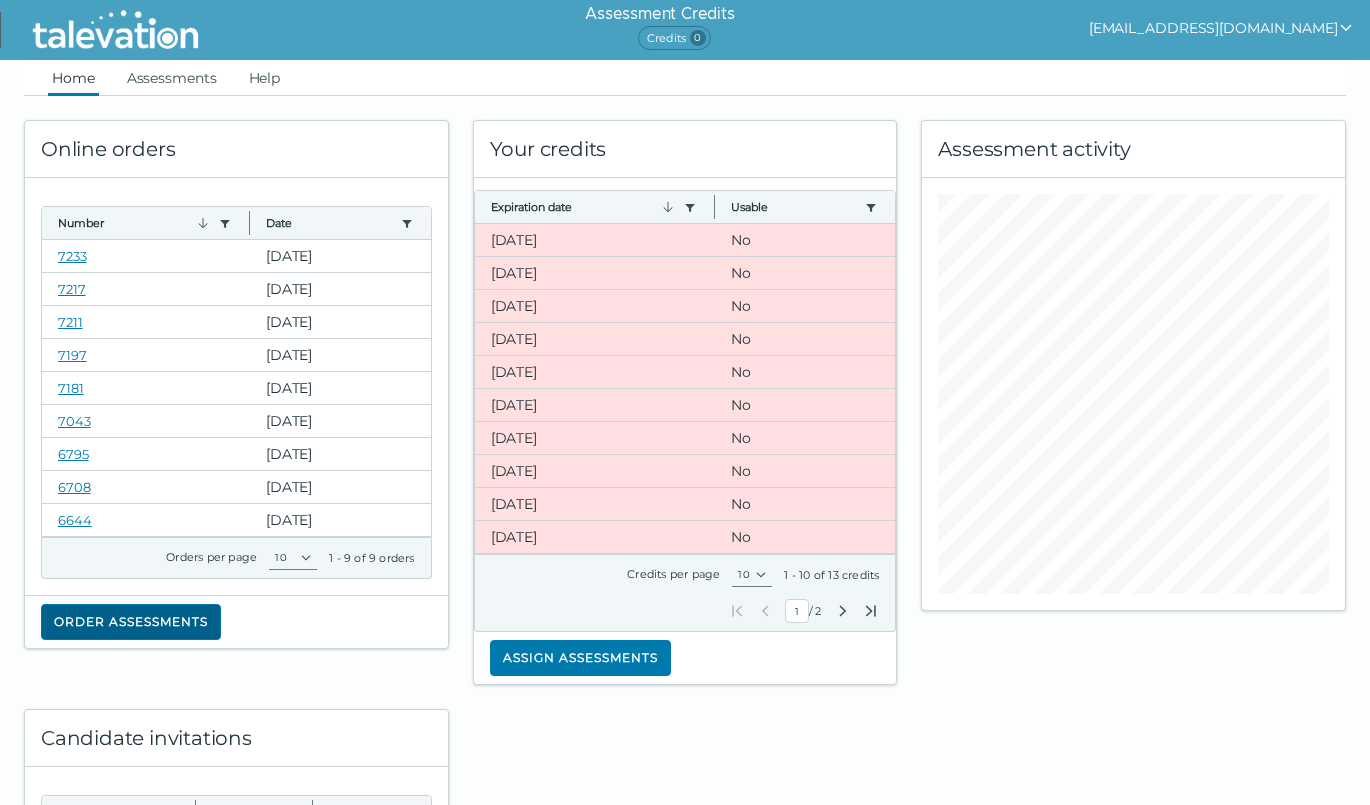 click on "Order assessments" 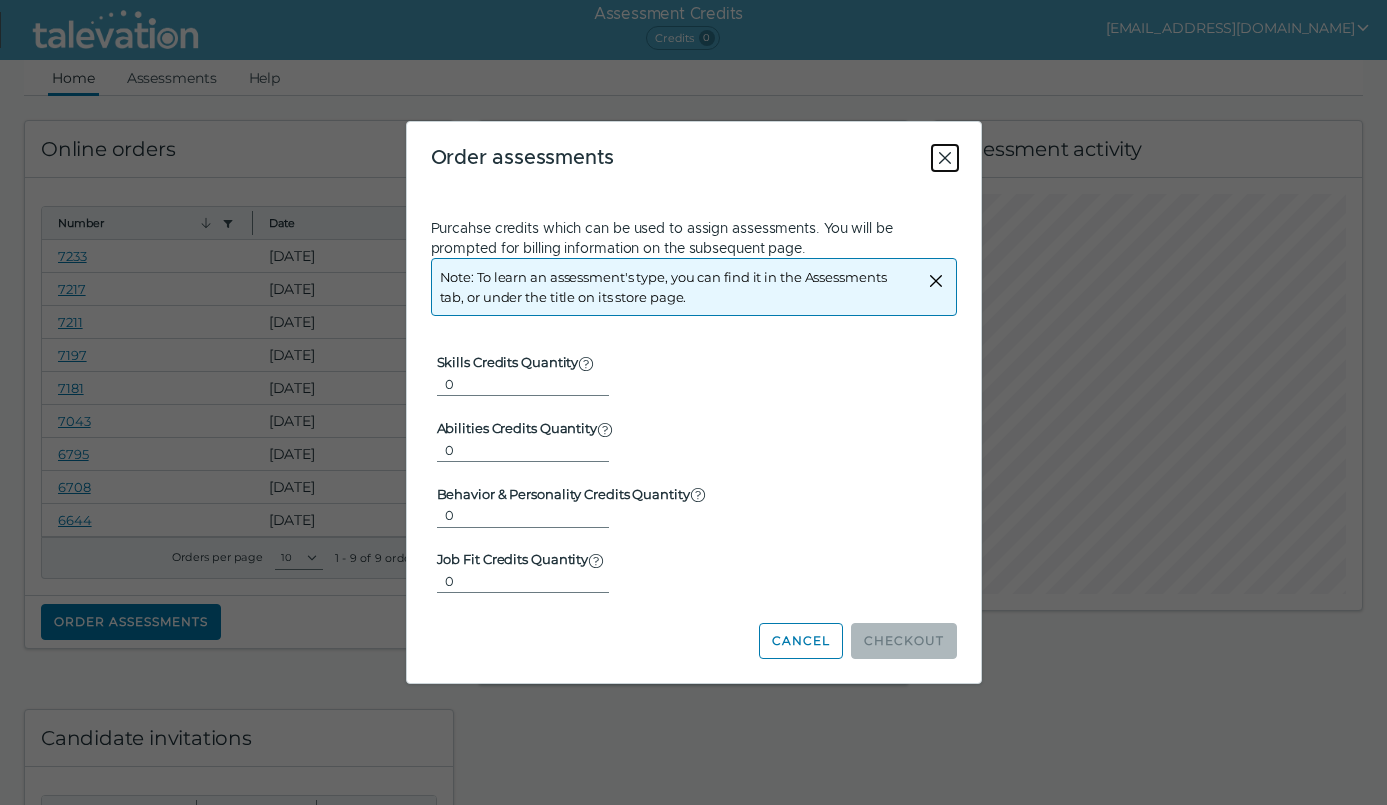 click 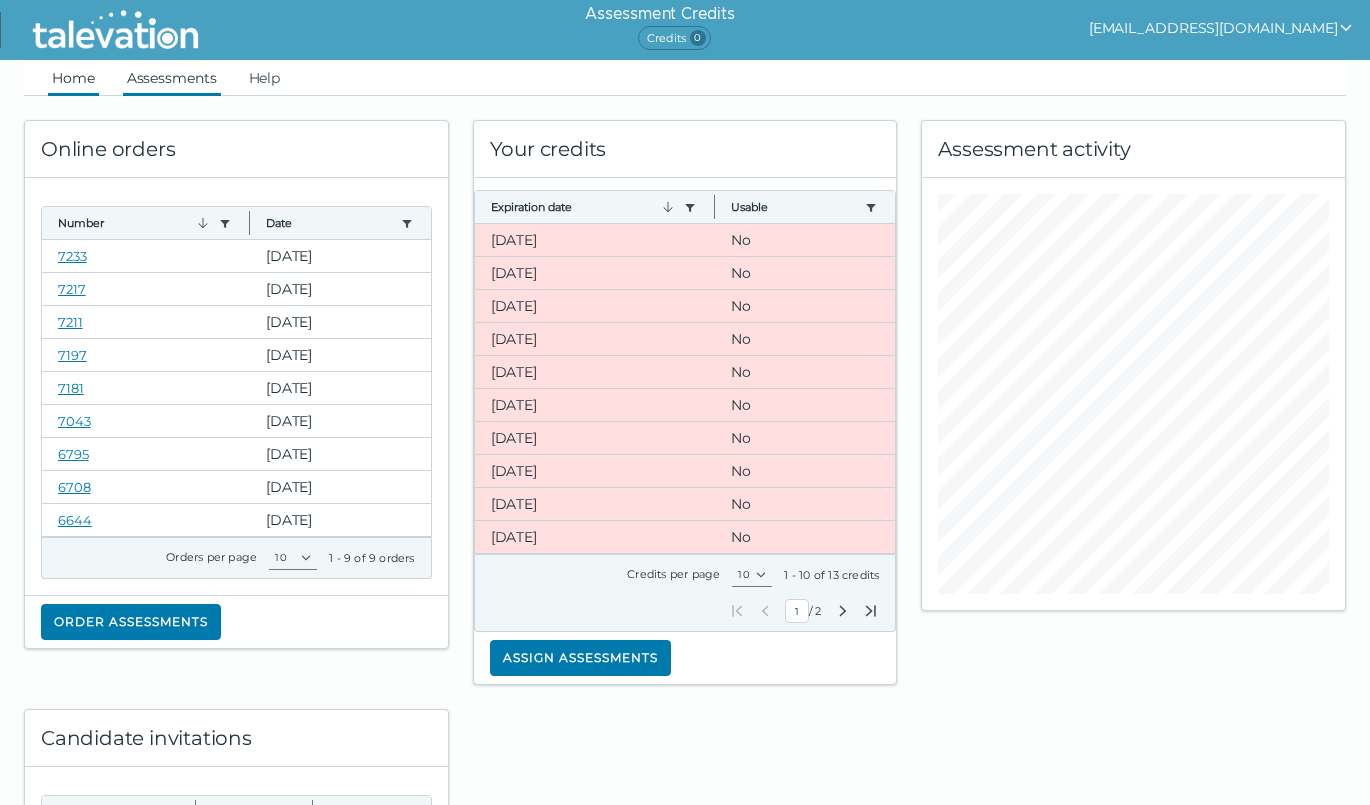 click on "Assessments" at bounding box center (172, 78) 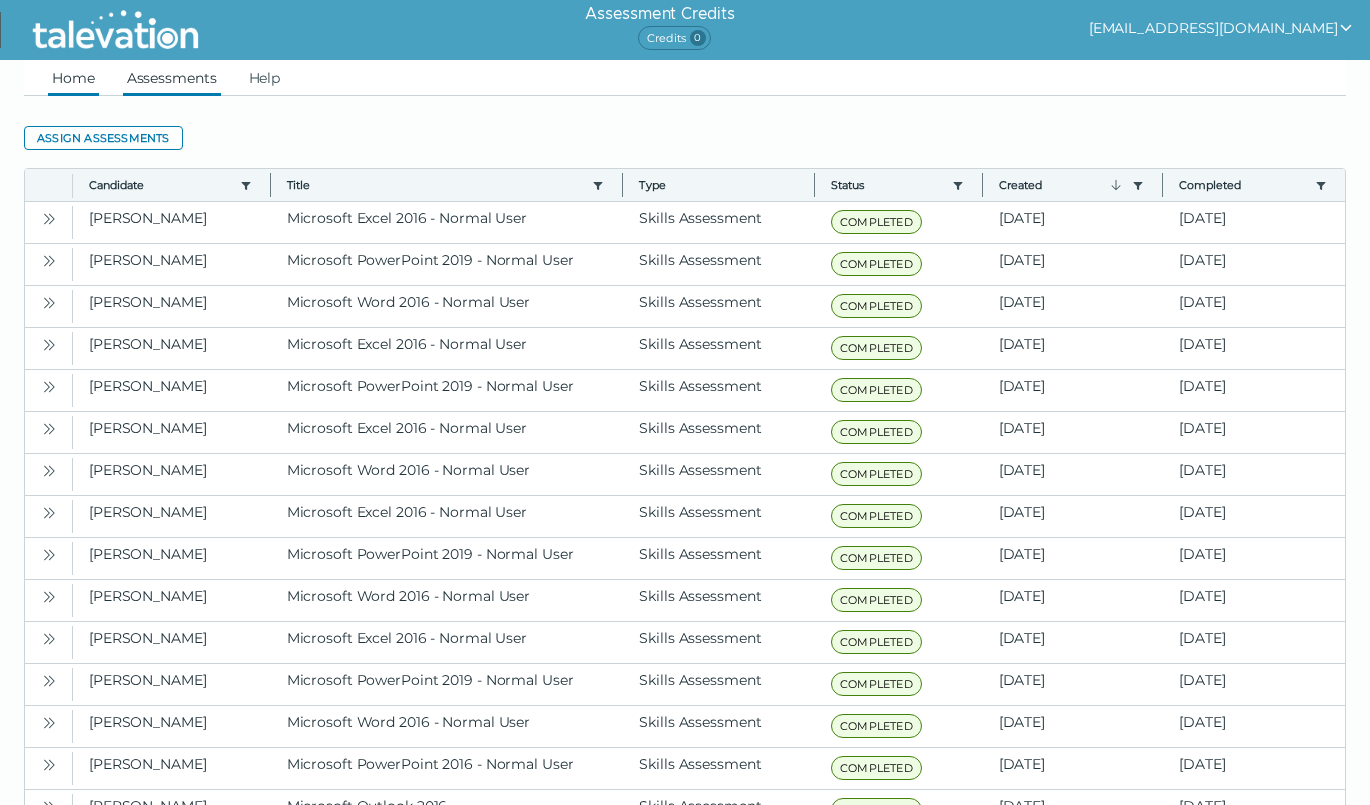 click on "Home" at bounding box center (73, 78) 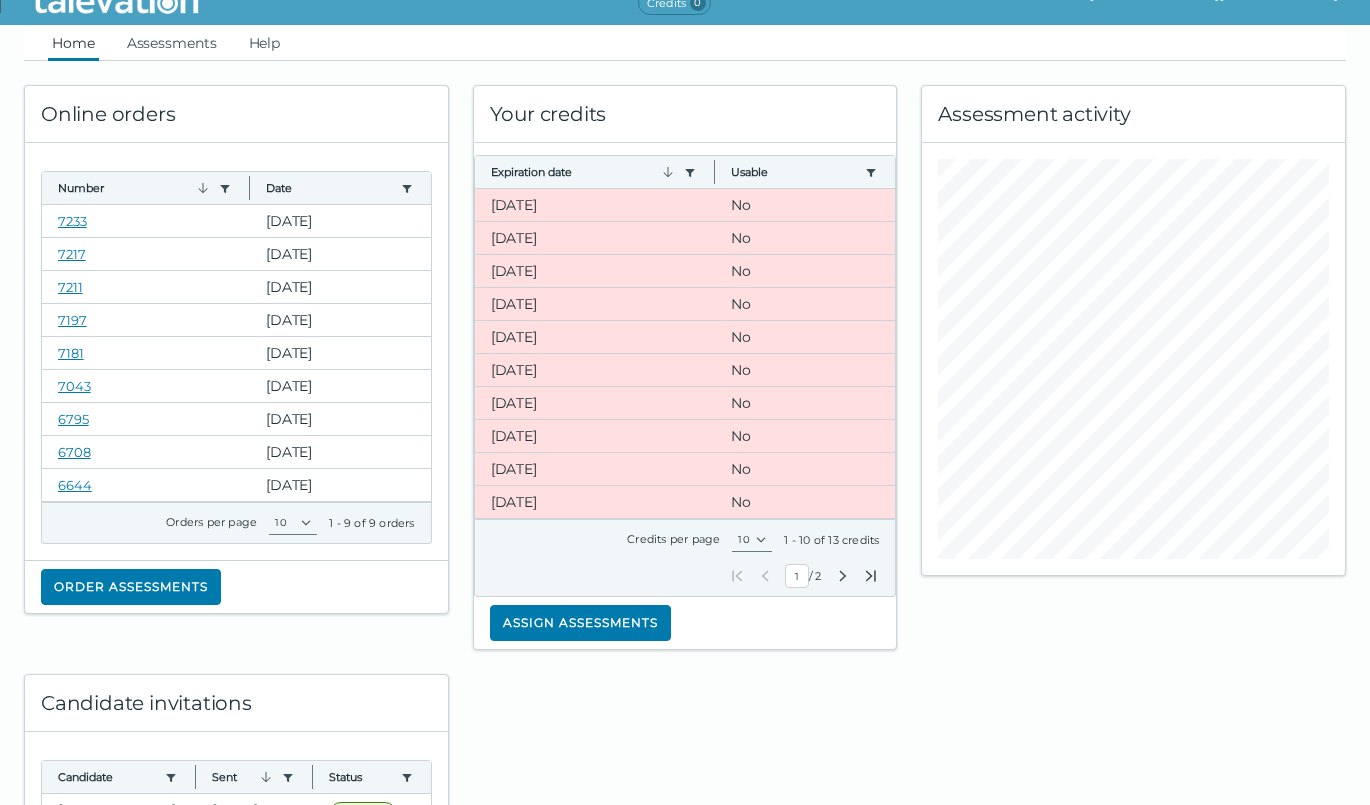 scroll, scrollTop: 0, scrollLeft: 0, axis: both 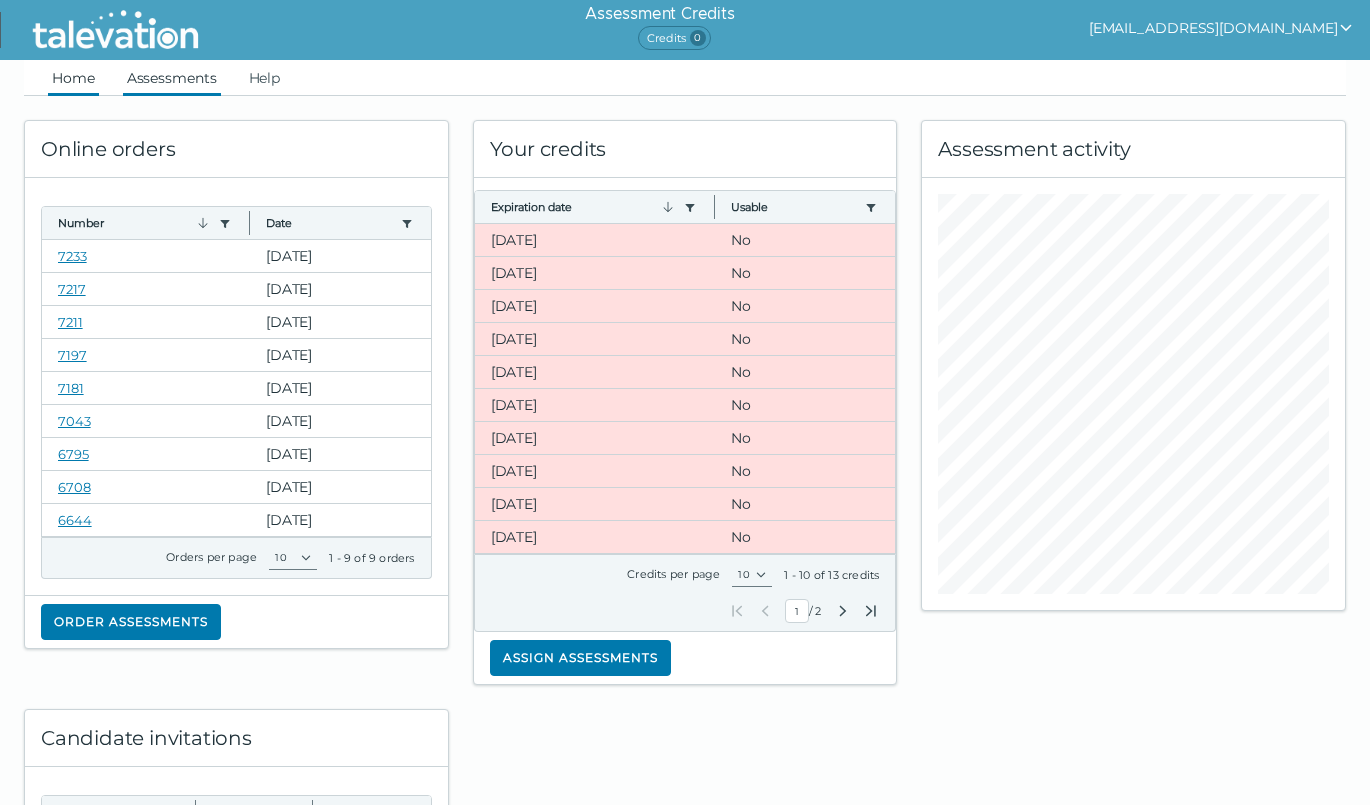click on "Assessments" at bounding box center [172, 78] 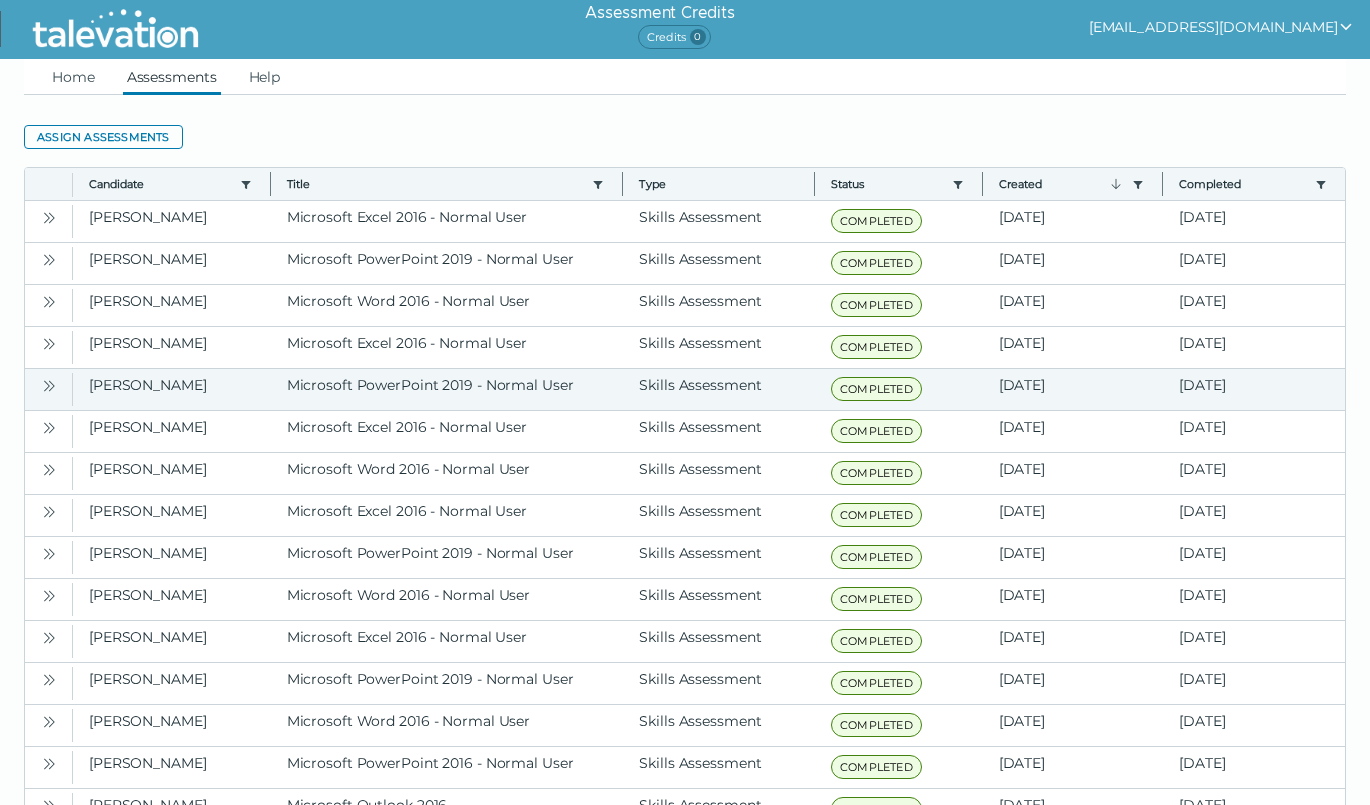 scroll, scrollTop: 0, scrollLeft: 0, axis: both 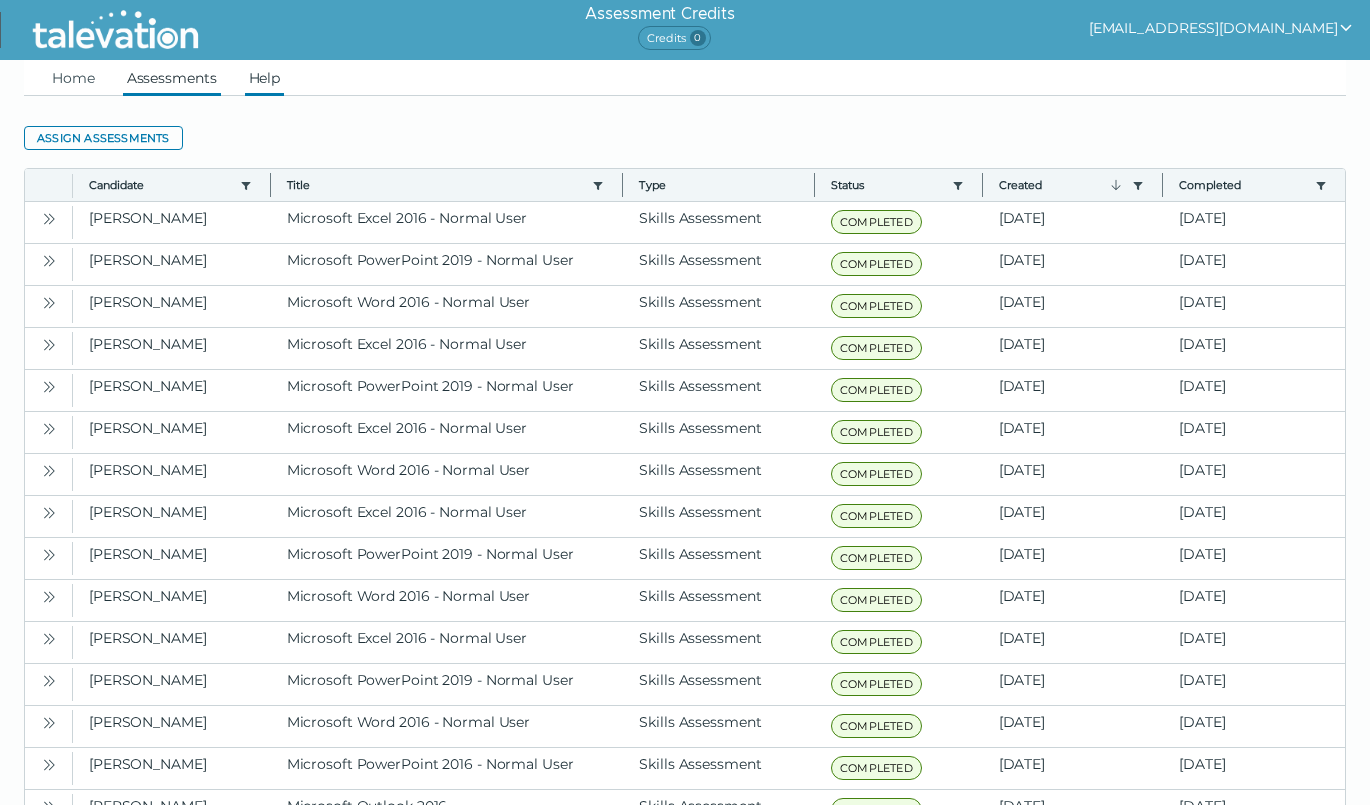 click on "Help" at bounding box center (265, 78) 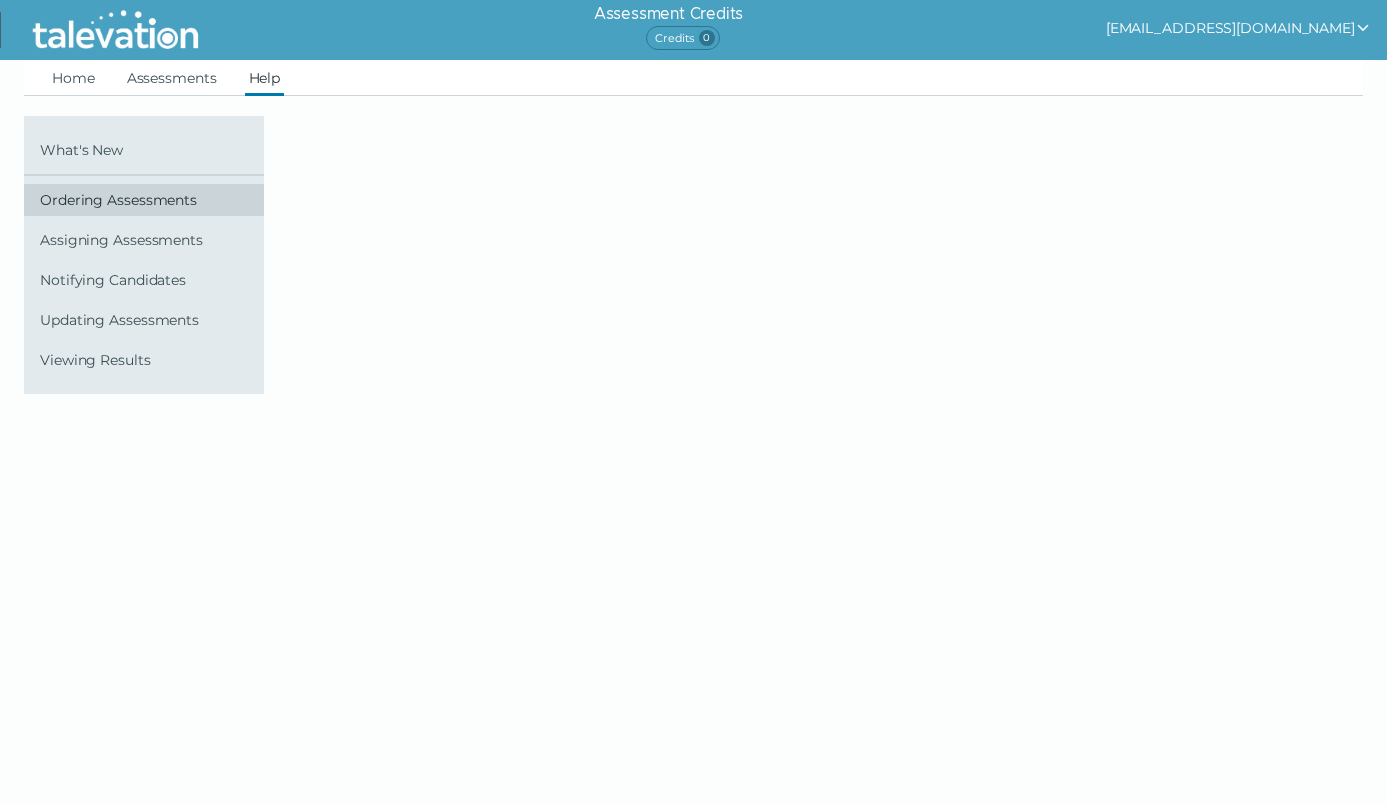 click on "Ordering Assessments" at bounding box center [148, 200] 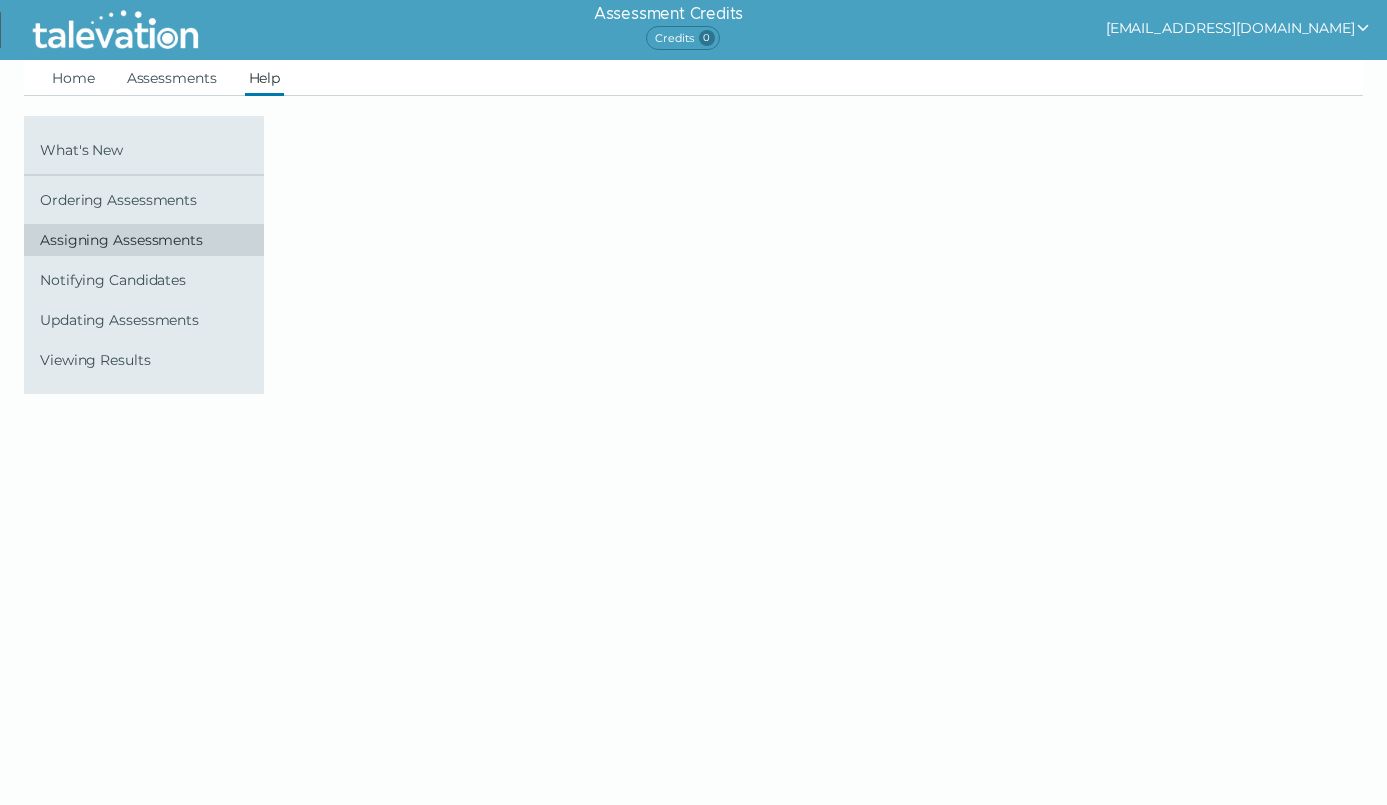 click on "Assigning Assessments" at bounding box center [148, 240] 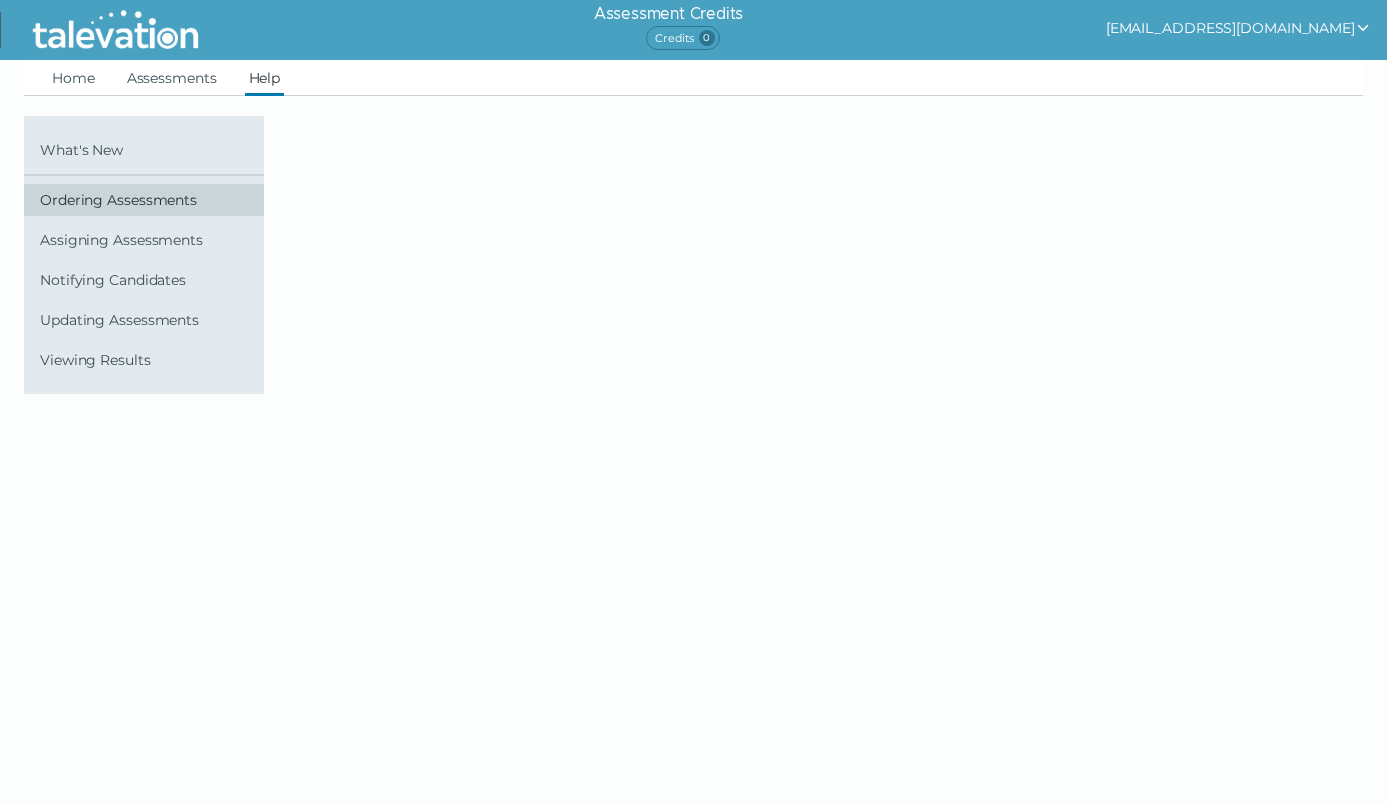 click on "Ordering Assessments" at bounding box center (148, 200) 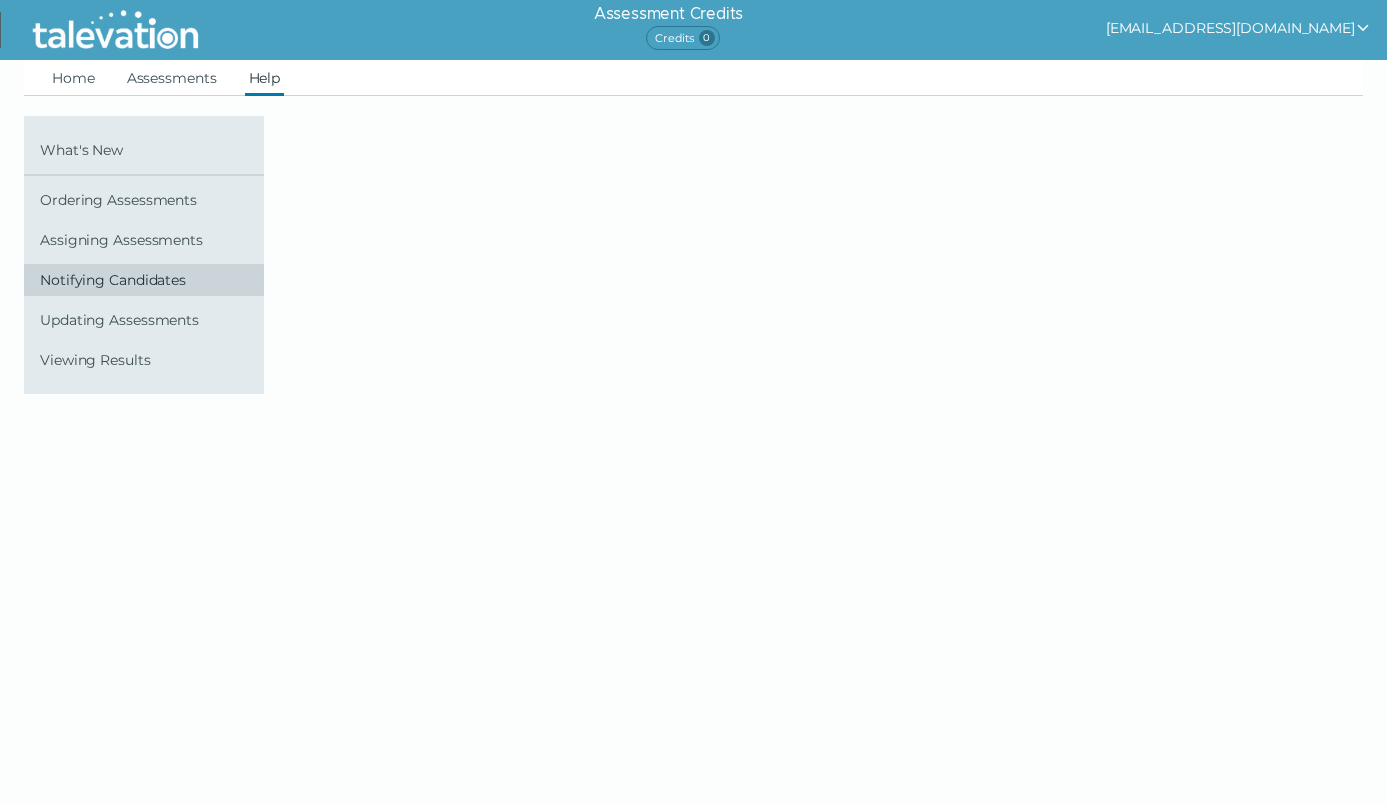 click on "Notifying Candidates" at bounding box center (148, 280) 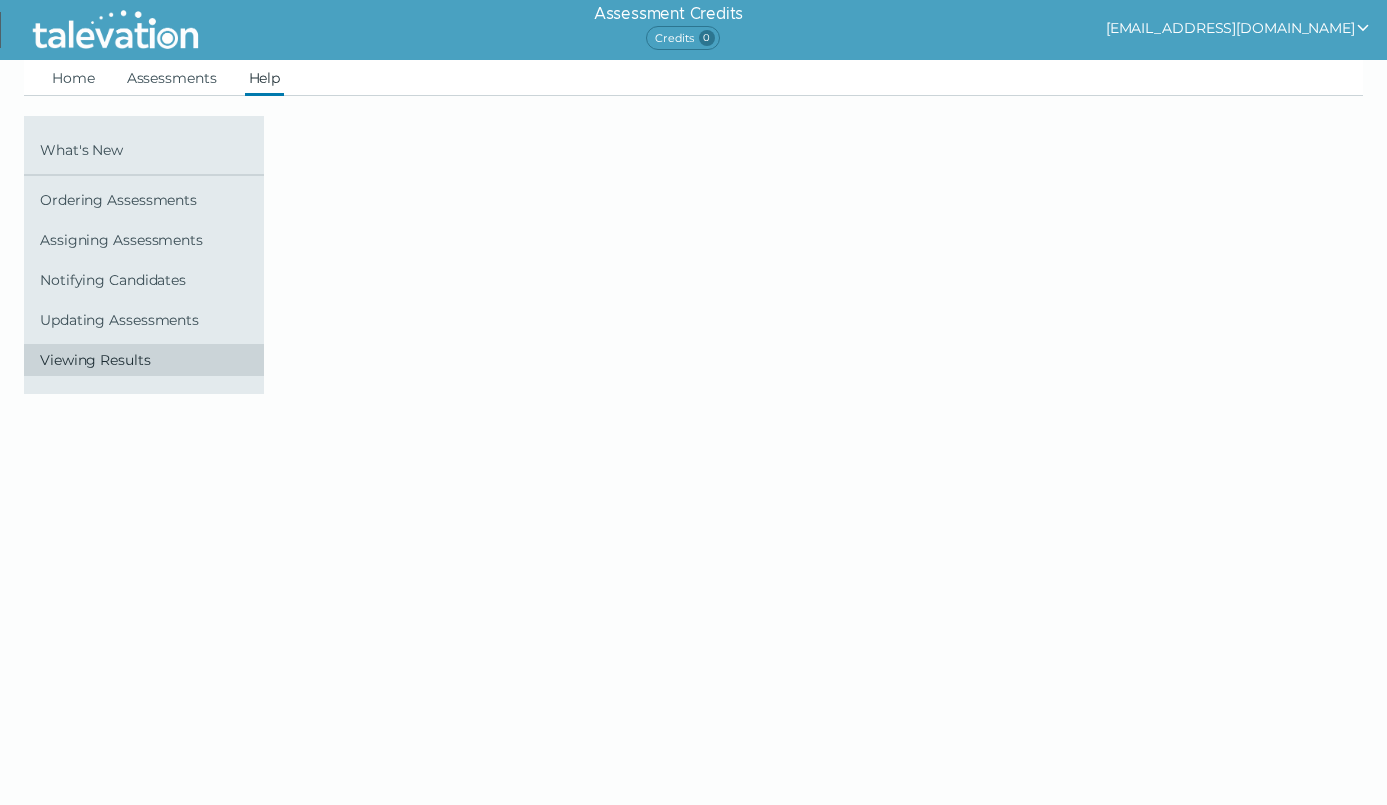 click on "Viewing Results" at bounding box center [148, 360] 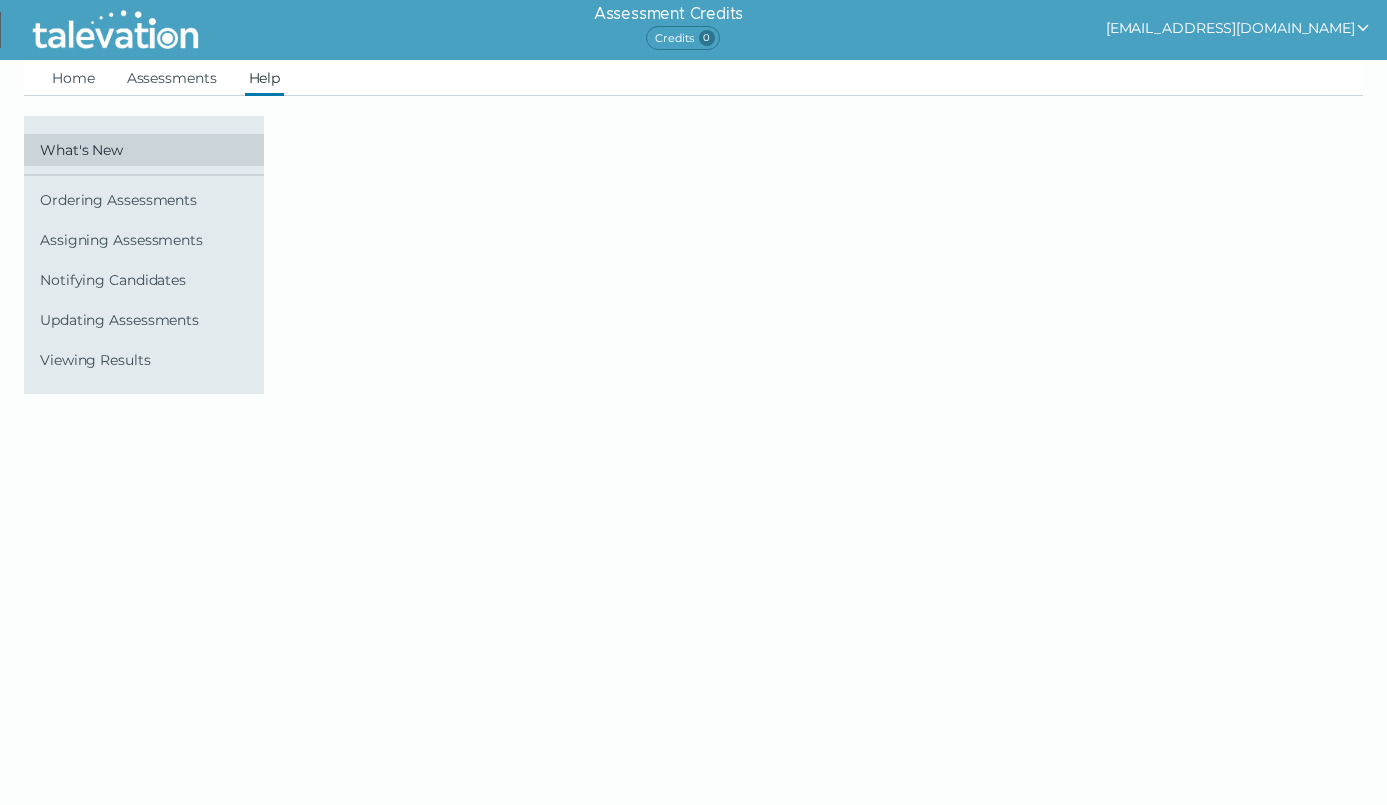 click on "What's New" at bounding box center [148, 150] 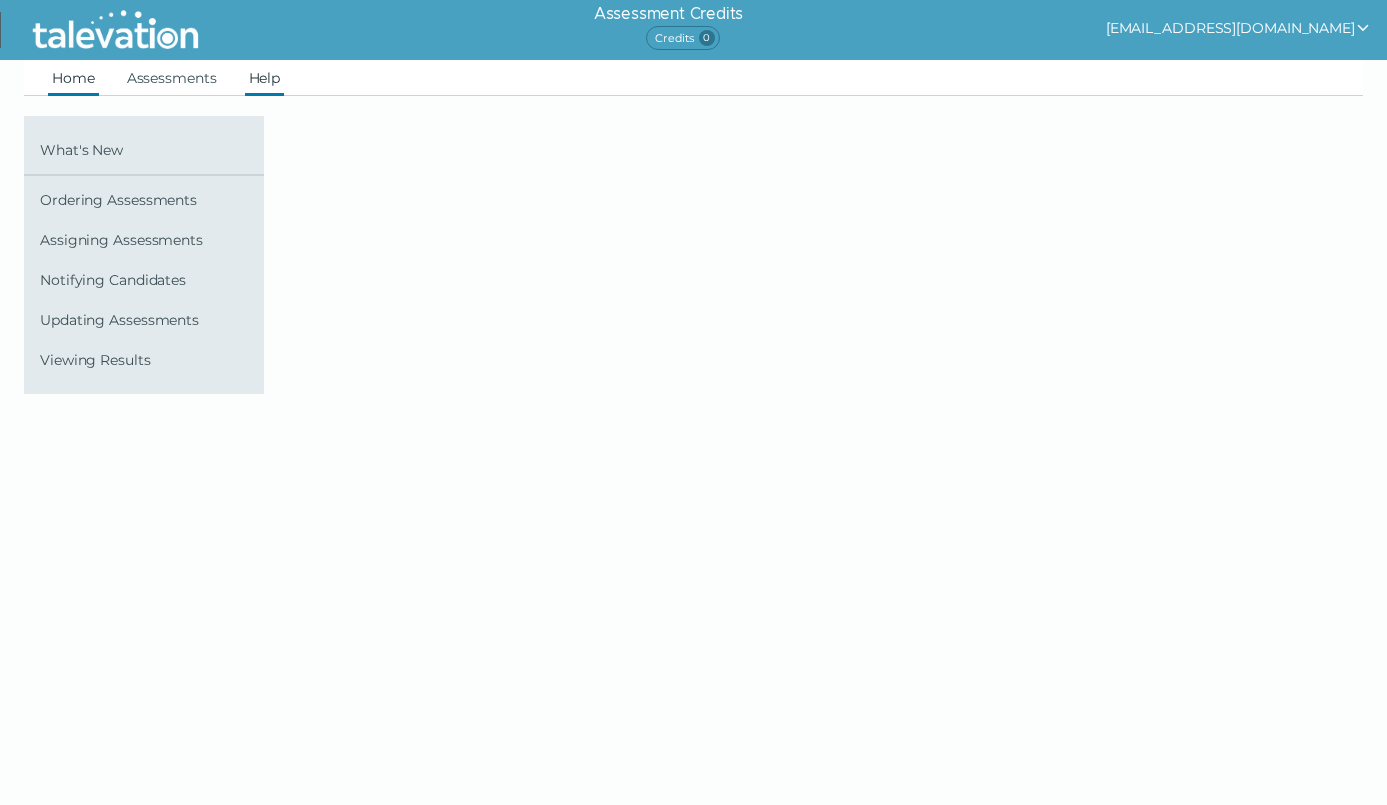 click on "Home" at bounding box center (73, 78) 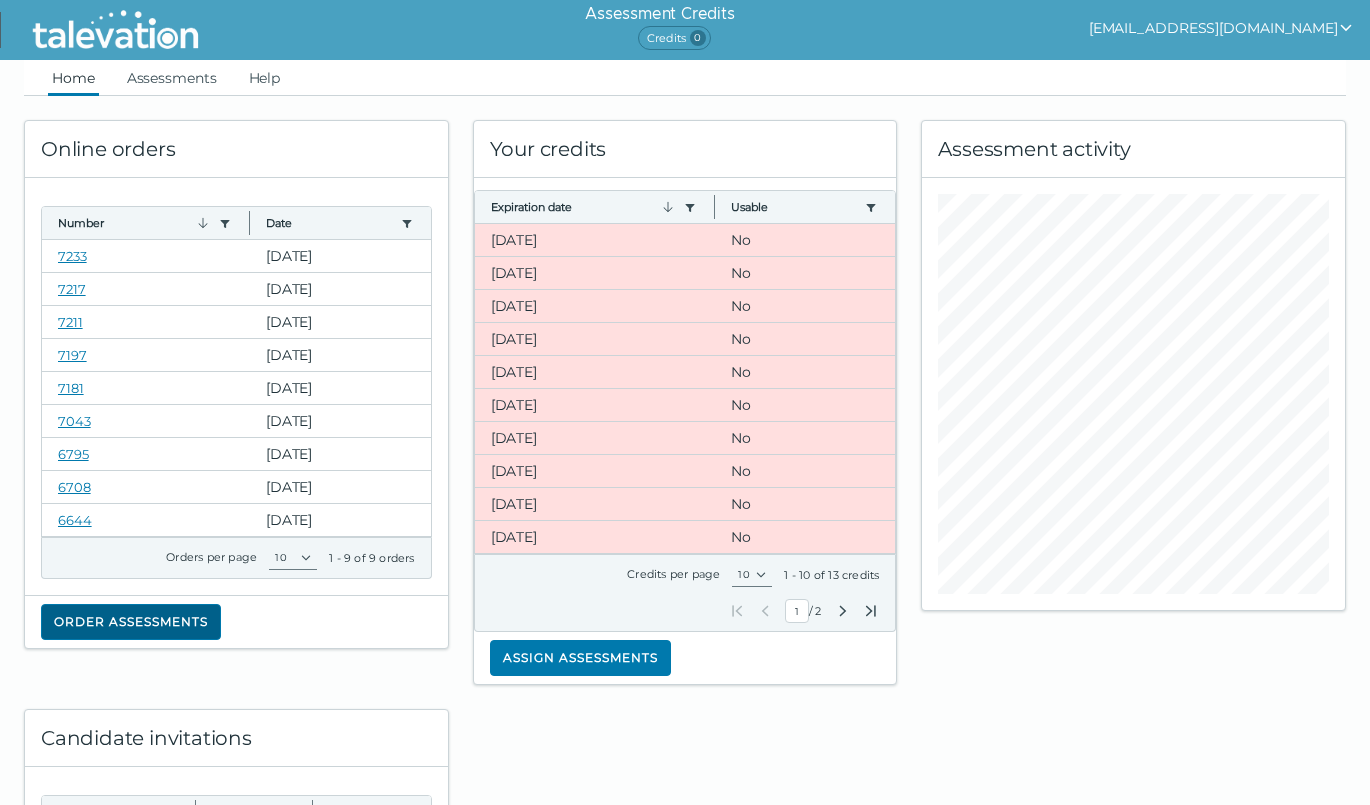 click on "Order assessments" 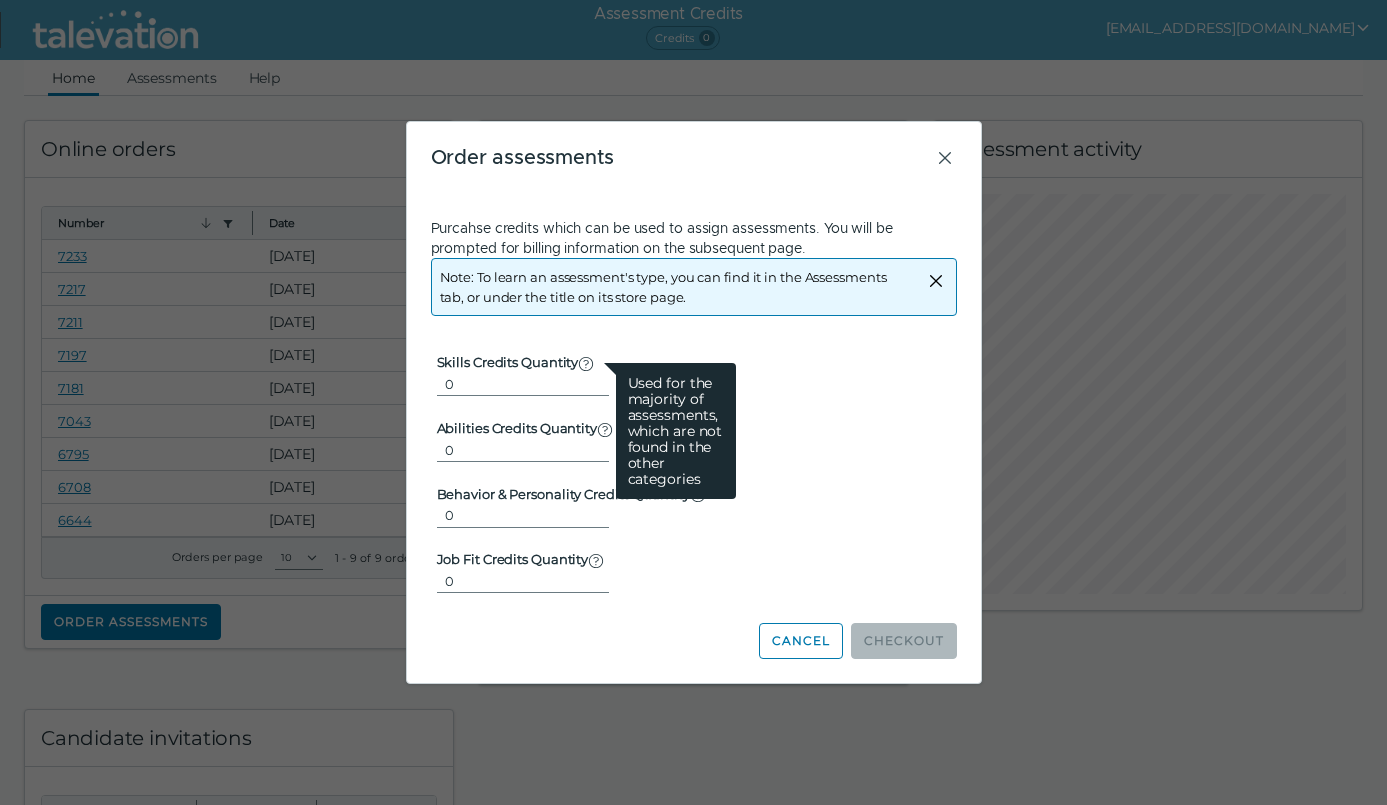 click 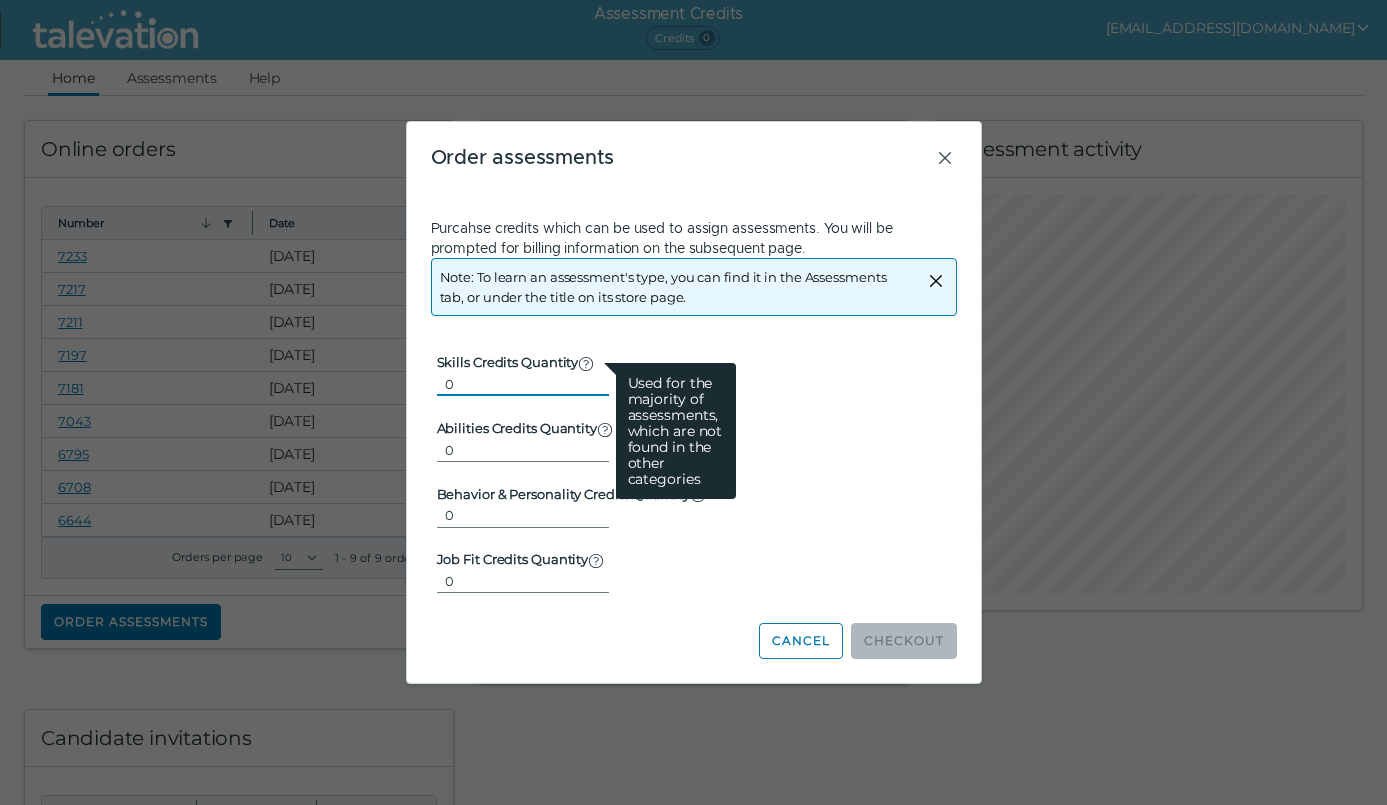 click on "0" at bounding box center [523, 384] 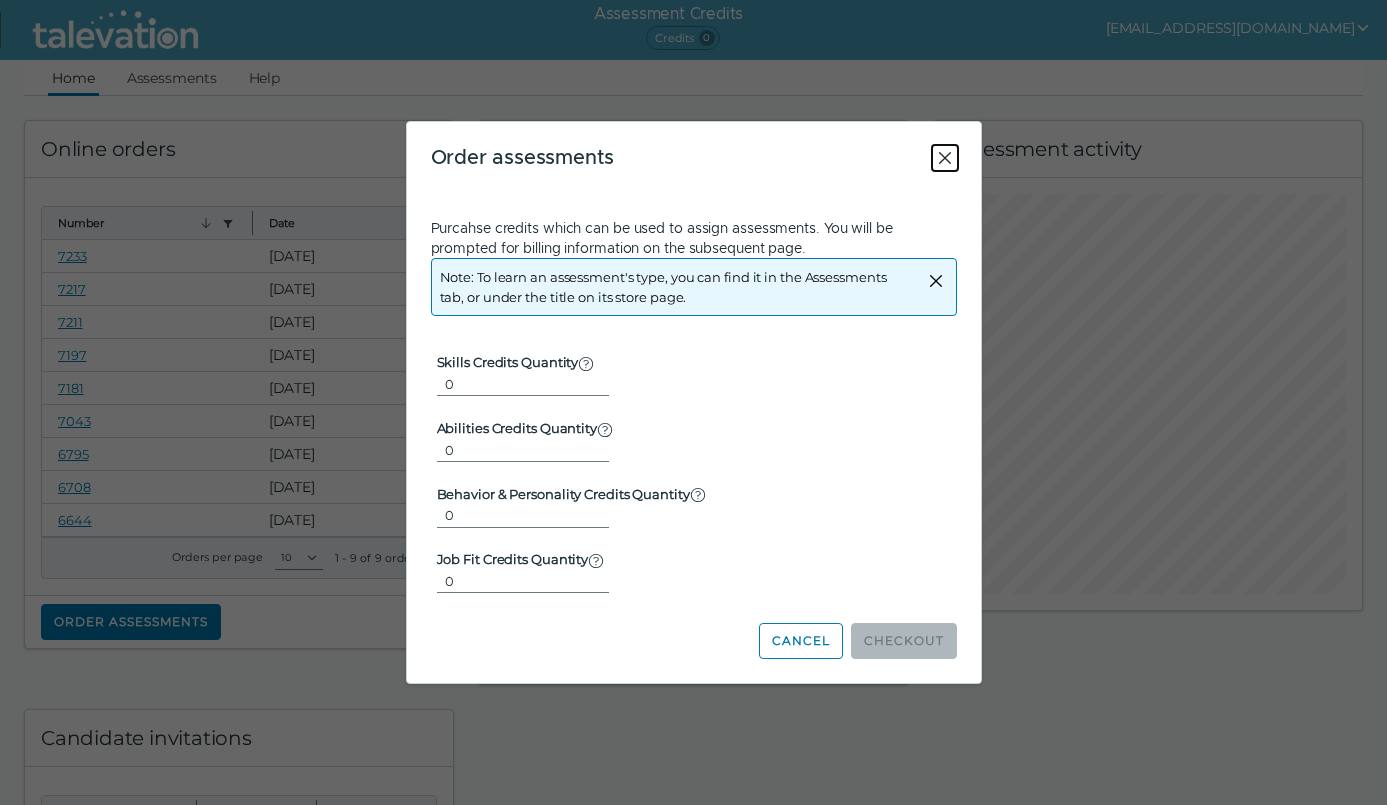click 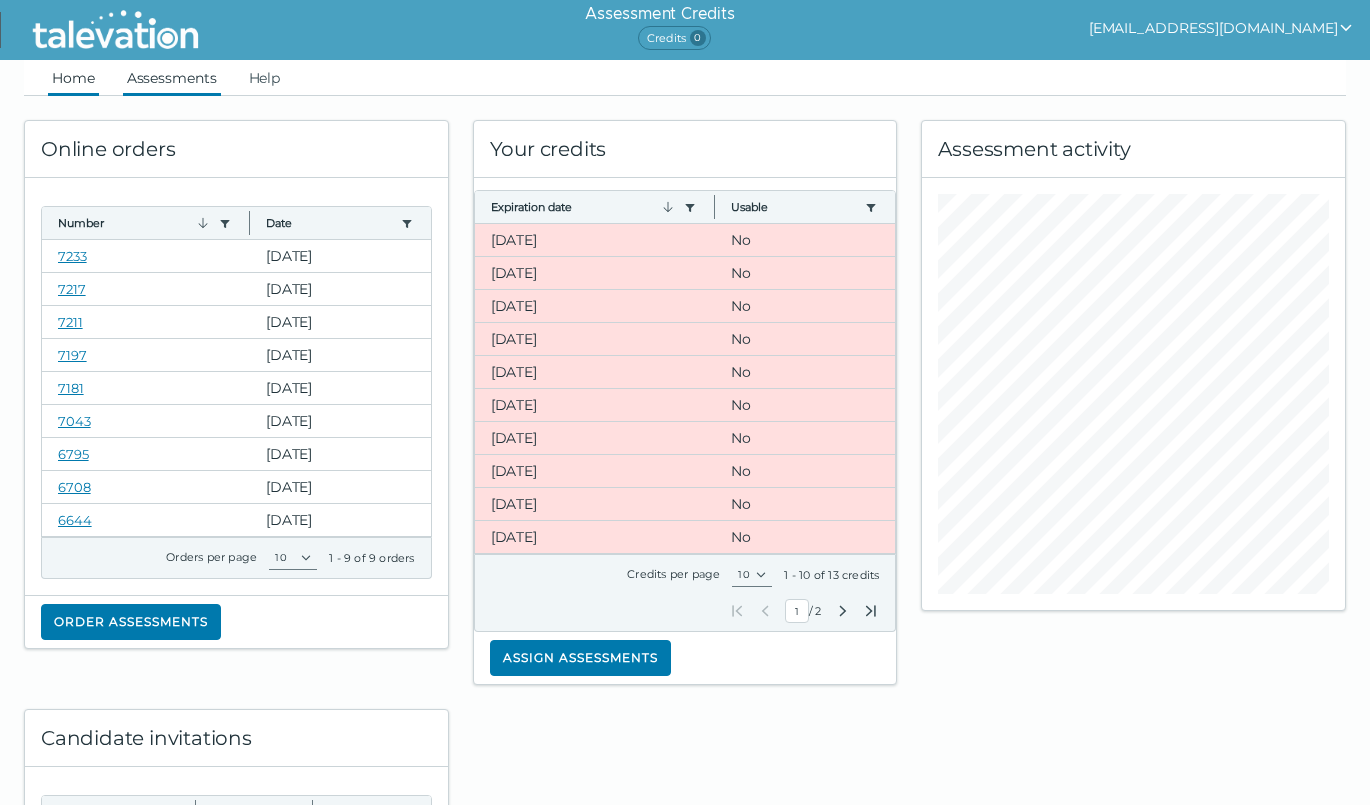 click on "Assessments" at bounding box center [172, 78] 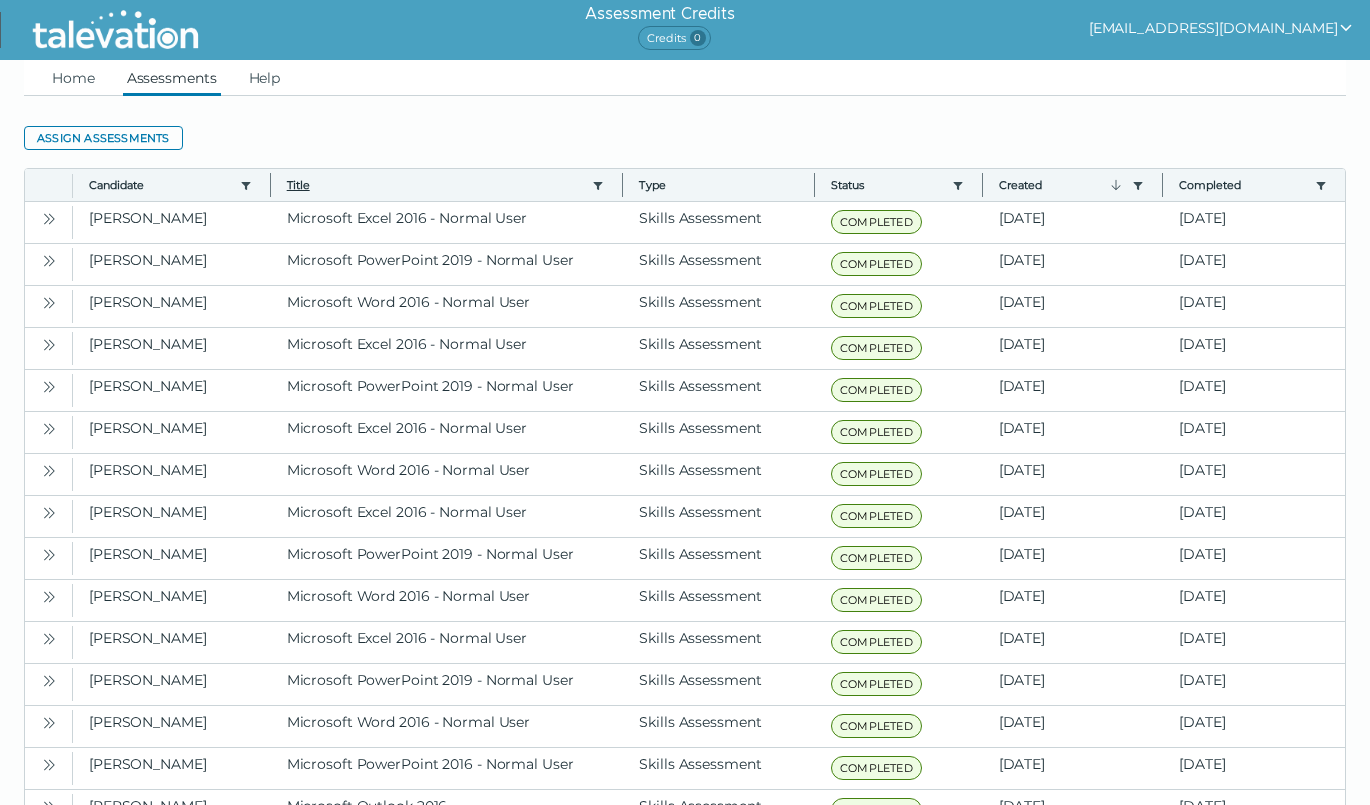 click on "Title" 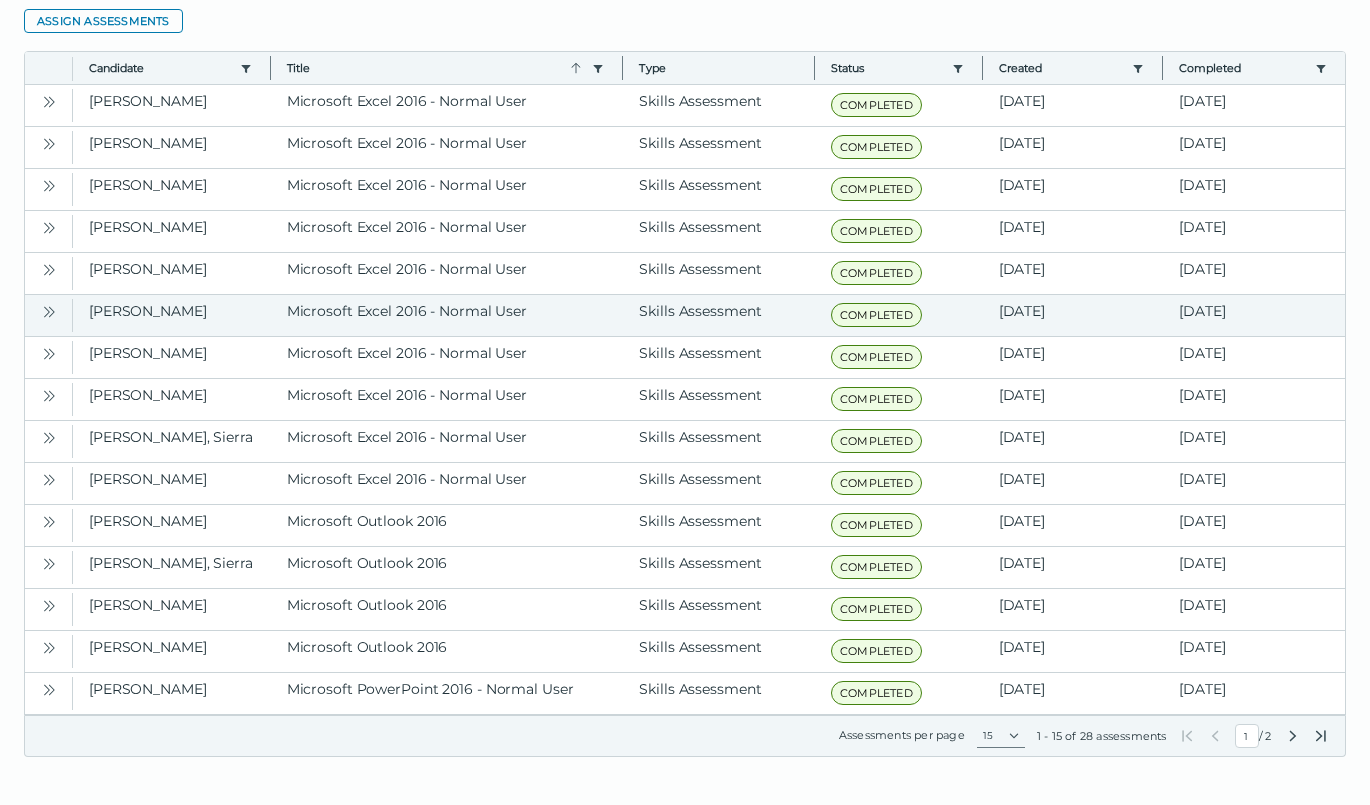 scroll, scrollTop: 0, scrollLeft: 0, axis: both 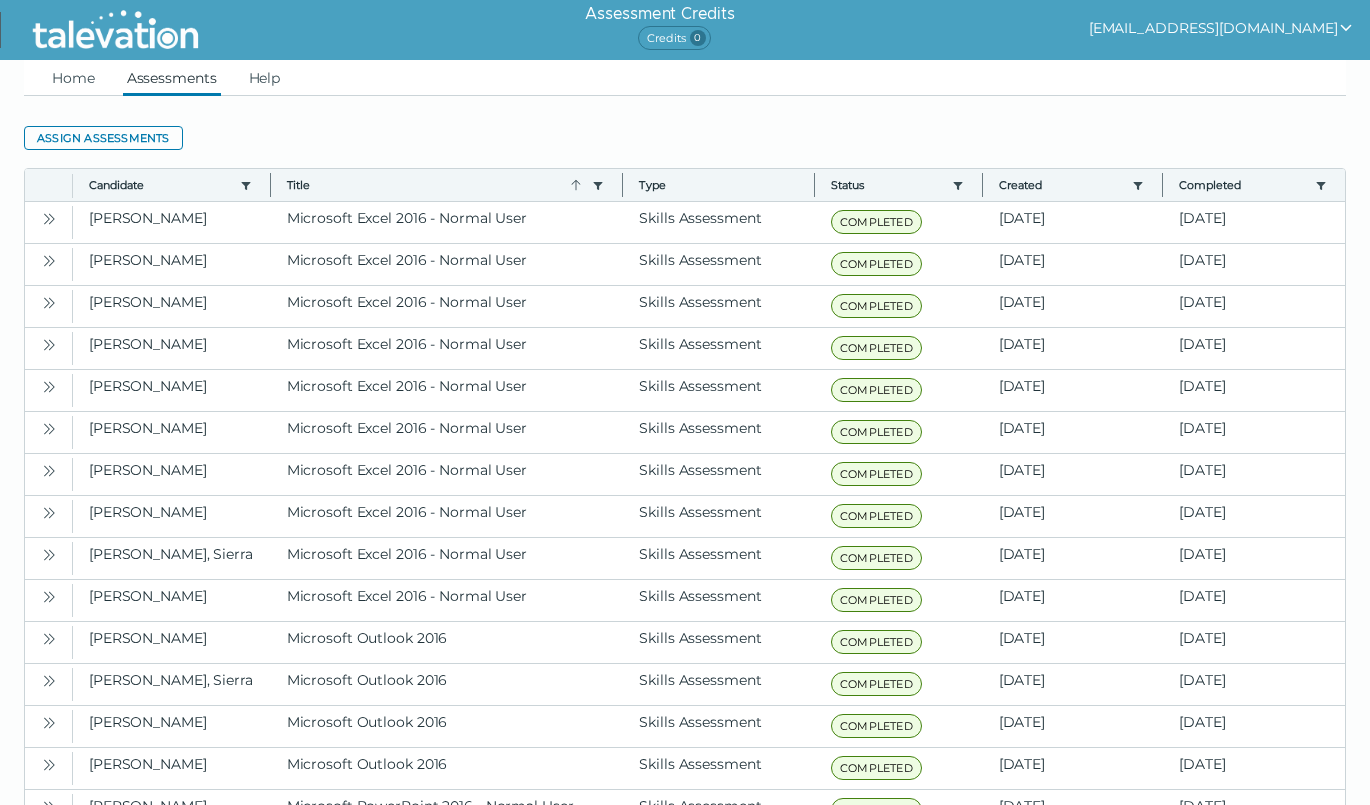 click on "Assign assessments Toggle more row content Candidate  Use left or right key to resize the column  Title  Use left or right key to resize the column  Type  Use left or right key to resize the column  Status  Use left or right key to resize the column  Created  Use left or right key to resize the column  Completed  Use left or right key to resize the column  Young, Angele Microsoft Excel 2016 - Normal User Skills Assessment COMPLETED Jul 7, 2025 Jul 7, 2025 Young, Angele Microsoft Excel 2016 - Normal User Skills Assessment COMPLETED Jul 3, 2025 Jul 4, 2025 Porter, Douglas Microsoft Excel 2016 - Normal User Skills Assessment COMPLETED Jun 30, 2025 Jun 30, 2025 Crockett, Nydia Microsoft Excel 2016 - Normal User Skills Assessment COMPLETED Jun 18, 2025 Jun 18, 2025 Kante, Tanvi Microsoft Excel 2016 - Normal User Skills Assessment COMPLETED Jun 10, 2025 Jun 10, 2025 Hathaway, Rachell Microsoft Excel 2016 - Normal User Skills Assessment COMPLETED Mar 25, 2025 Mar 27, 2025 Zamora, Briana Skills Assessment COMPLETED 1" 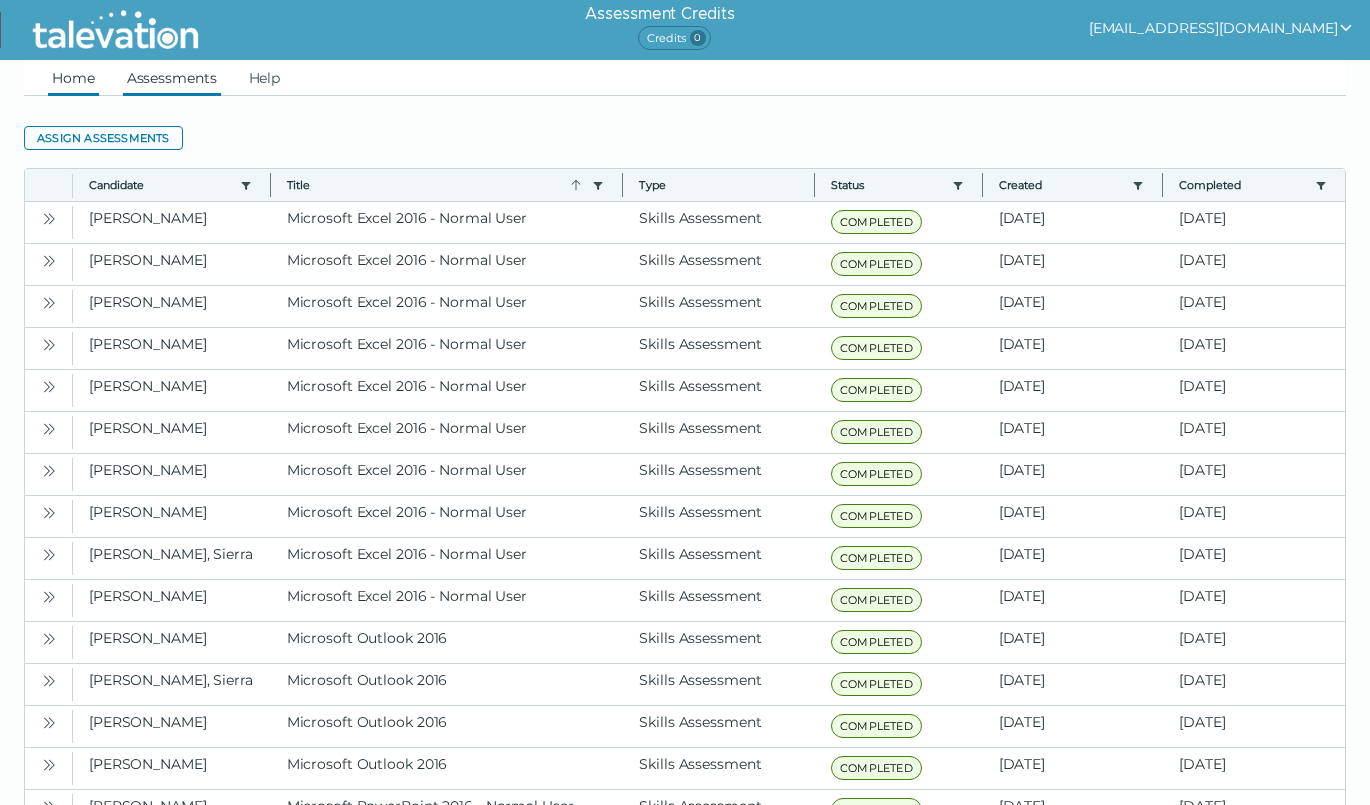 click on "Home" at bounding box center [73, 78] 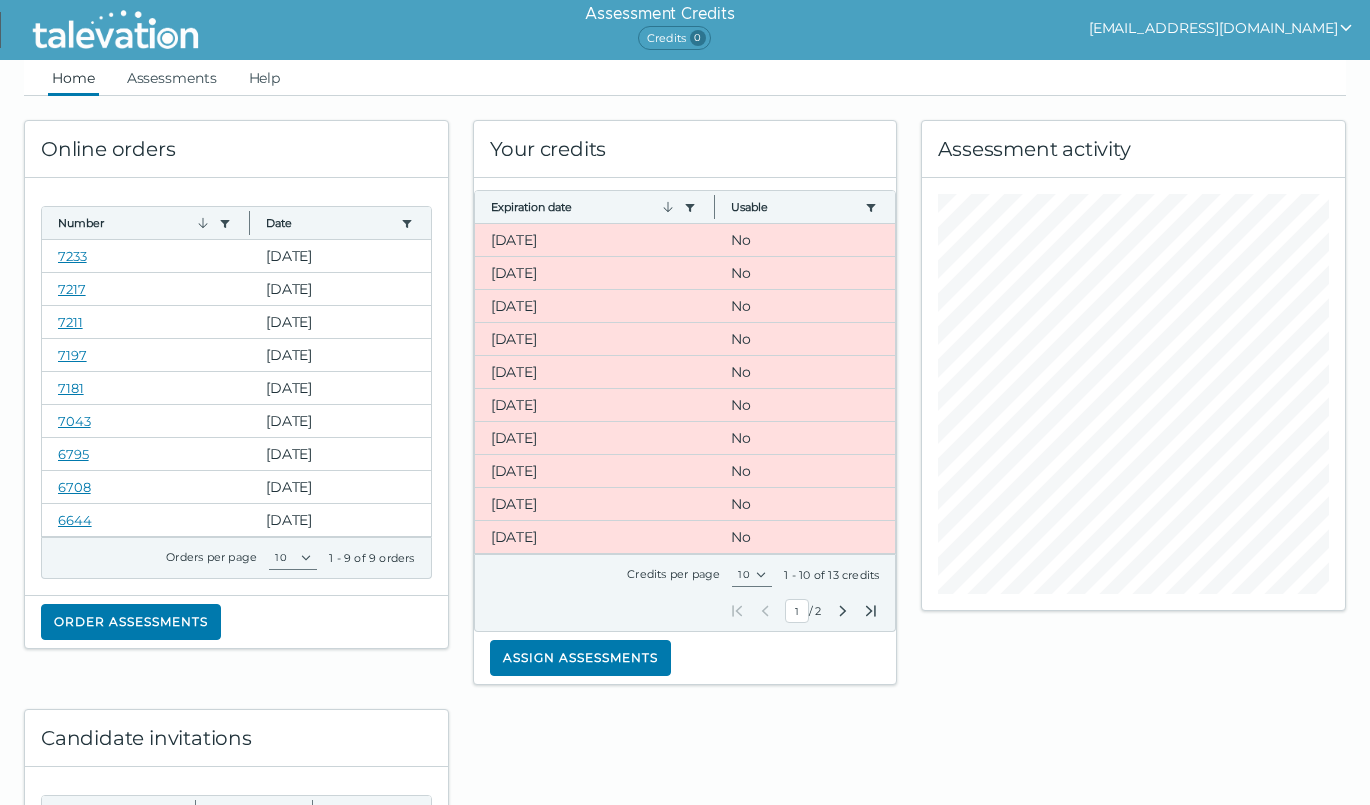 click on "[EMAIL_ADDRESS][DOMAIN_NAME]" at bounding box center (1221, 28) 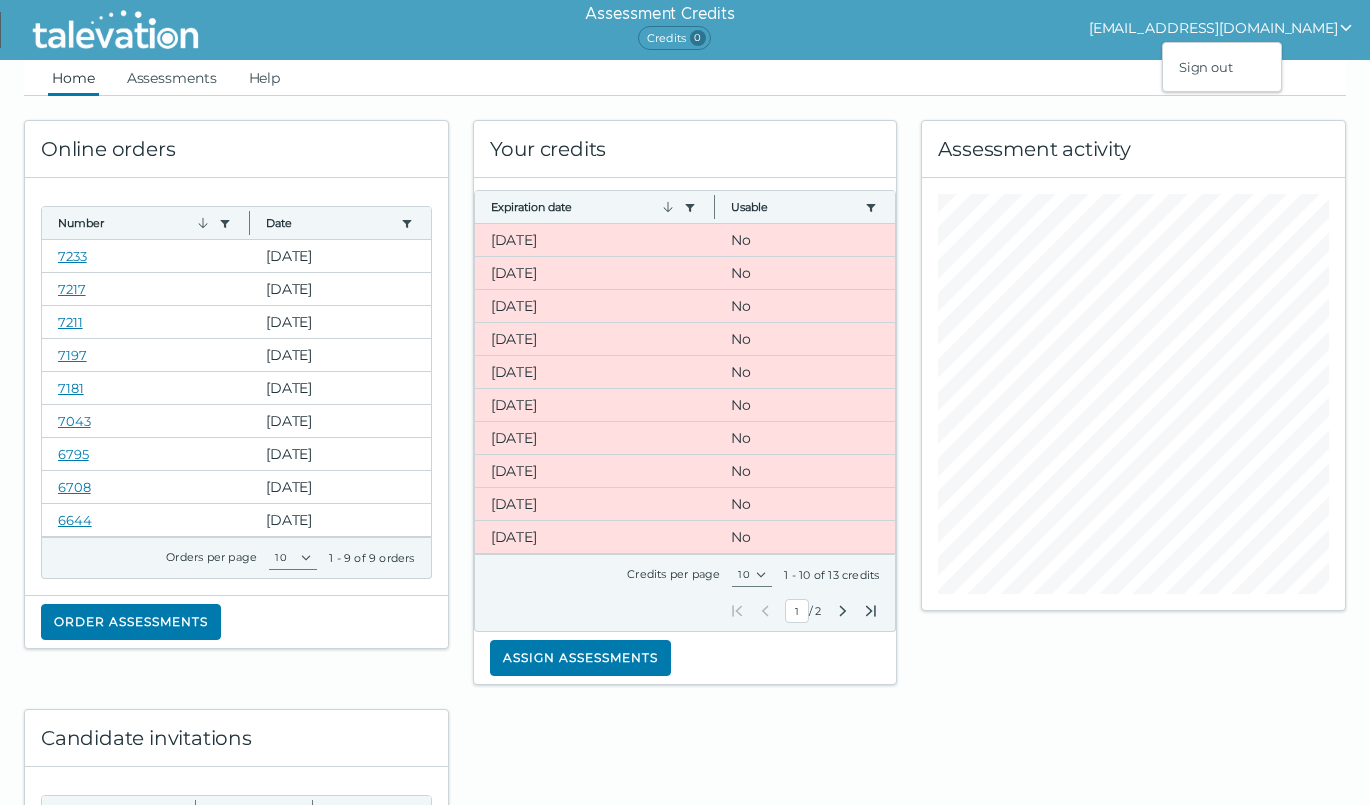 click on "Home Assessments Help" at bounding box center (685, 78) 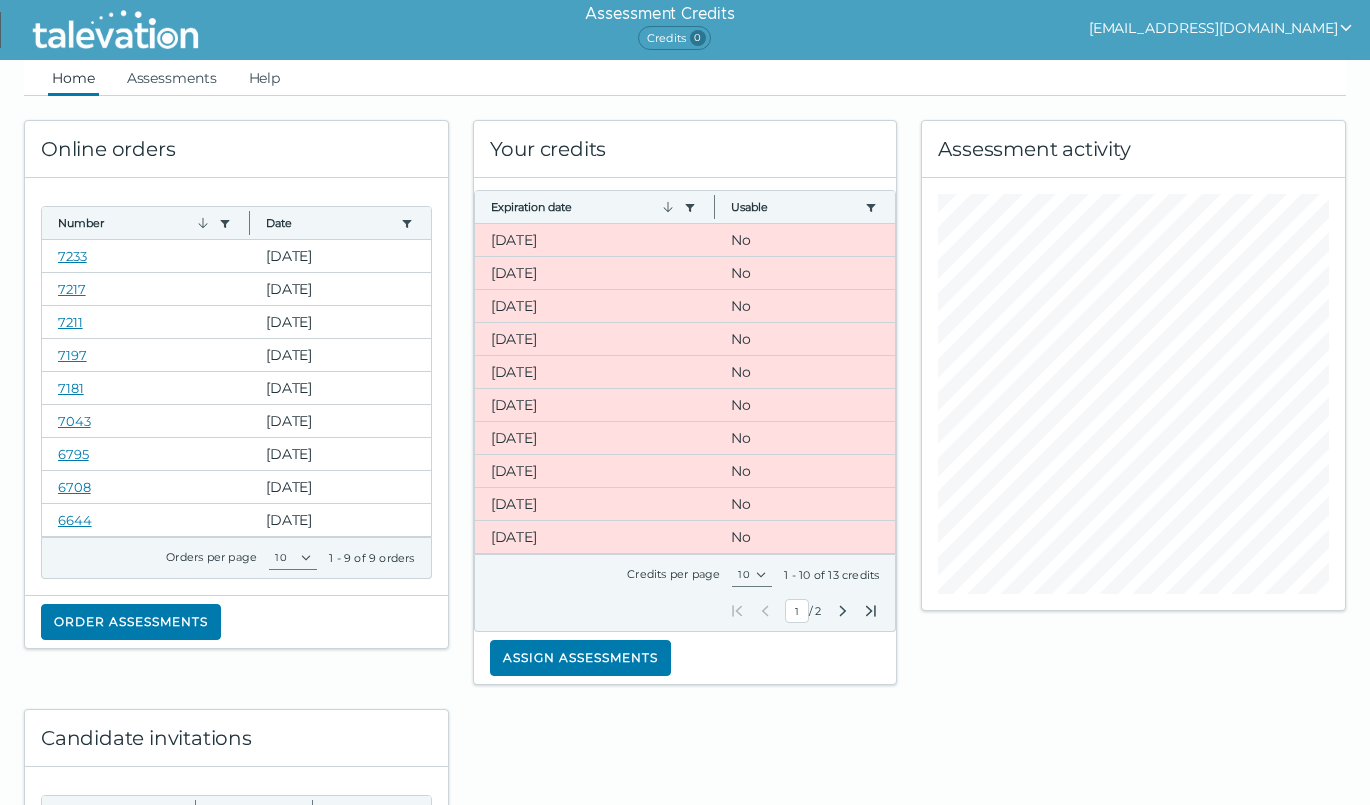 click 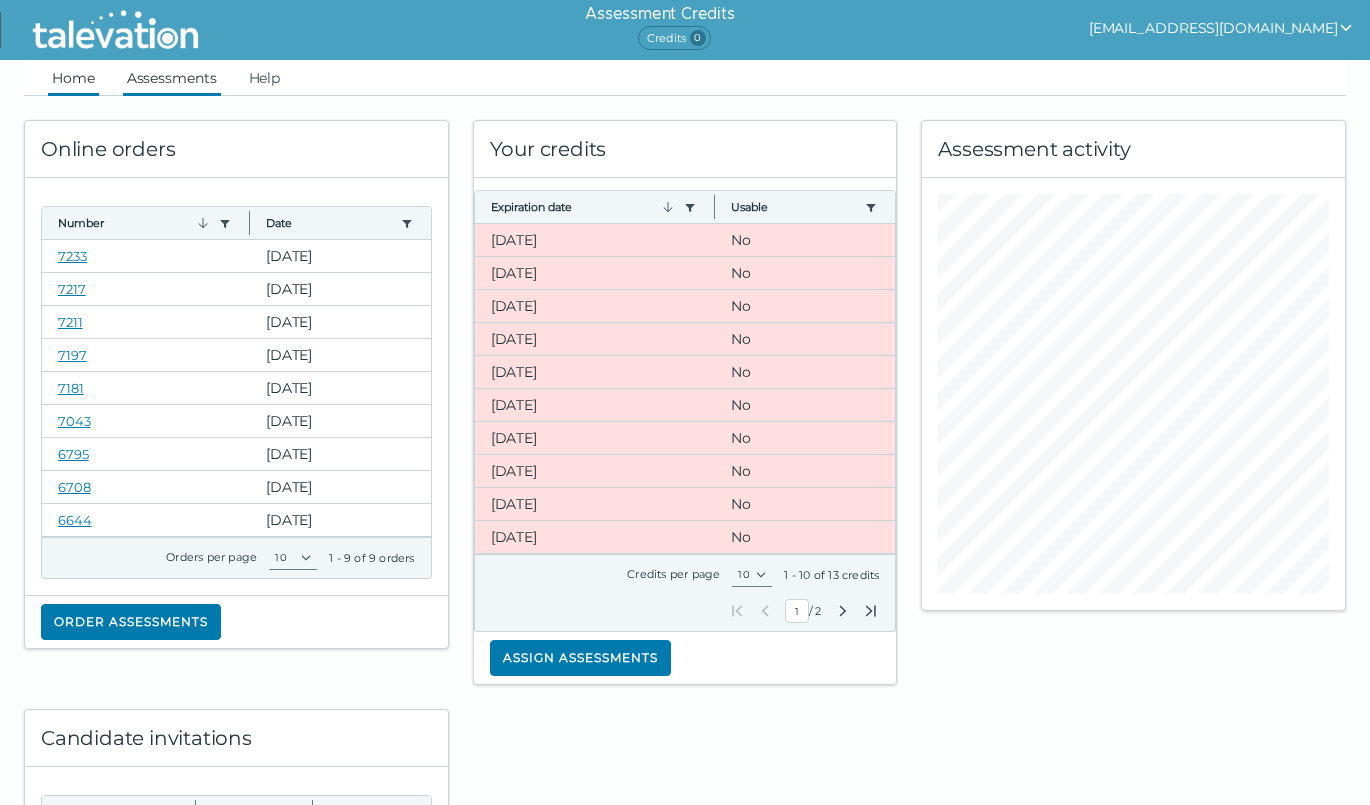 click on "Assessments" at bounding box center [172, 78] 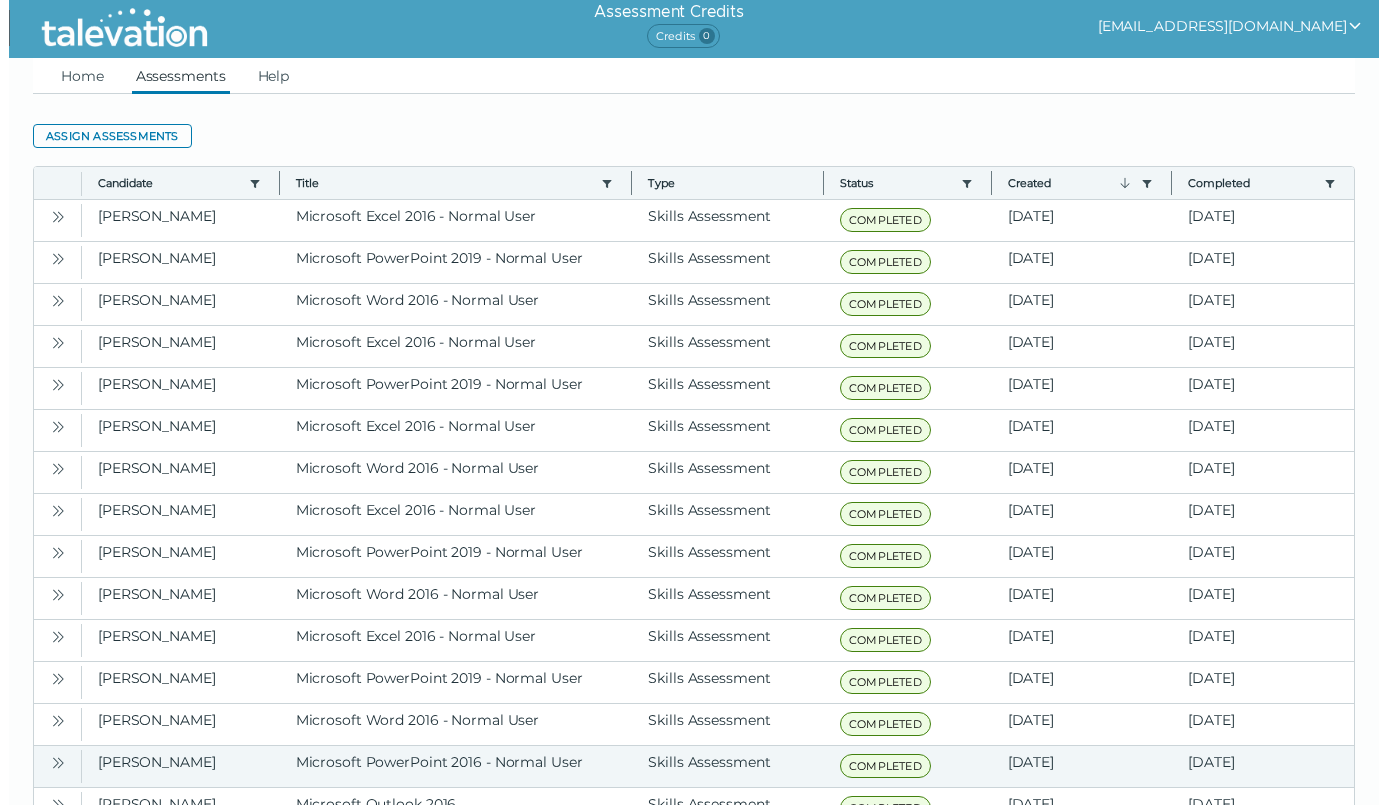 scroll, scrollTop: 0, scrollLeft: 0, axis: both 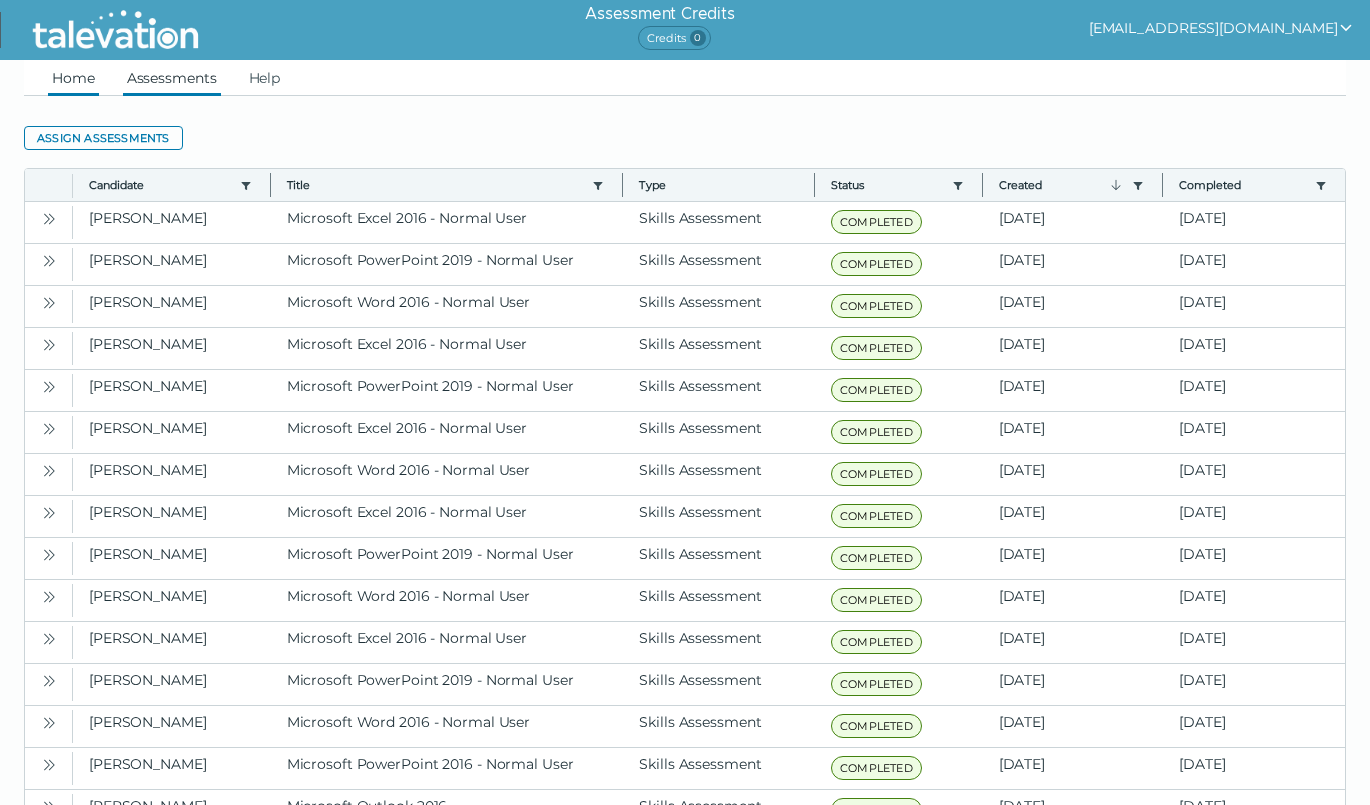 click on "Home" at bounding box center [73, 78] 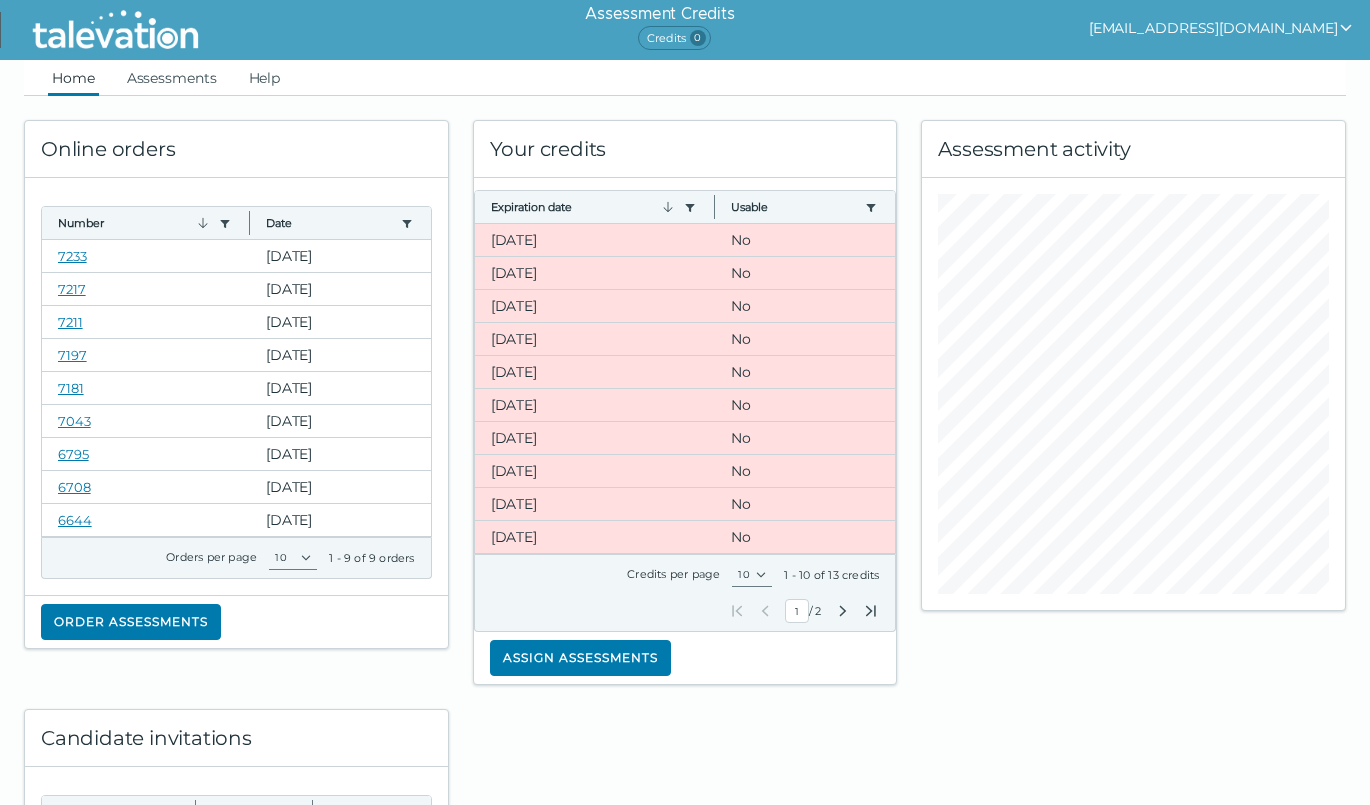 click 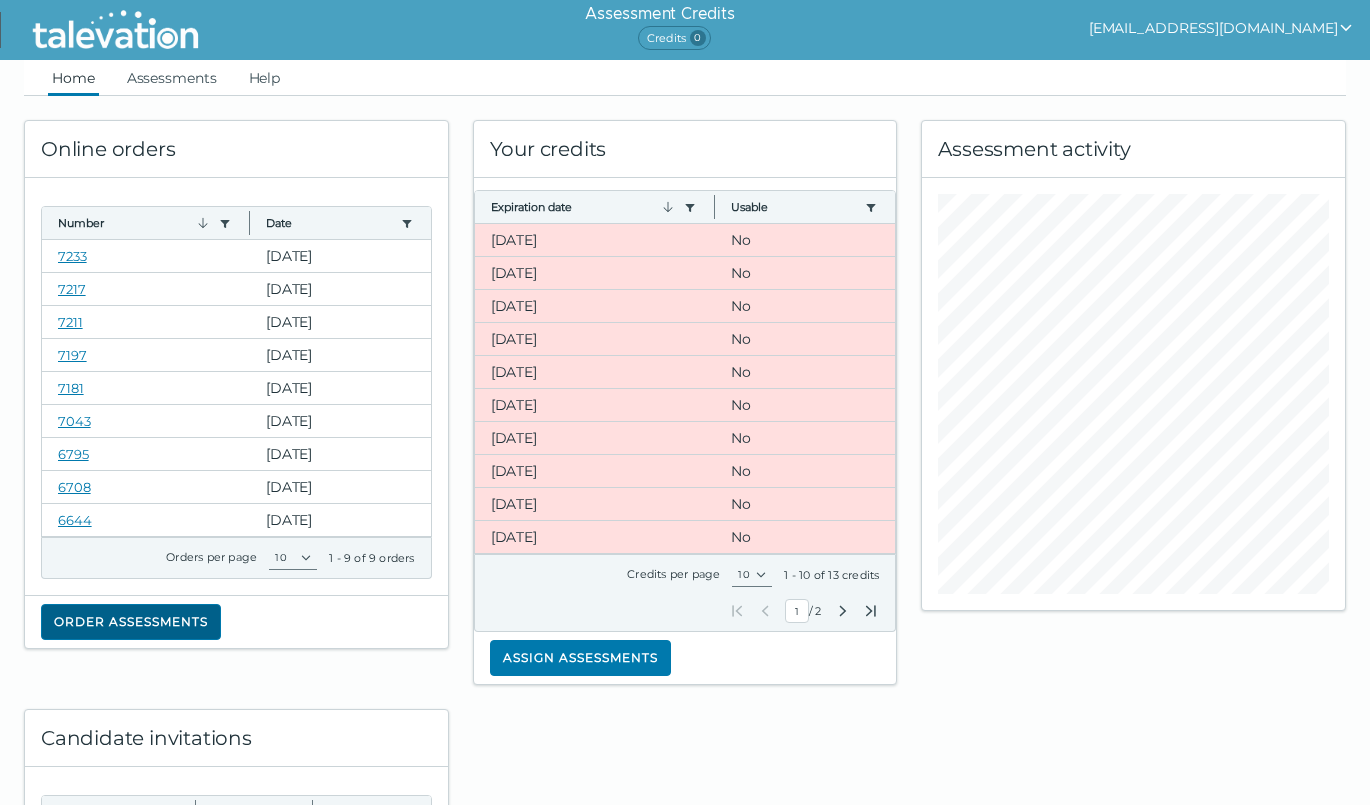 click on "Order assessments" 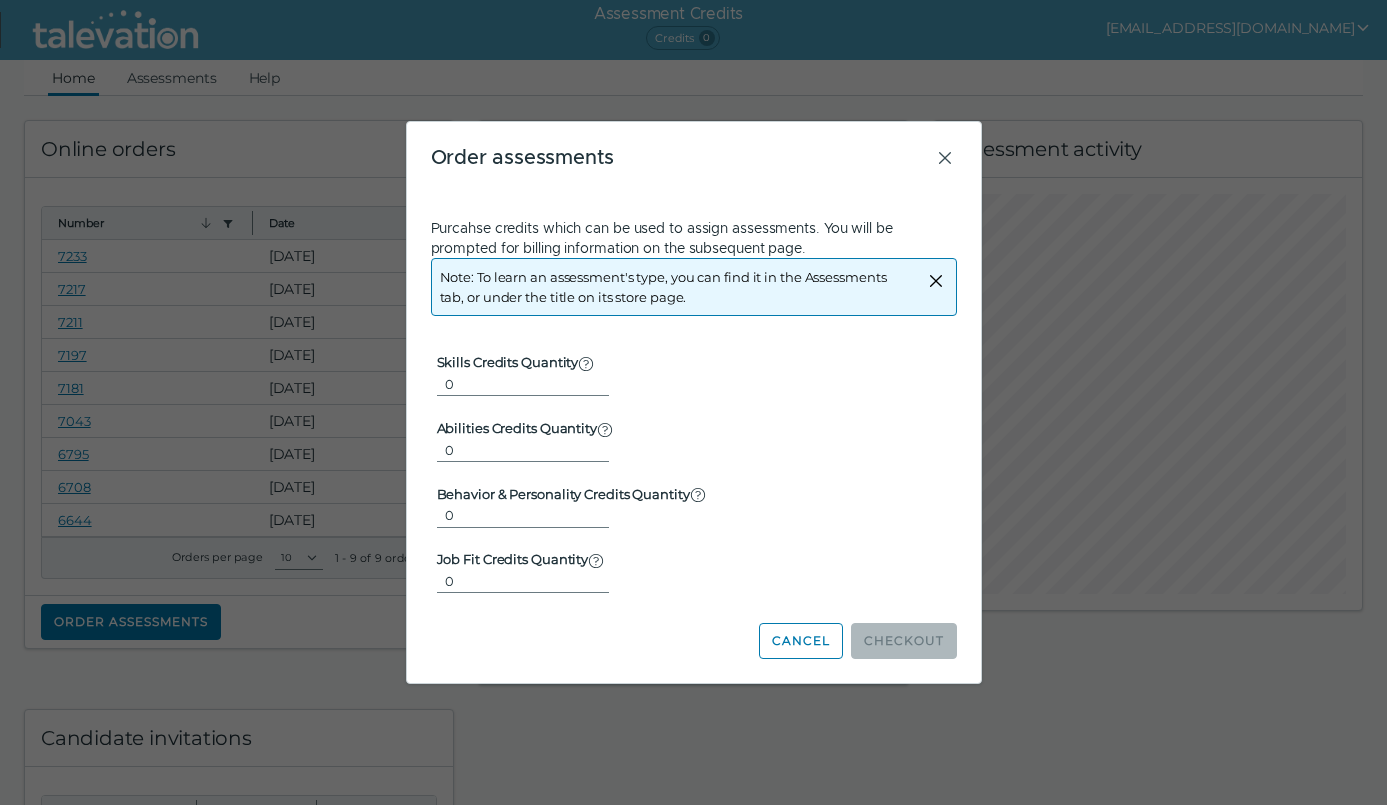 click on "Skills Credits Quantity   Used for the majority of assessments, which are not found in the other categories  0 Abilities Credits Quantity   Used for CAT Logical, Numerical, and Verbal Reasoning assessments  0 Behavior & Personality Credits Quantity   Used for Selectors and Performance Indicator assessments  0 Job Fit Credits Quantity   Used for all Job Fit assessments (e.g. Job Fit Bank Teller)  0" 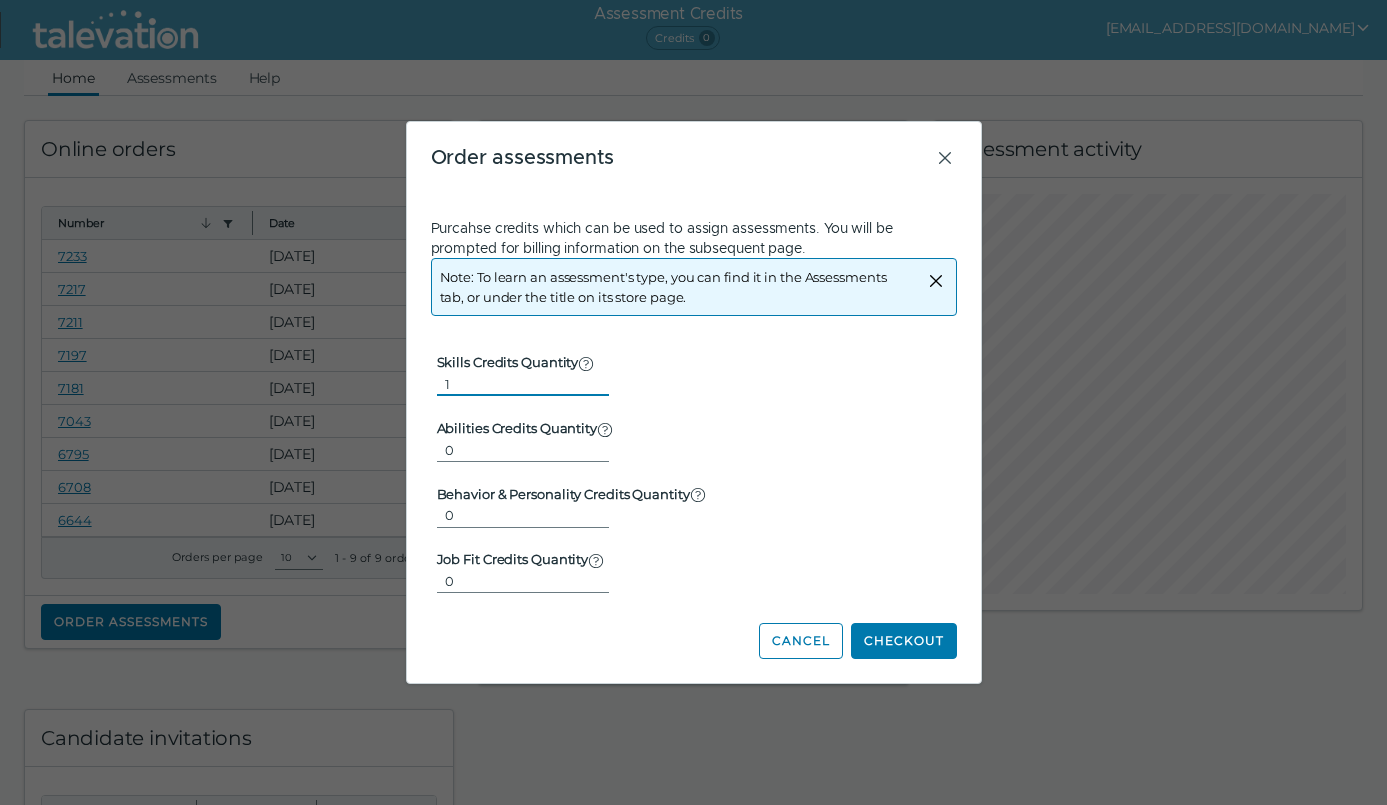 click on "1" at bounding box center [523, 384] 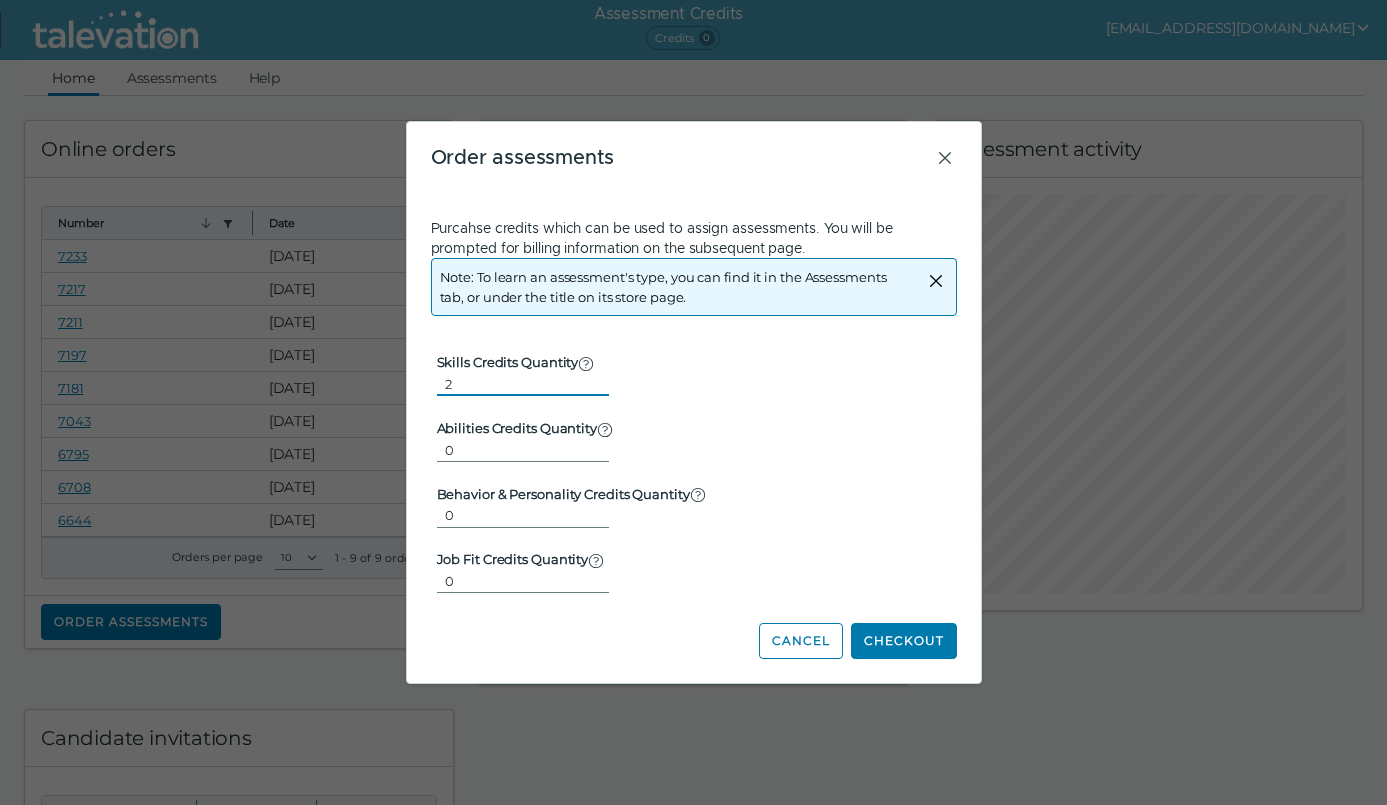 type on "2" 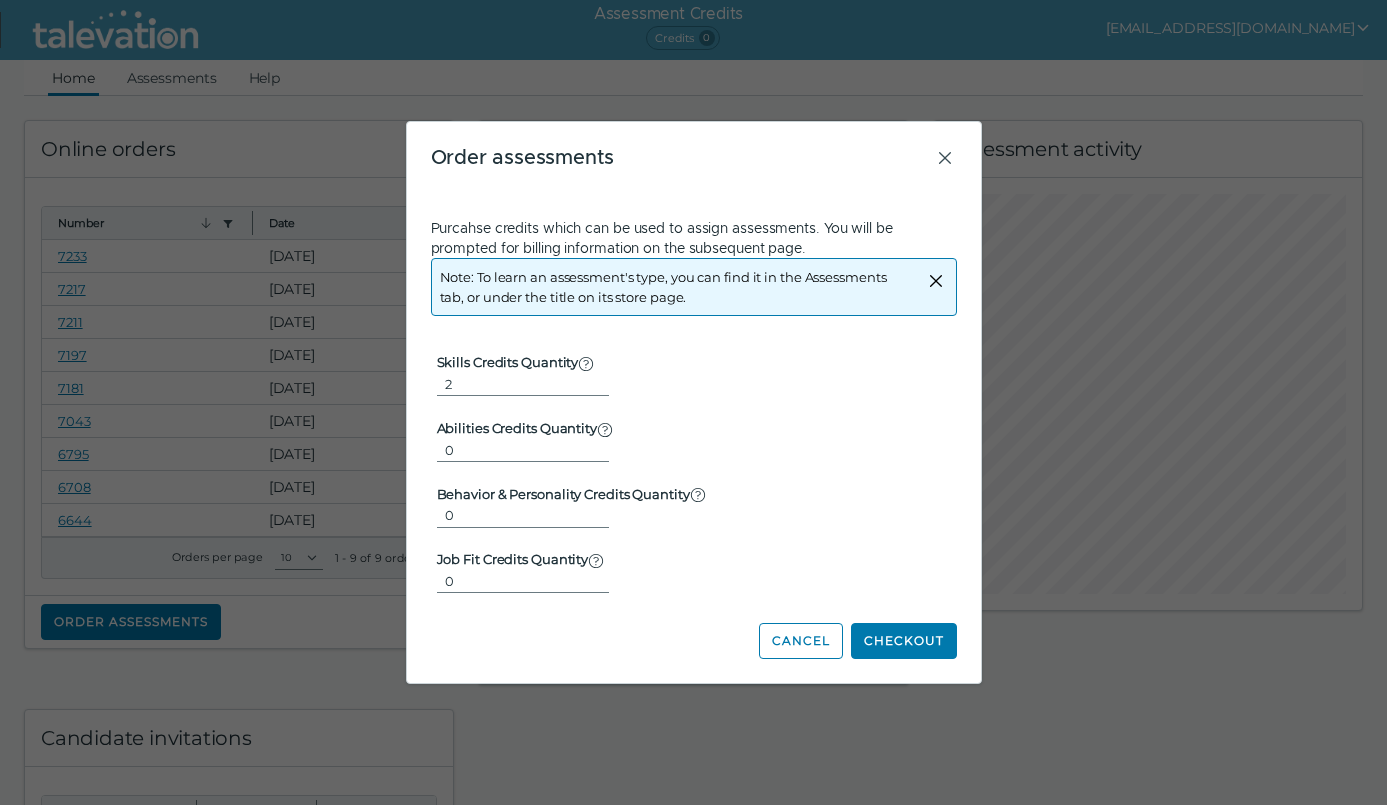 click on "Skills Credits Quantity   Used for the majority of assessments, which are not found in the other categories  2 Abilities Credits Quantity   Used for CAT Logical, Numerical, and Verbal Reasoning assessments  0 Behavior & Personality Credits Quantity   Used for Selectors and Performance Indicator assessments  0 Job Fit Credits Quantity   Used for all Job Fit assessments (e.g. Job Fit Bank Teller)  0" 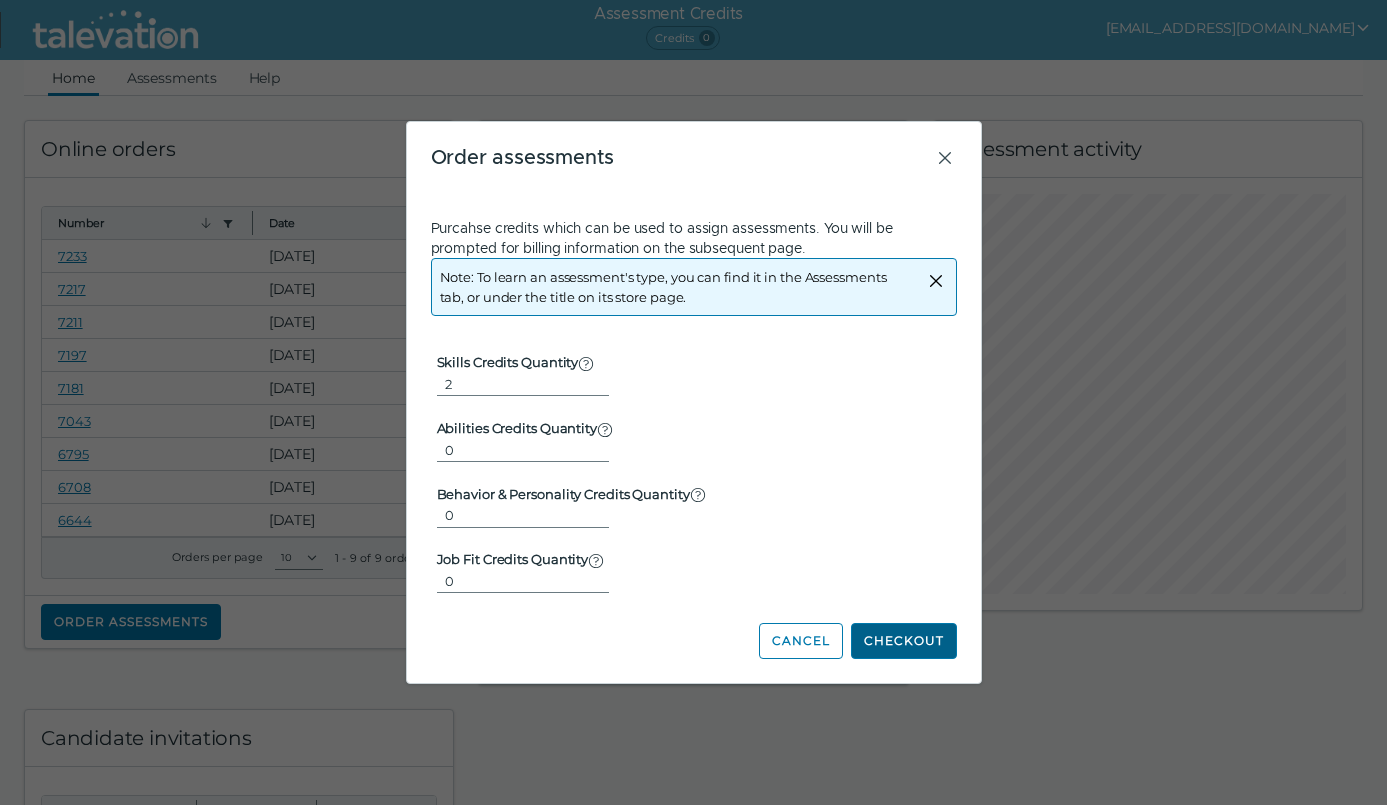 click on "Checkout" 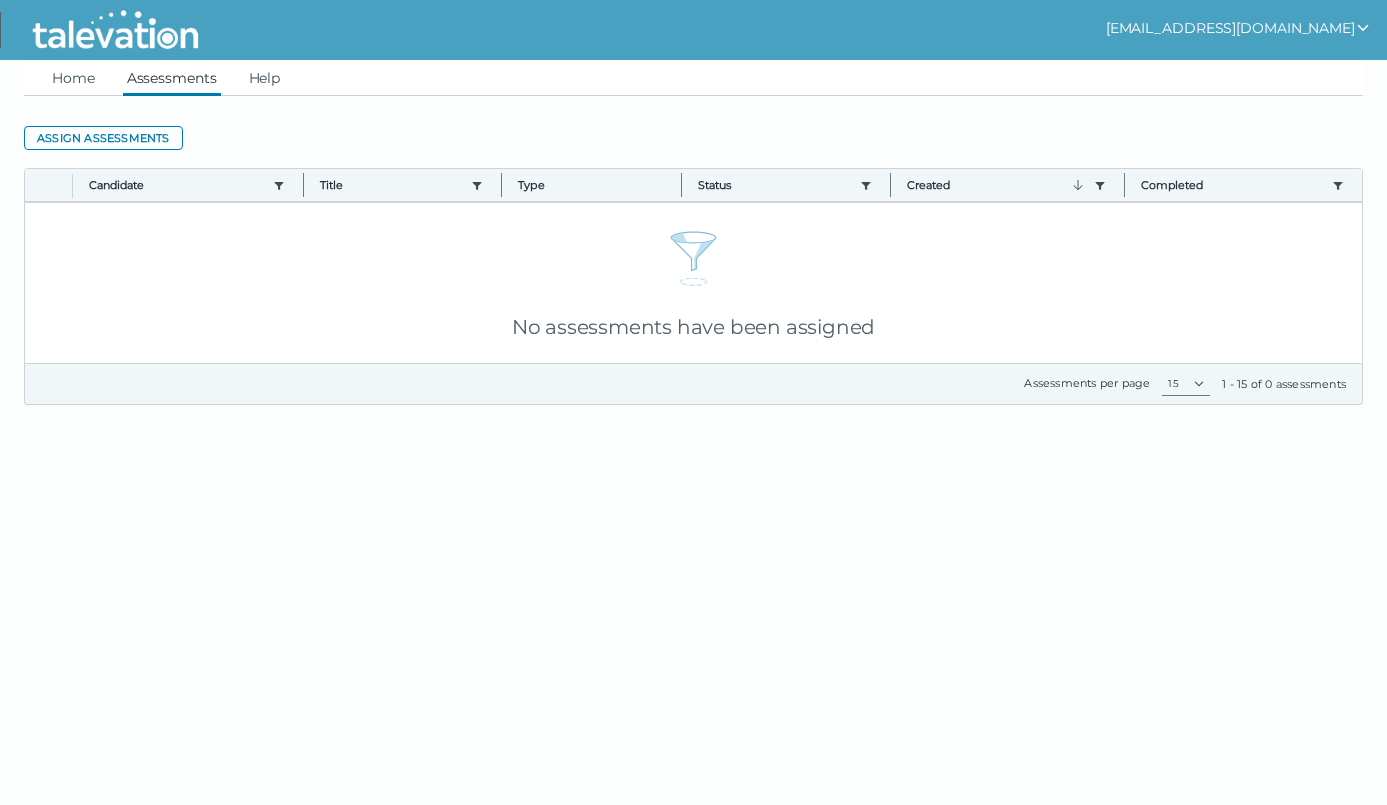 scroll, scrollTop: 0, scrollLeft: 0, axis: both 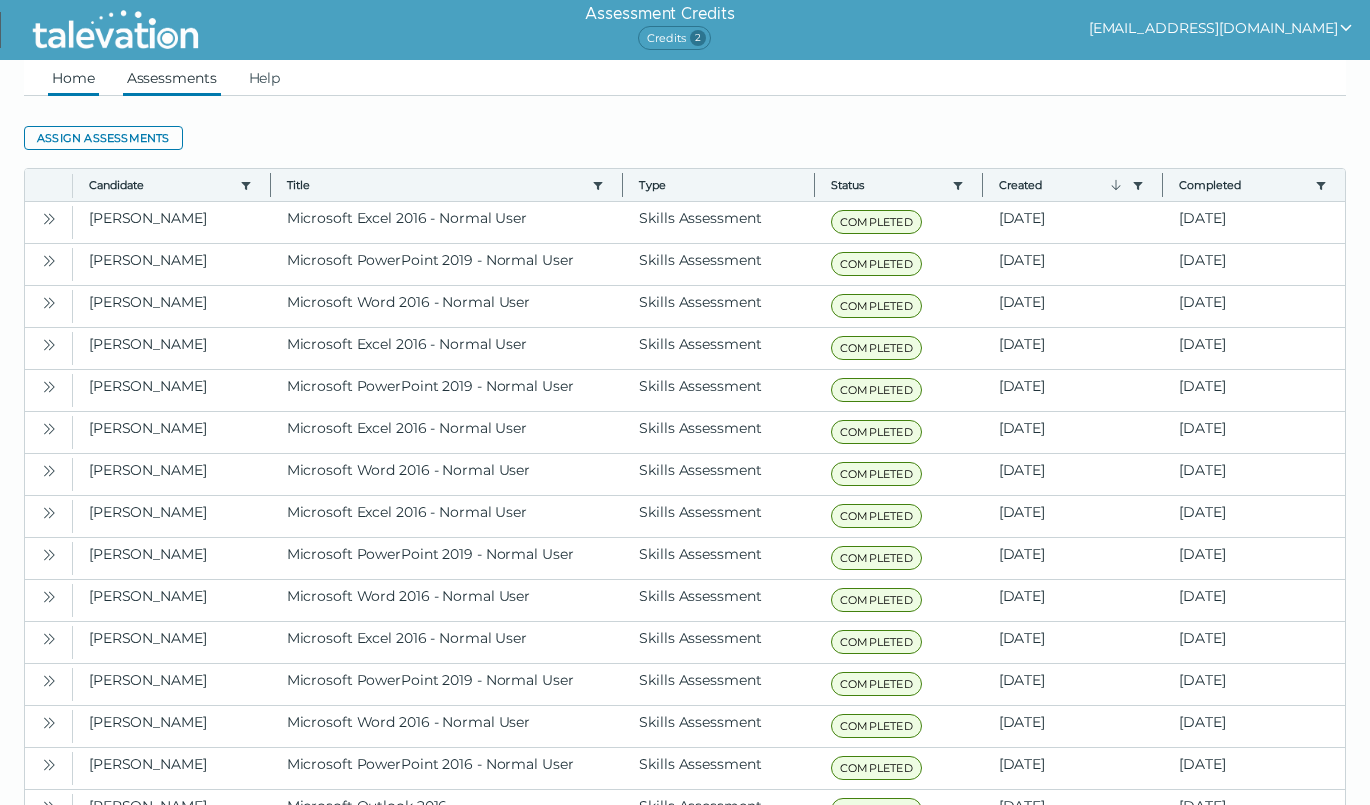 click on "Home" at bounding box center [73, 78] 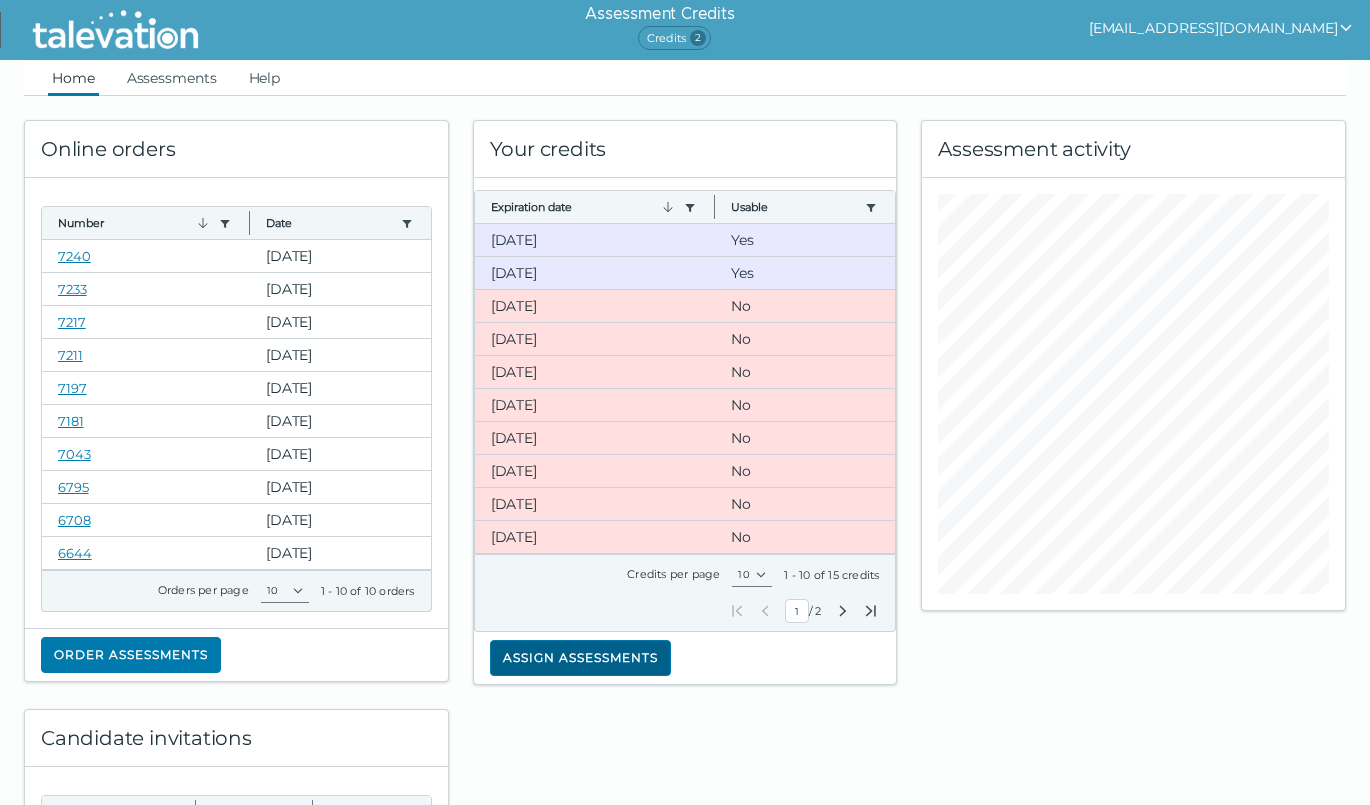 click on "Assign assessments" 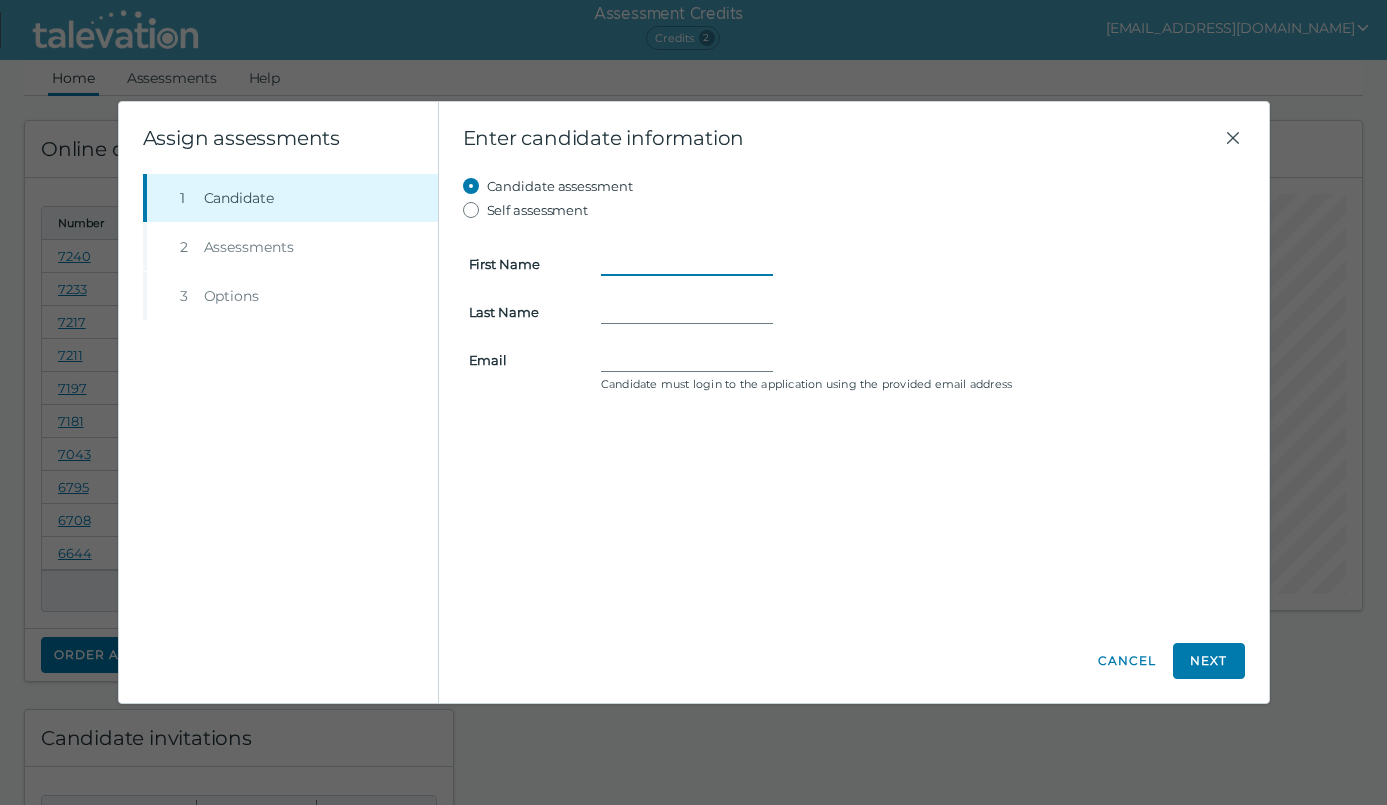click on "First Name" at bounding box center [687, 264] 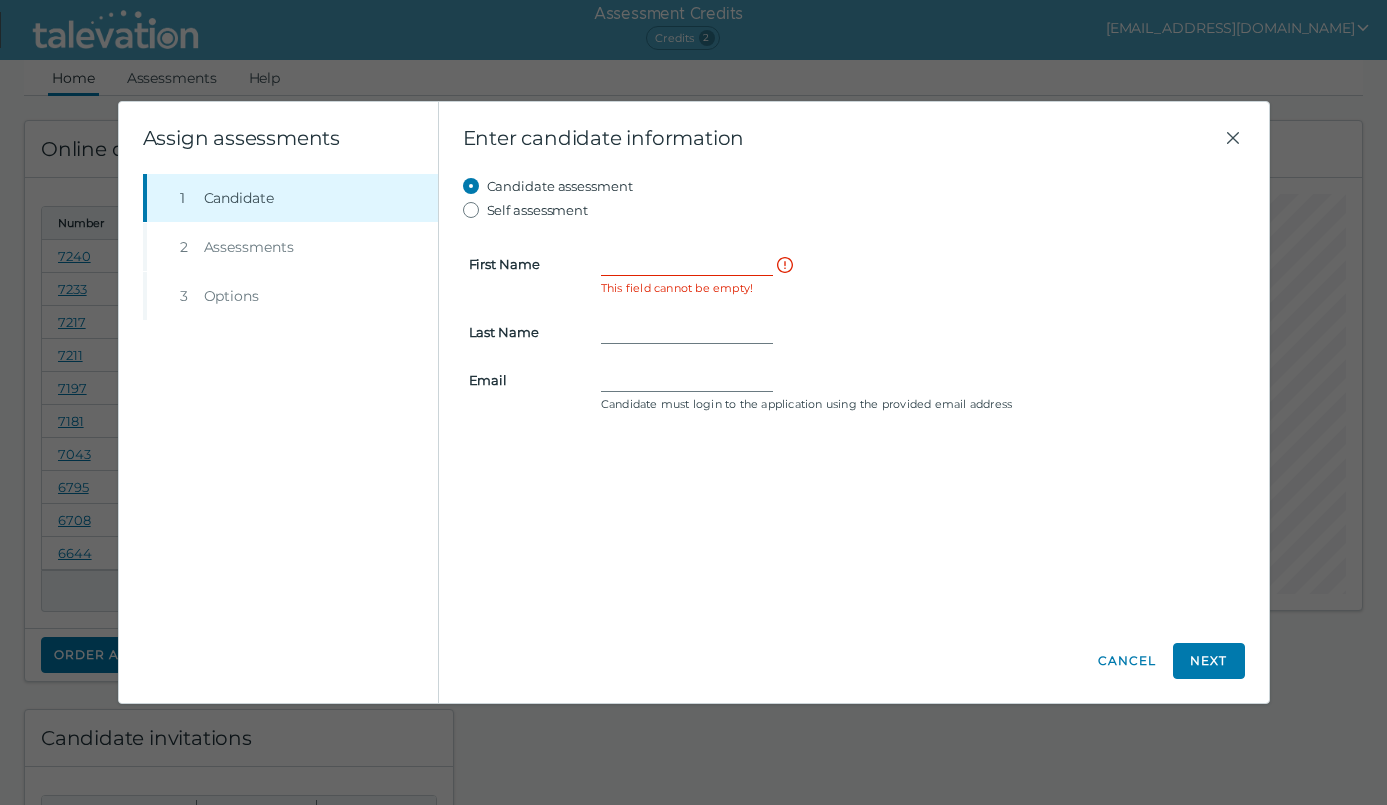 click at bounding box center (920, 380) 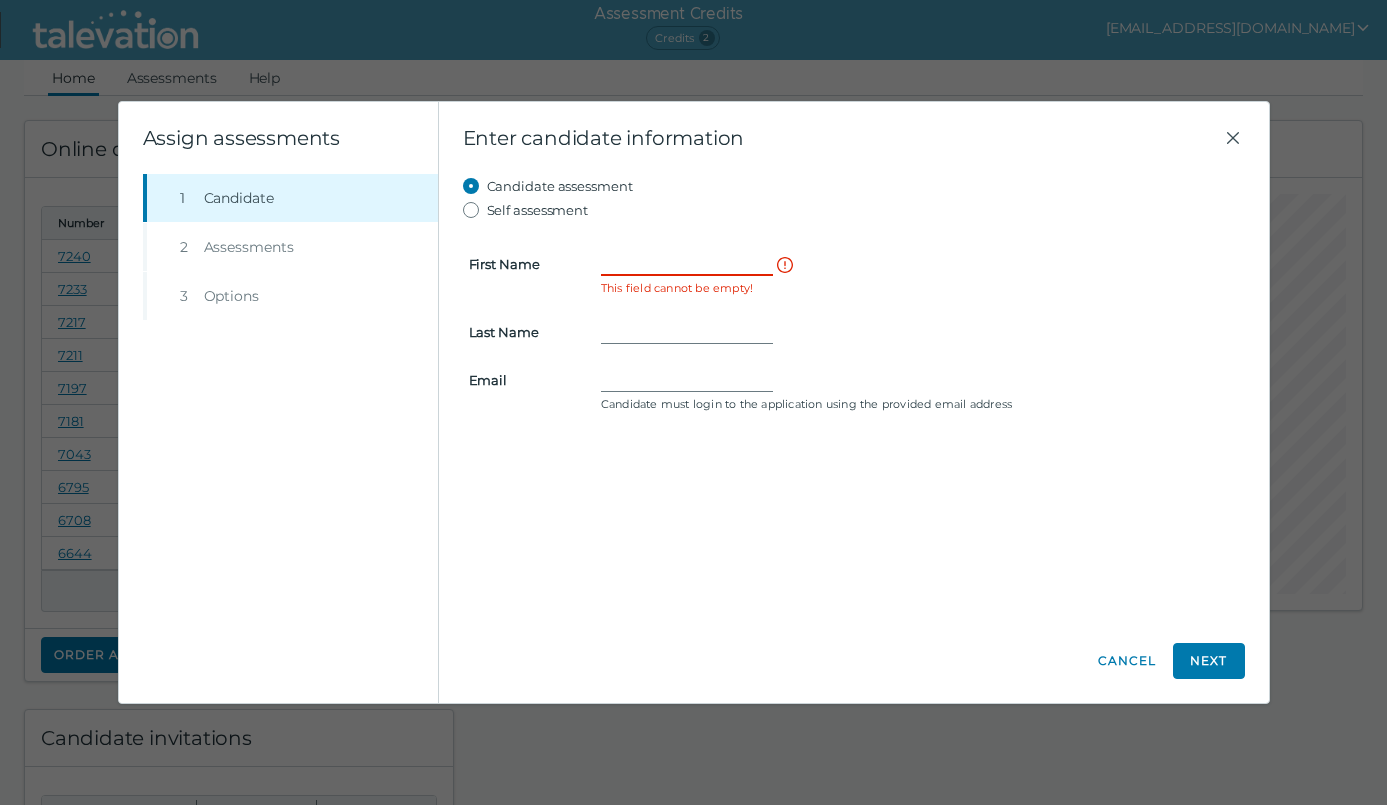 click on "First Name" at bounding box center [687, 264] 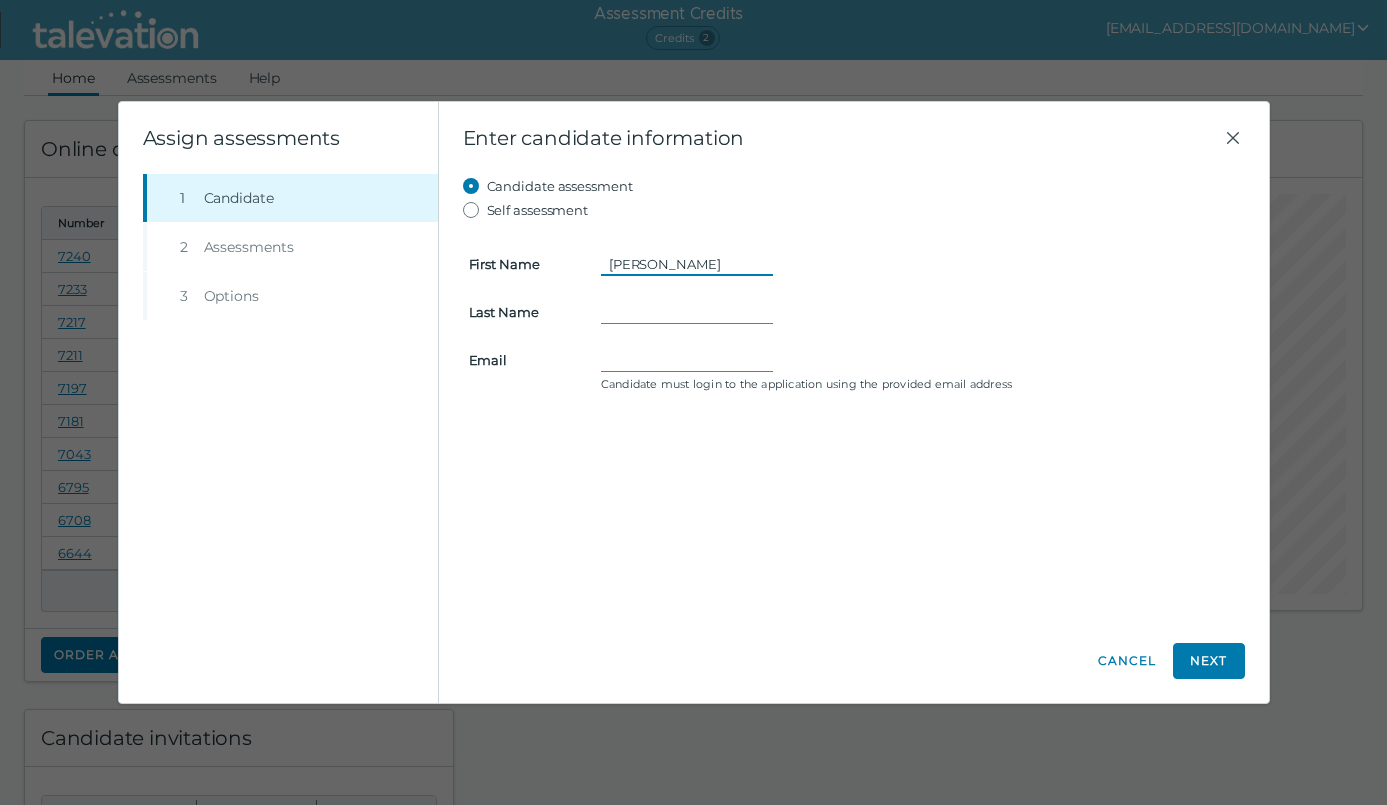 type on "[PERSON_NAME]" 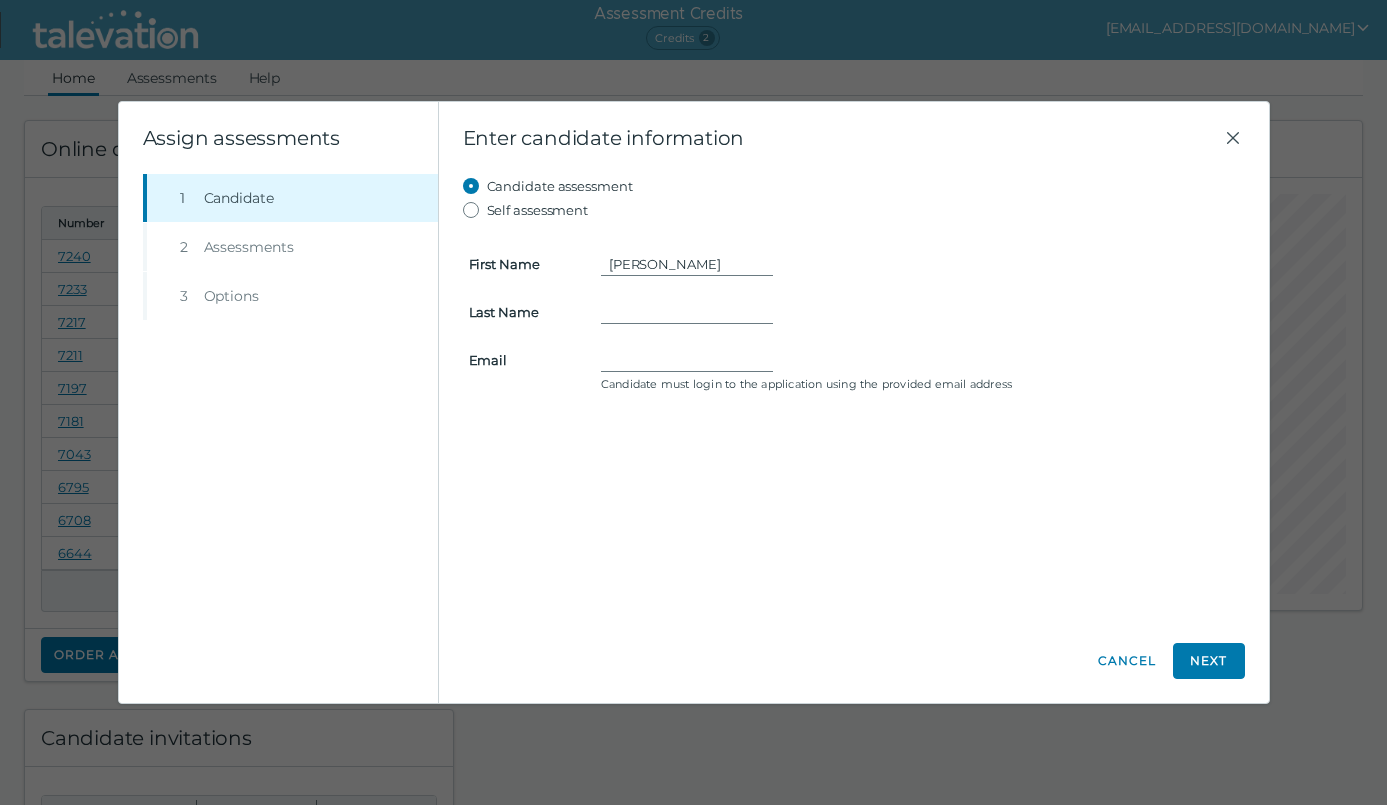 click on "Candidate assessment Self assessment First Name [PERSON_NAME] Last Name Email Candidate must login to the application using the provided email address  Previous Orders Most Recent All Assessments  Microsoft Word 2016 - Normal User Assessment  Assign Microsoft Word 2016 - Normal User  English locale for [GEOGRAPHIC_DATA]  Microsoft Excel 2016 - Normal User Assessment  Assign Microsoft Excel 2016 - Normal User  English locale for [GEOGRAPHIC_DATA]  Microsoft PowerPoint 2019 - Normal User Assessment  Assign Microsoft PowerPoint 2019 - Normal User  English locale for [GEOGRAPHIC_DATA]  Microsoft Outlook 2019 Assessment  Assign Microsoft Outlook 2019  English locale for [GEOGRAPHIC_DATA]  Microsoft Outlook 2016 Assessment  Assign Microsoft Outlook 2016  English locale for [GEOGRAPHIC_DATA] Notifications Email me when assessment results are ready Email assessment invitation to candidate Assessment expiration" 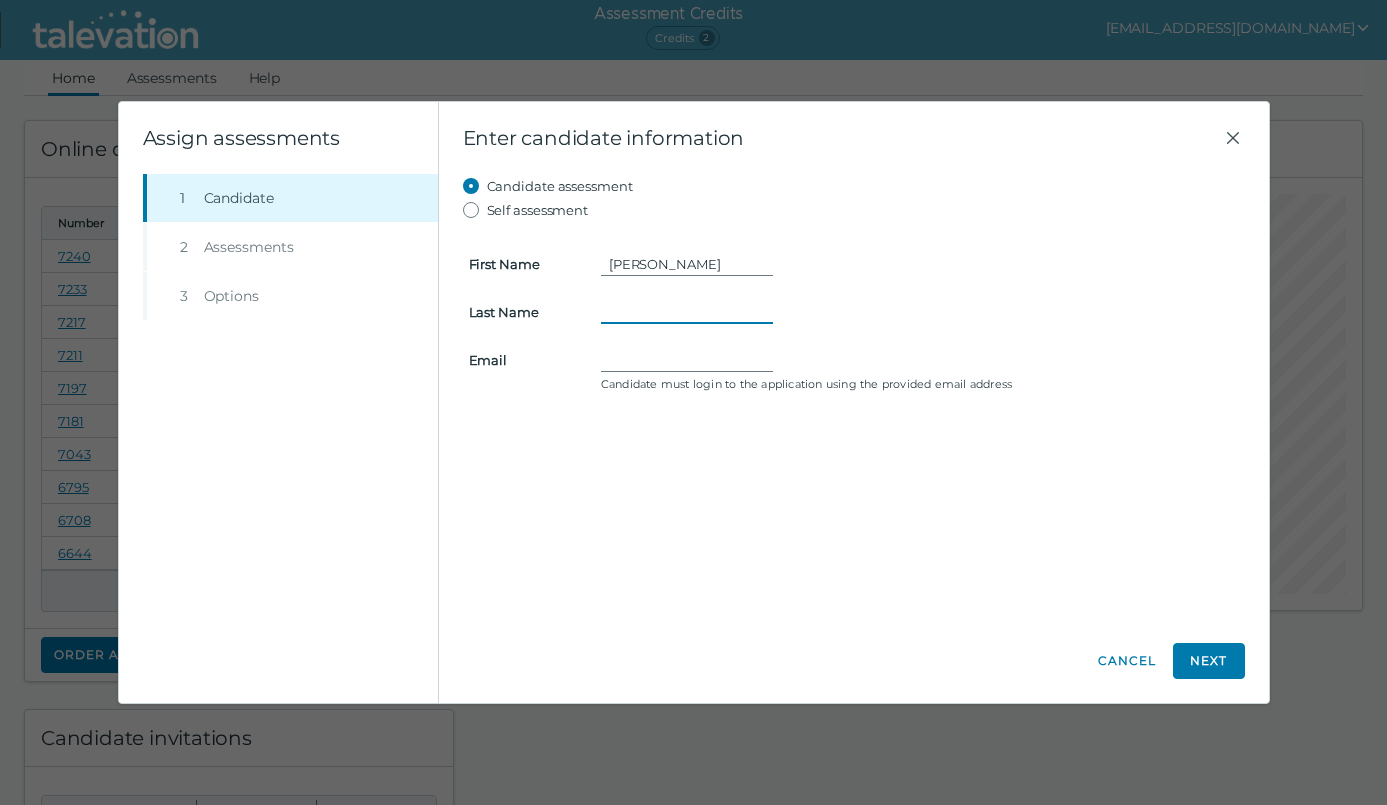 click on "Last Name" at bounding box center (687, 312) 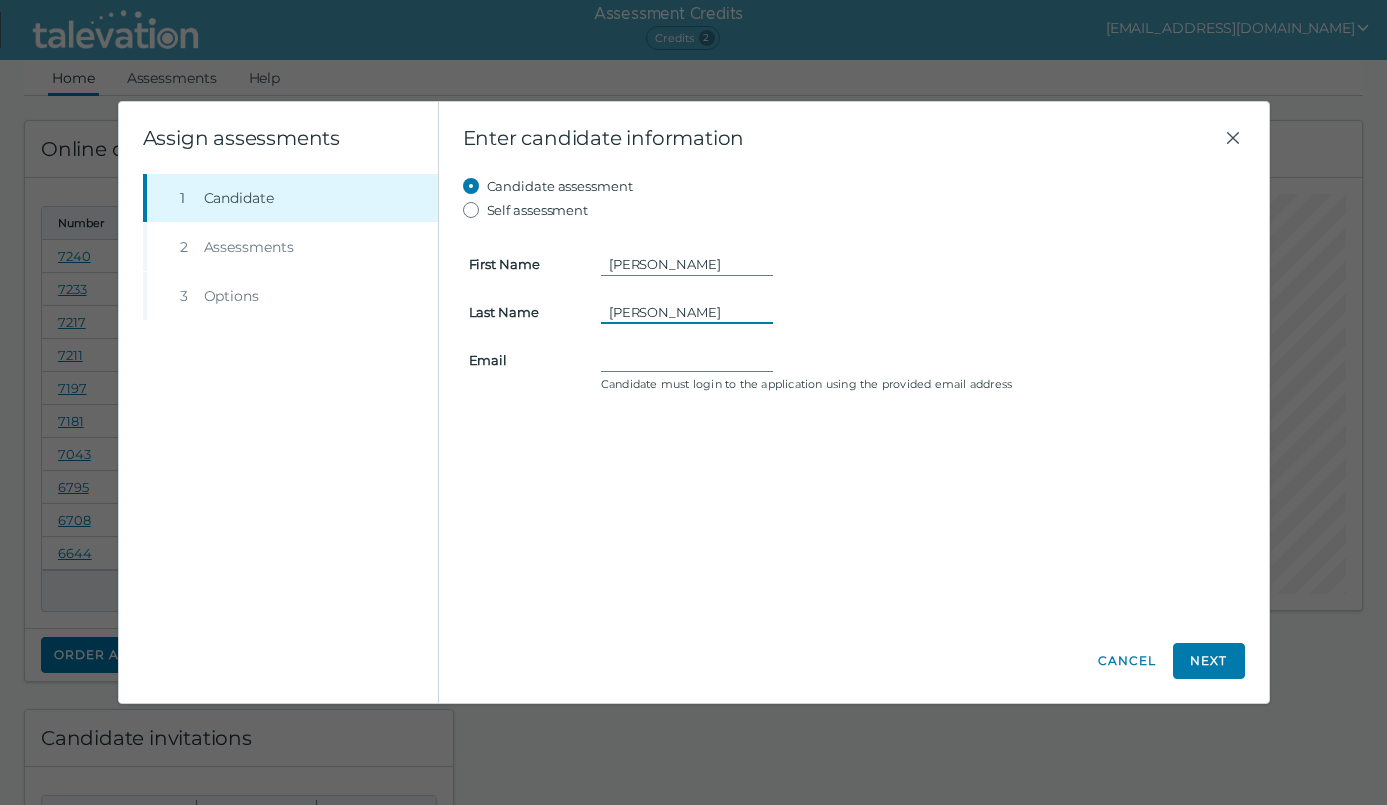 type on "[PERSON_NAME]" 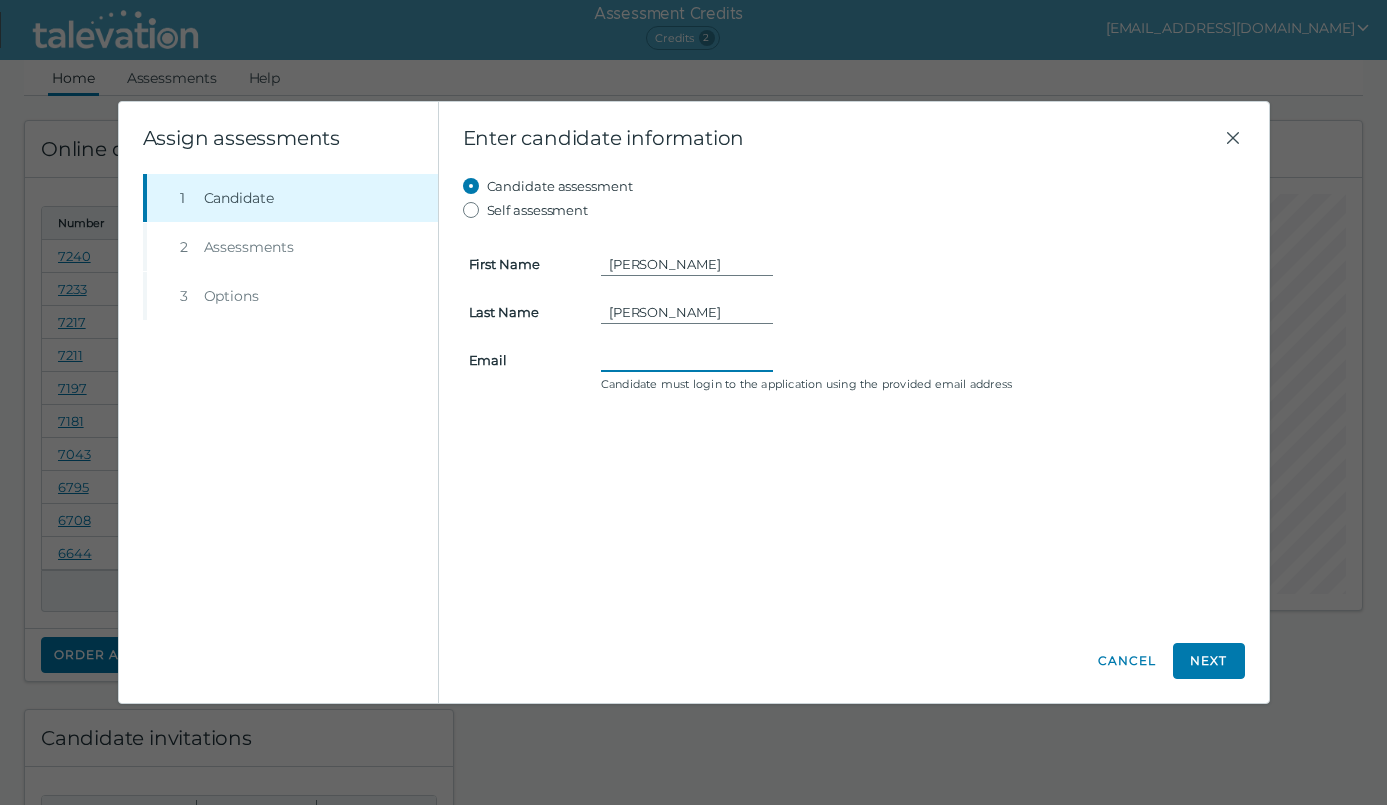 click on "Email" at bounding box center [687, 360] 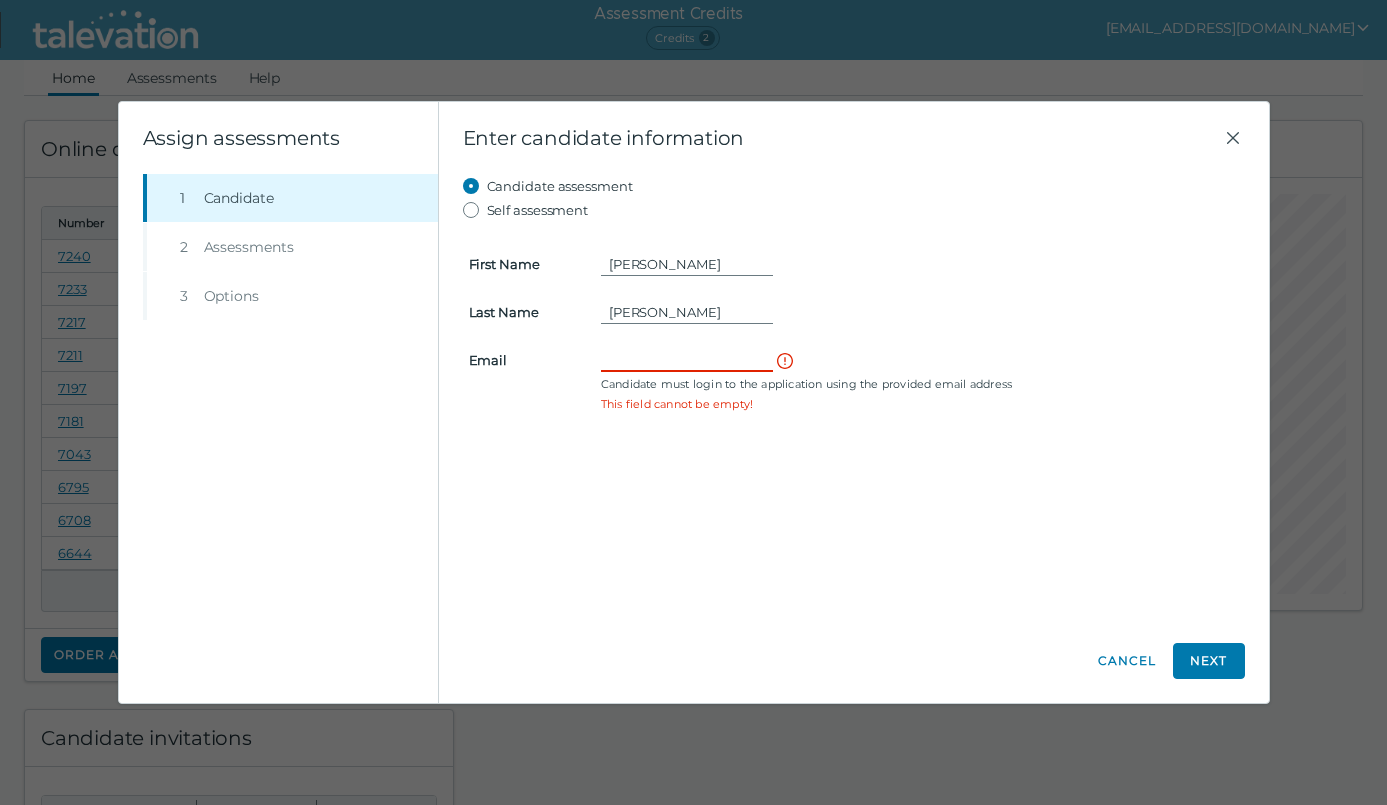 click on "Email" at bounding box center [687, 360] 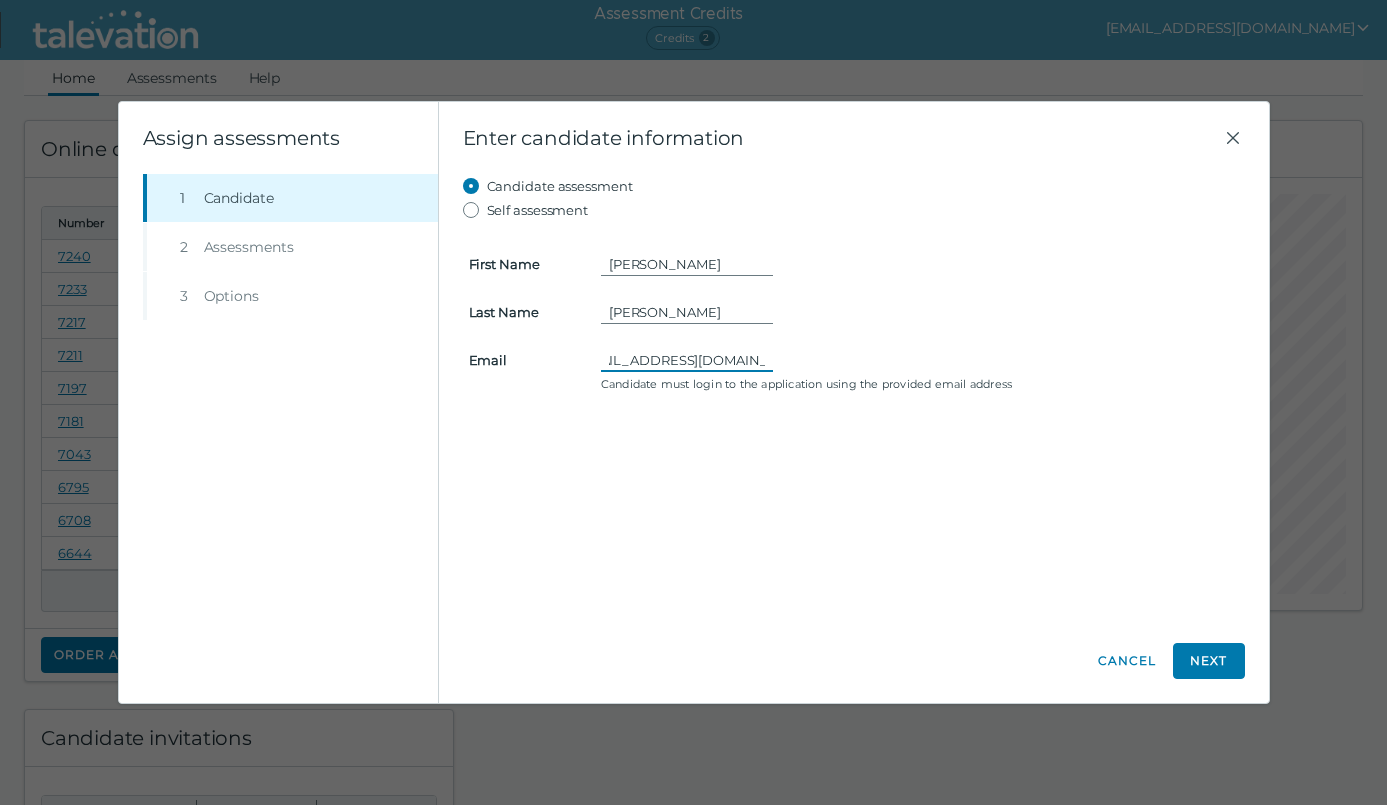 scroll, scrollTop: 0, scrollLeft: 0, axis: both 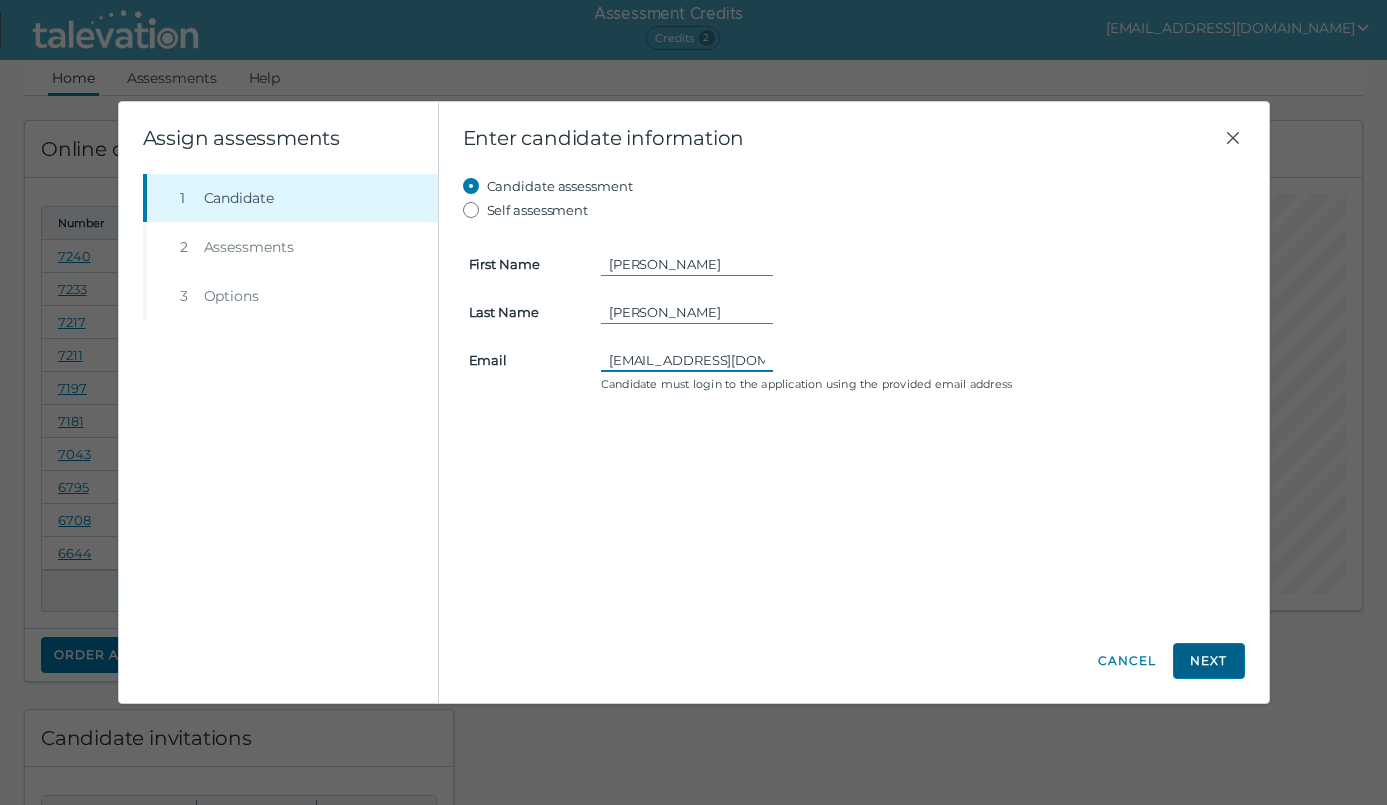 type on "[EMAIL_ADDRESS][DOMAIN_NAME]" 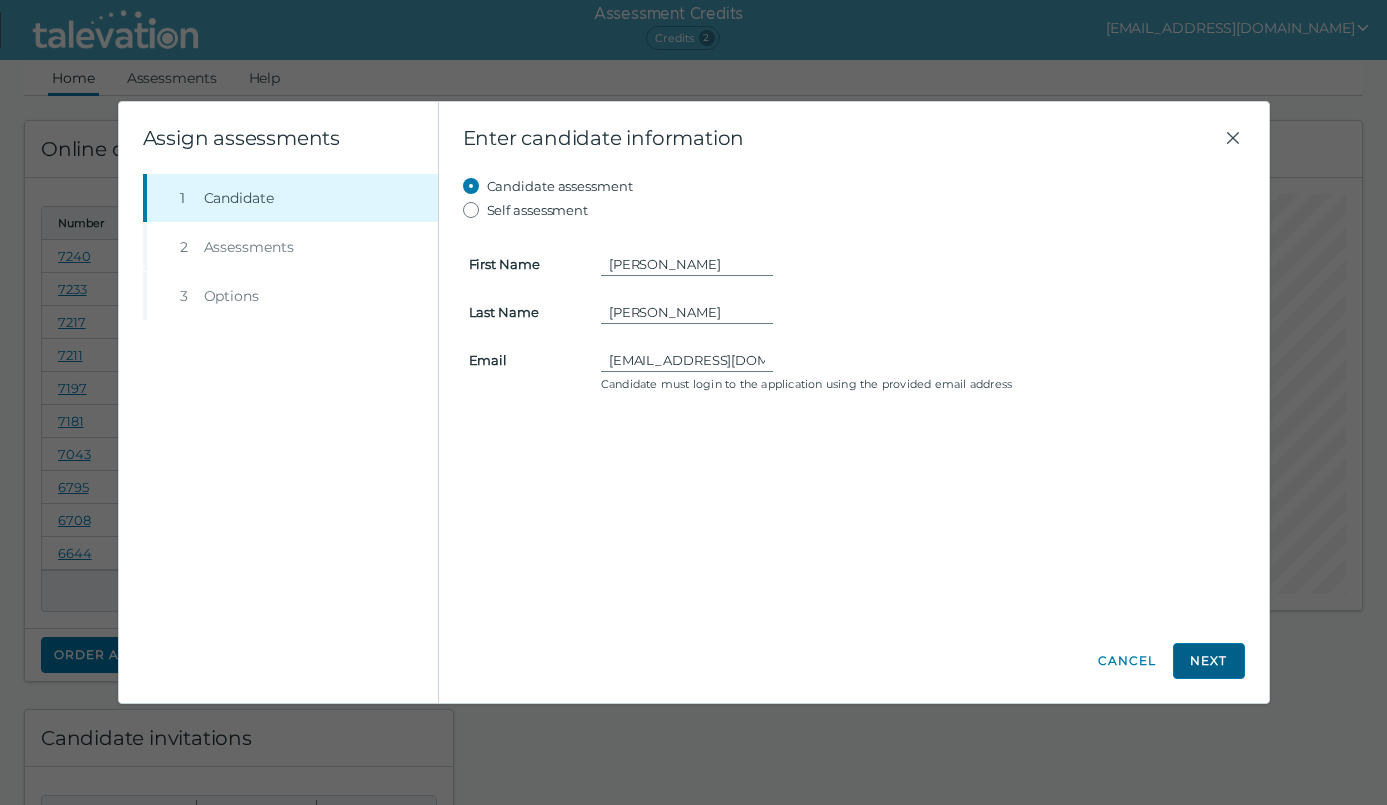 click on "Next" 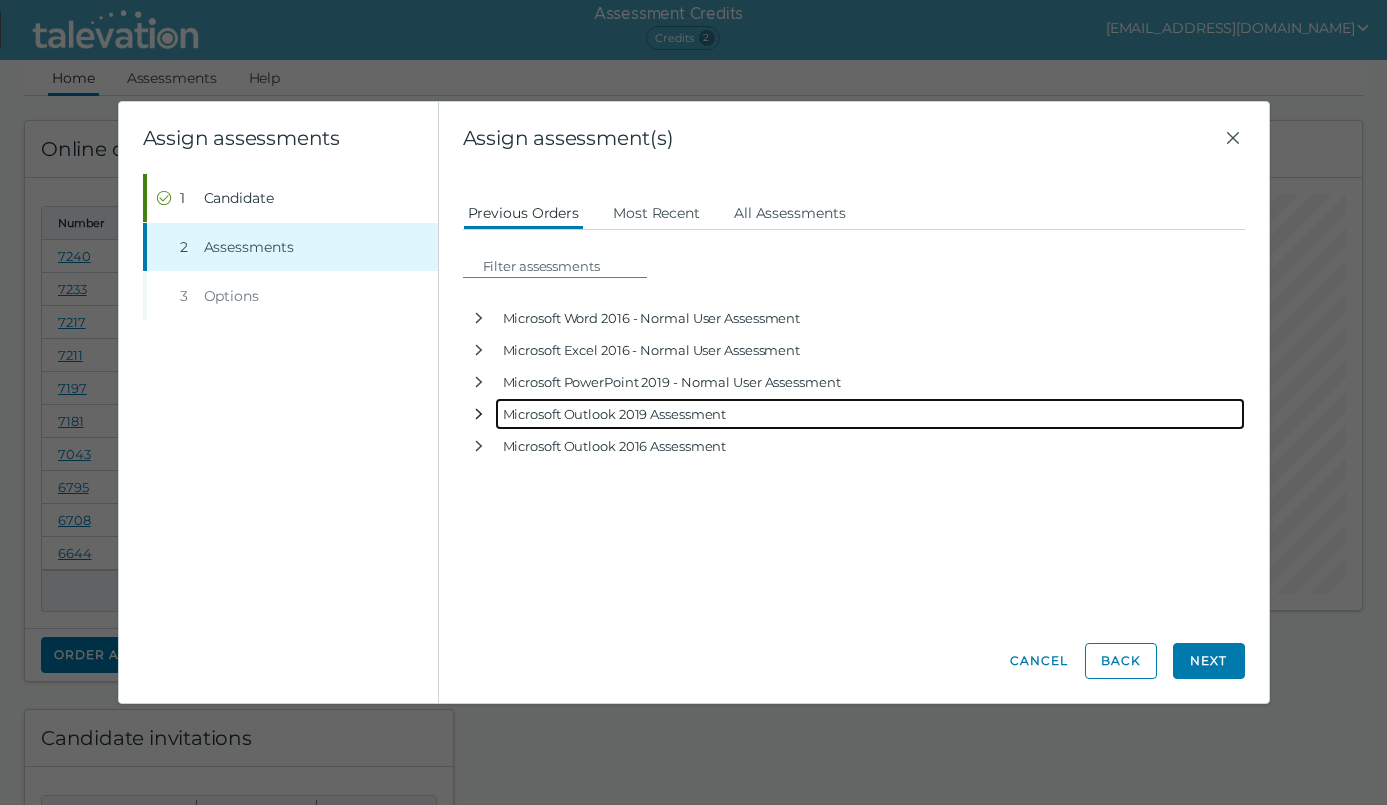click 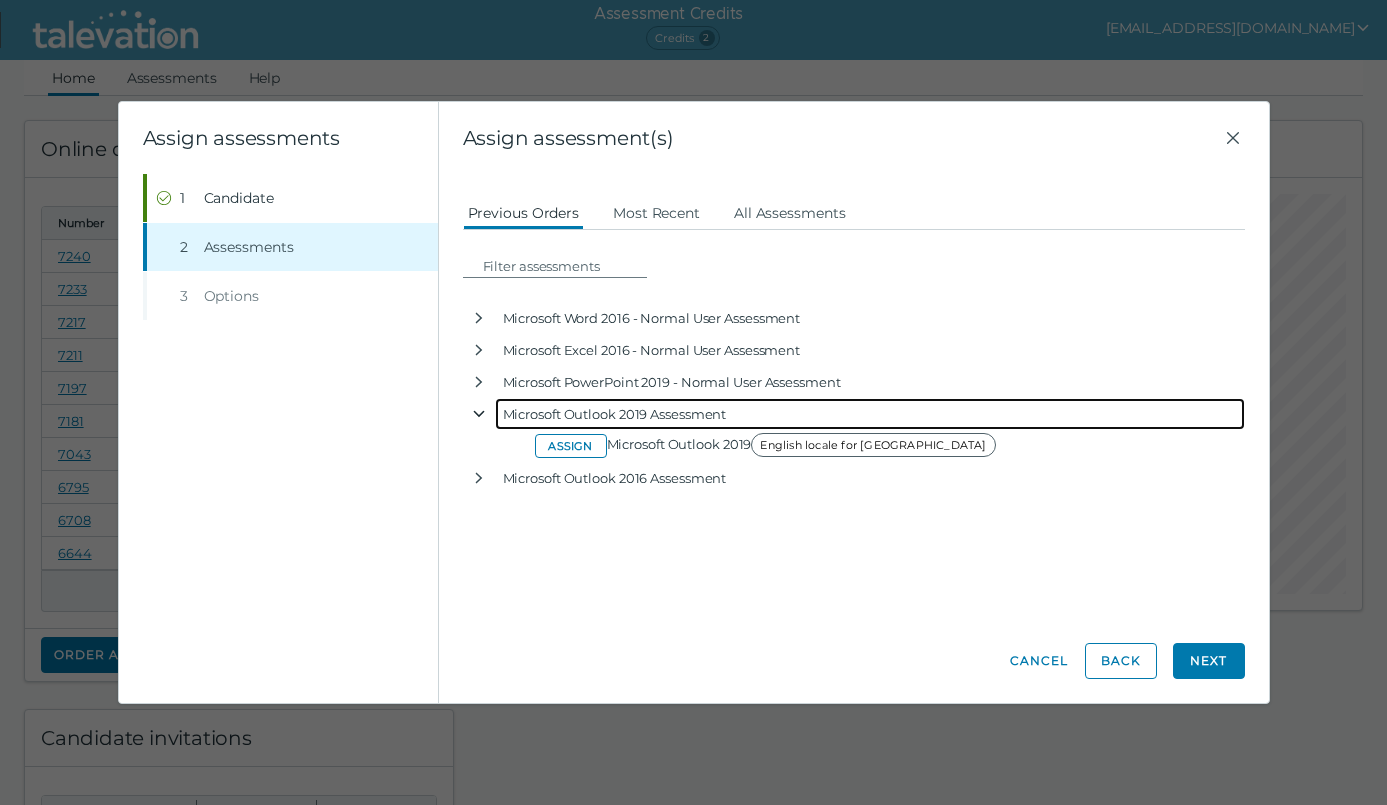 click 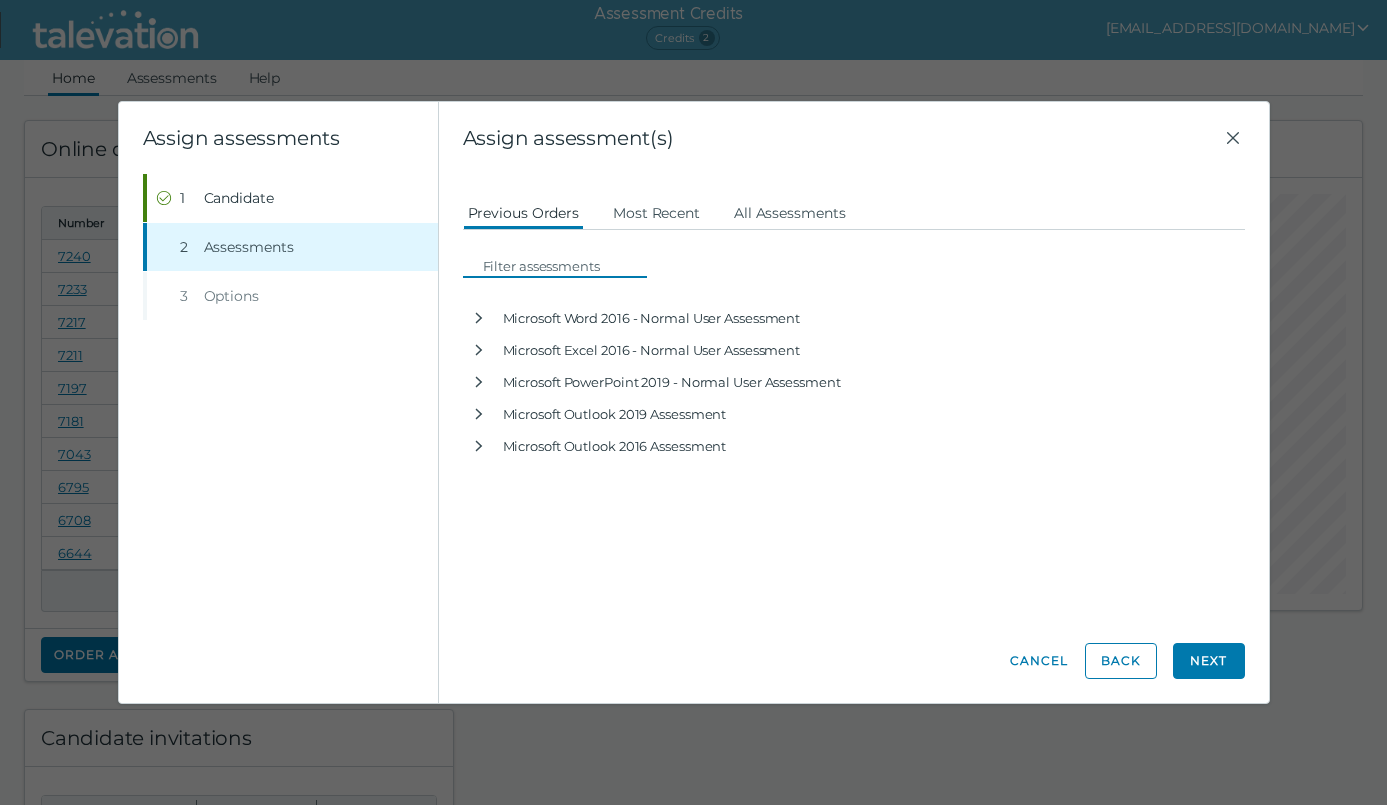 click at bounding box center (561, 266) 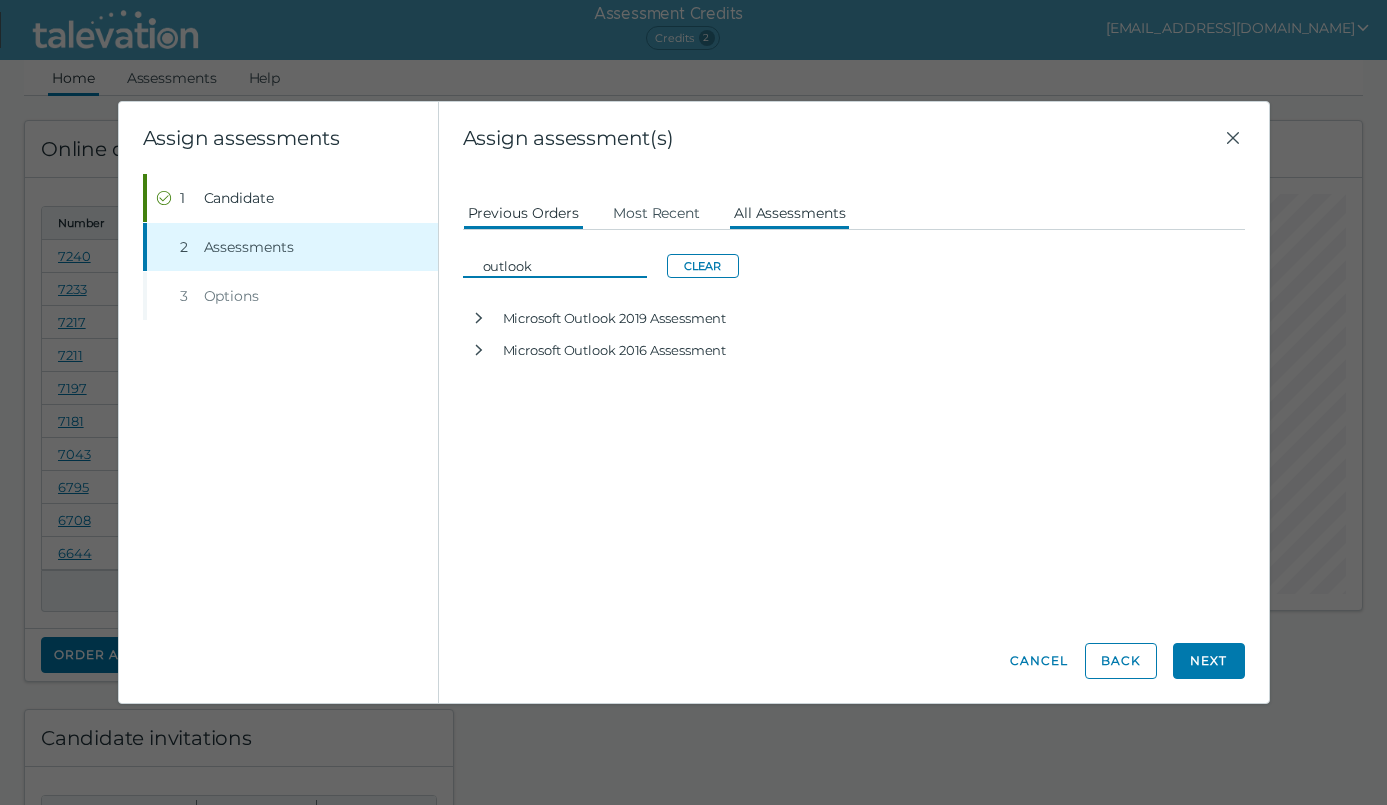 type on "outlook" 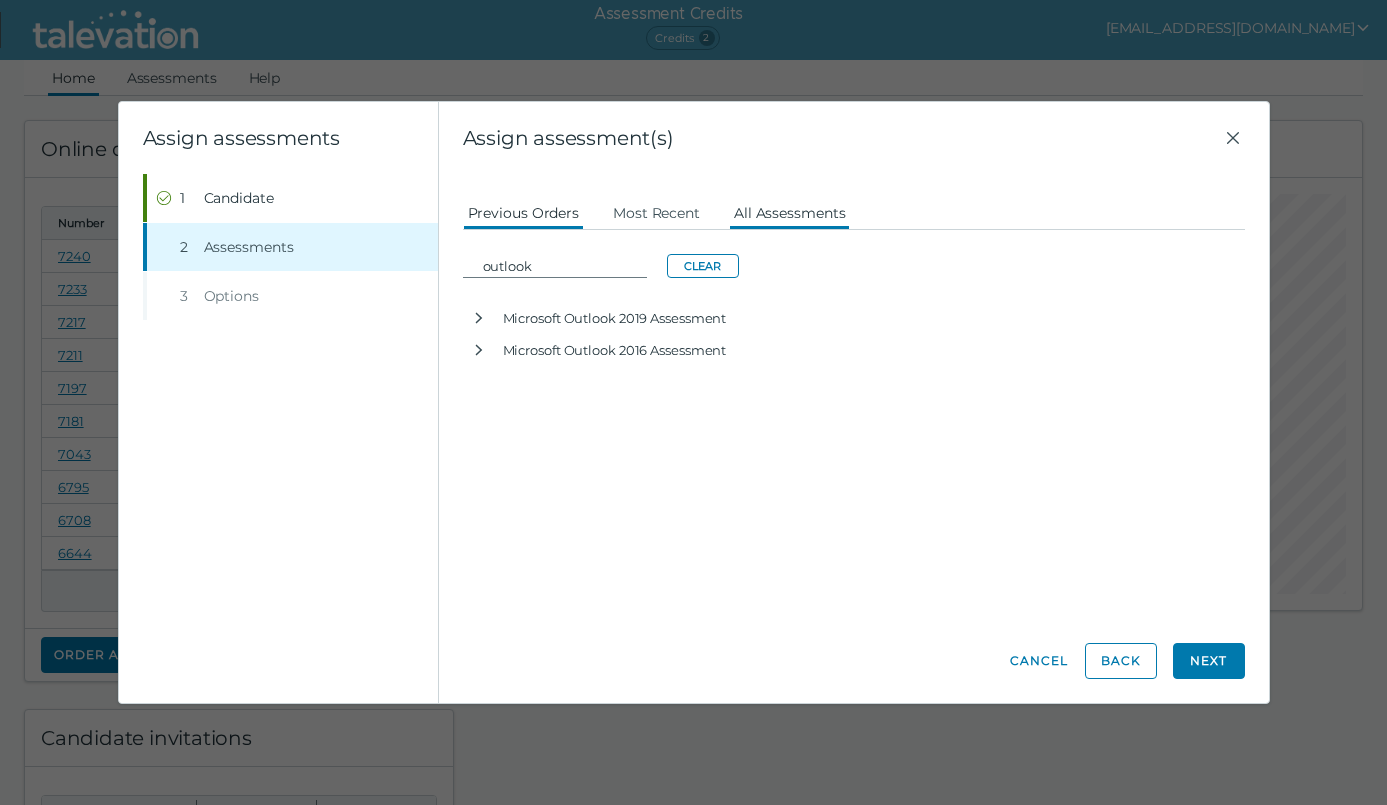 click on "All Assessments" at bounding box center [790, 212] 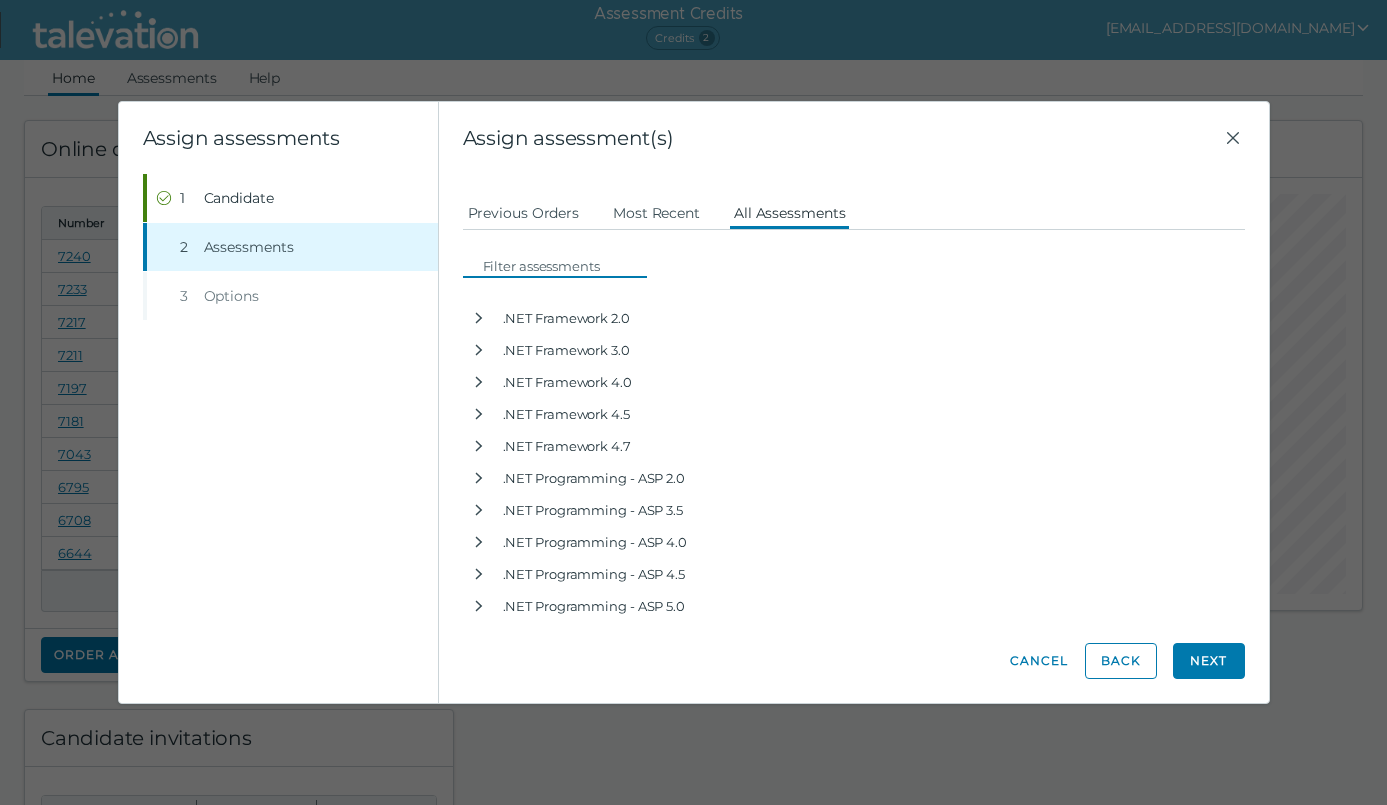 click at bounding box center (561, 266) 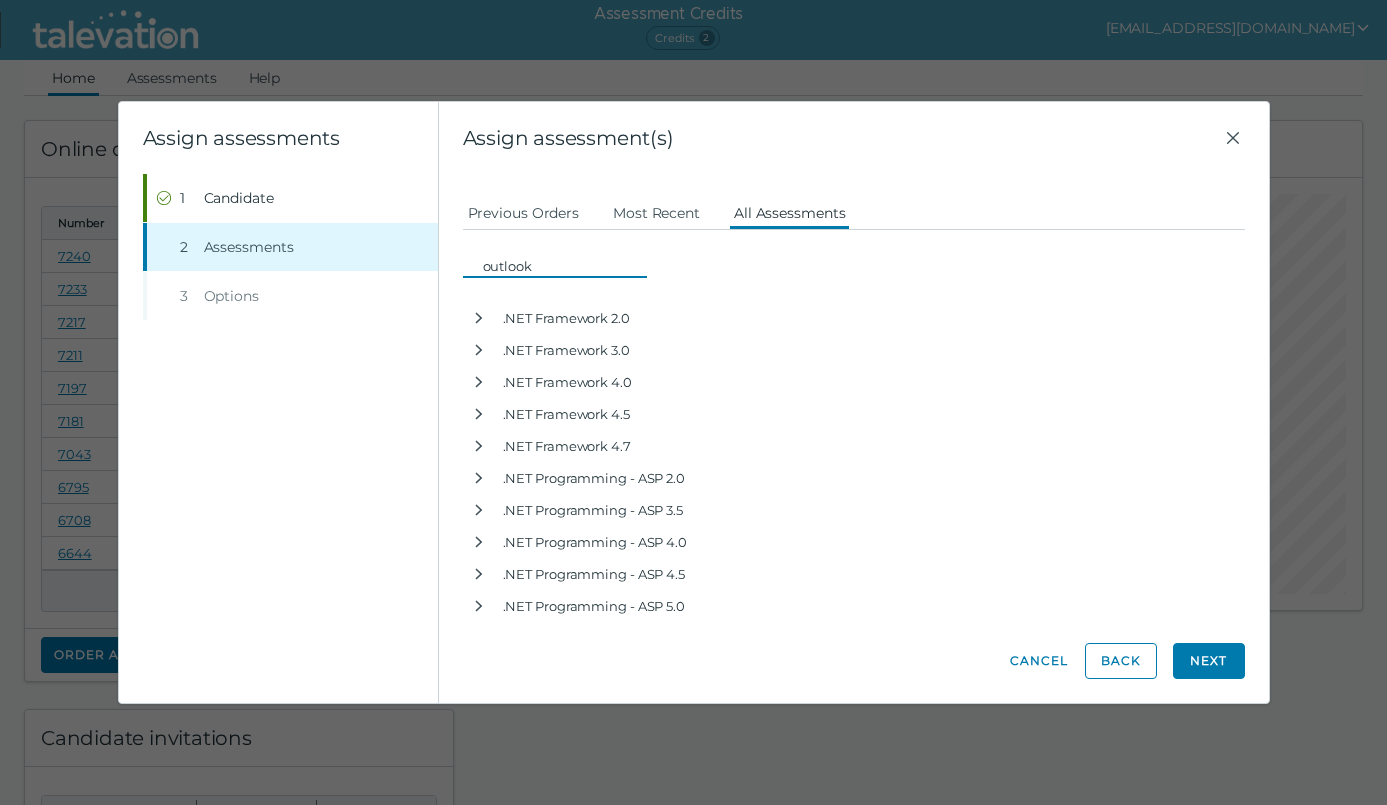 type on "outlook" 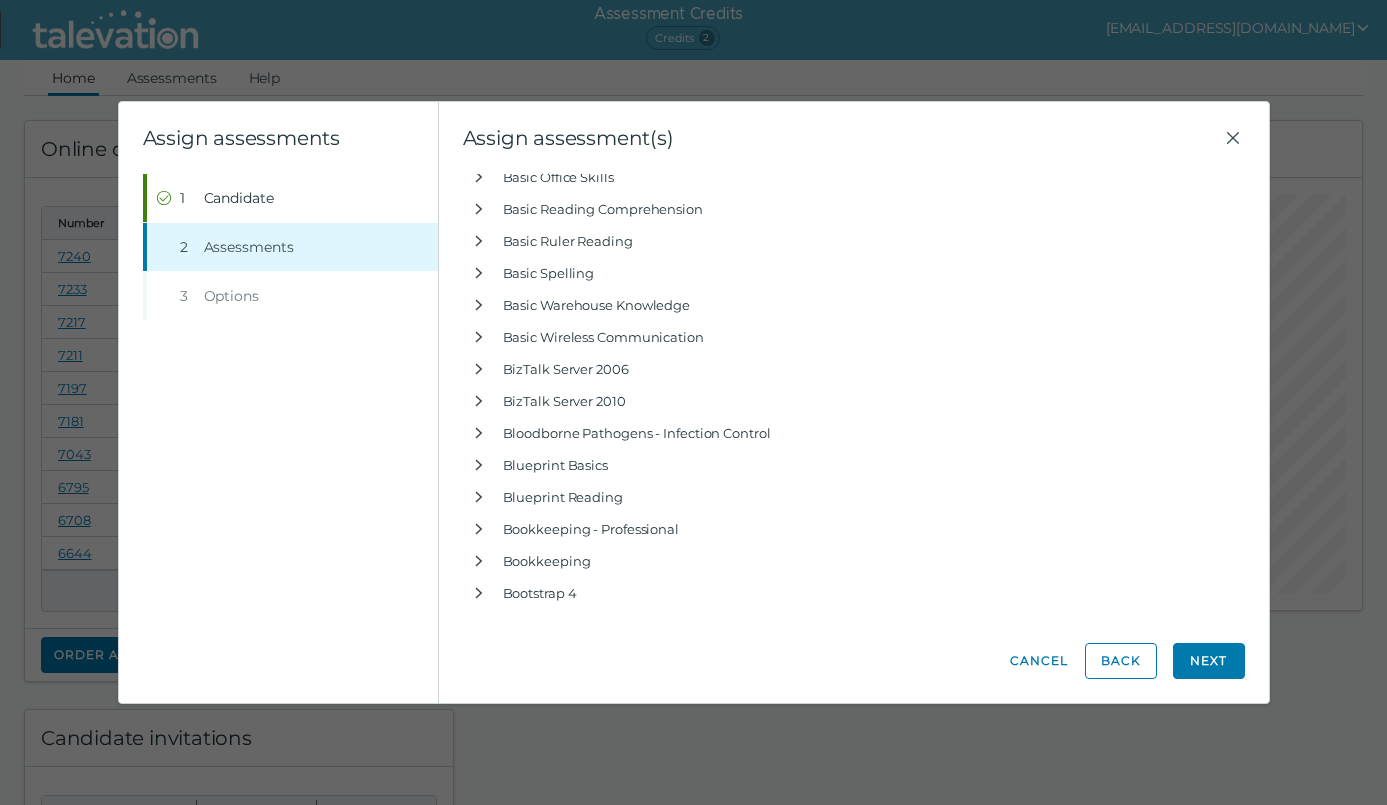 scroll, scrollTop: 0, scrollLeft: 0, axis: both 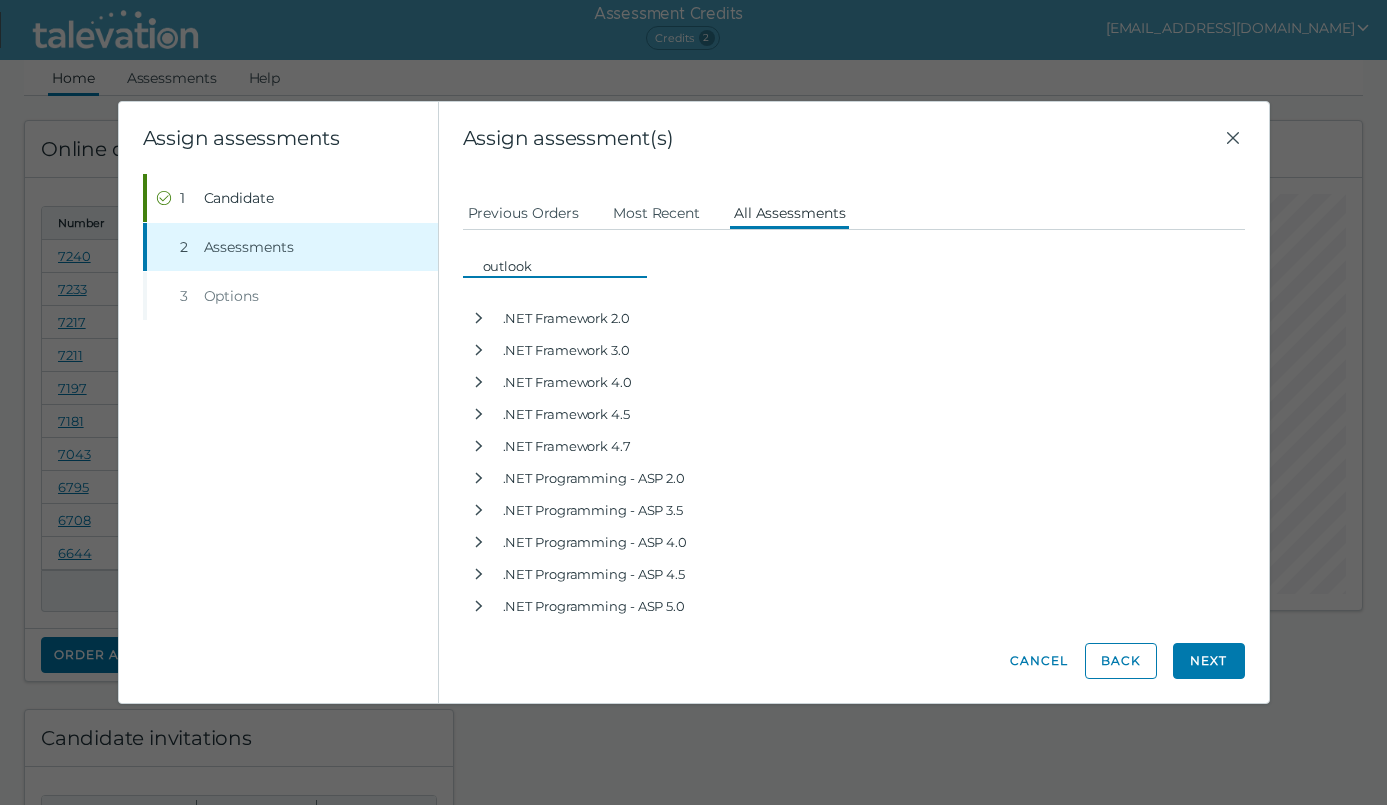 click on "outlook" at bounding box center (561, 266) 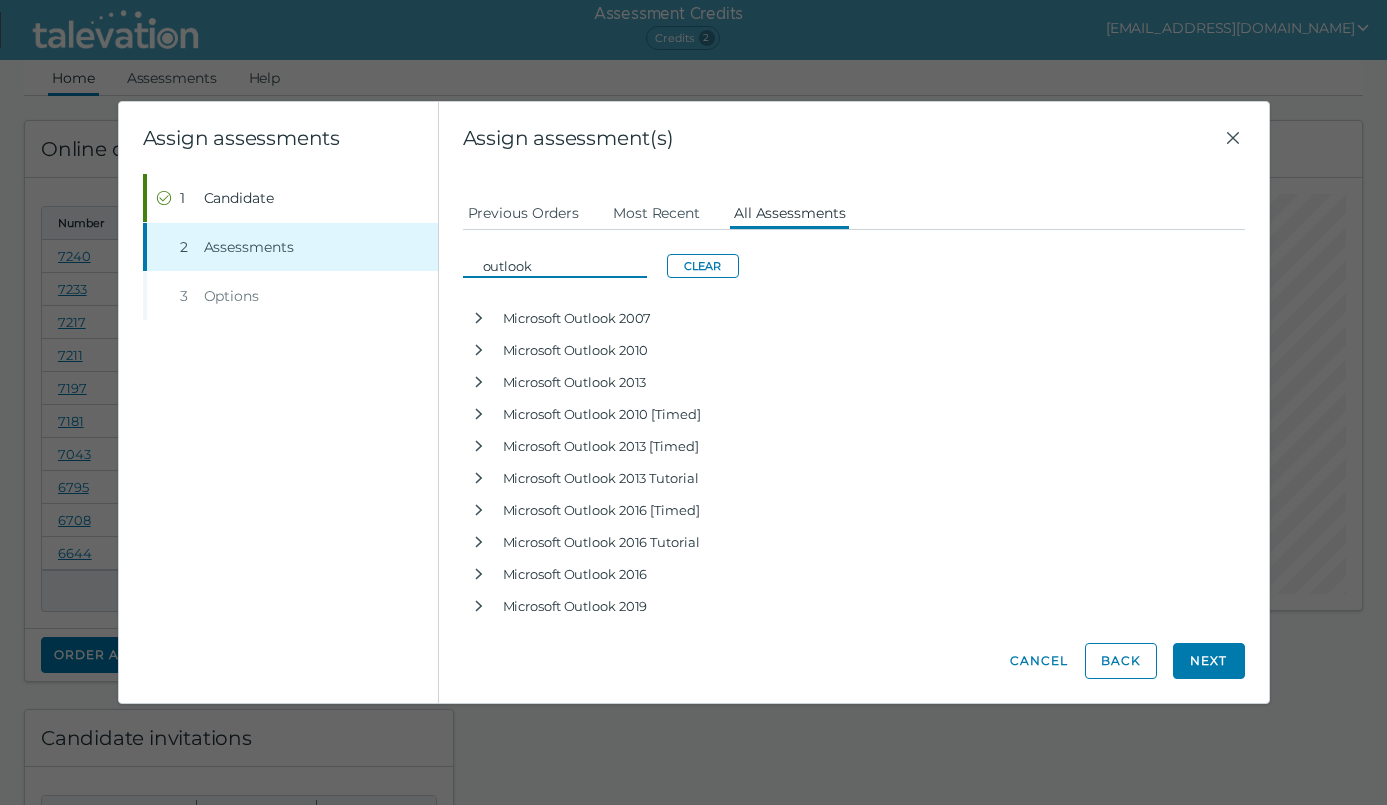 scroll, scrollTop: 2, scrollLeft: 0, axis: vertical 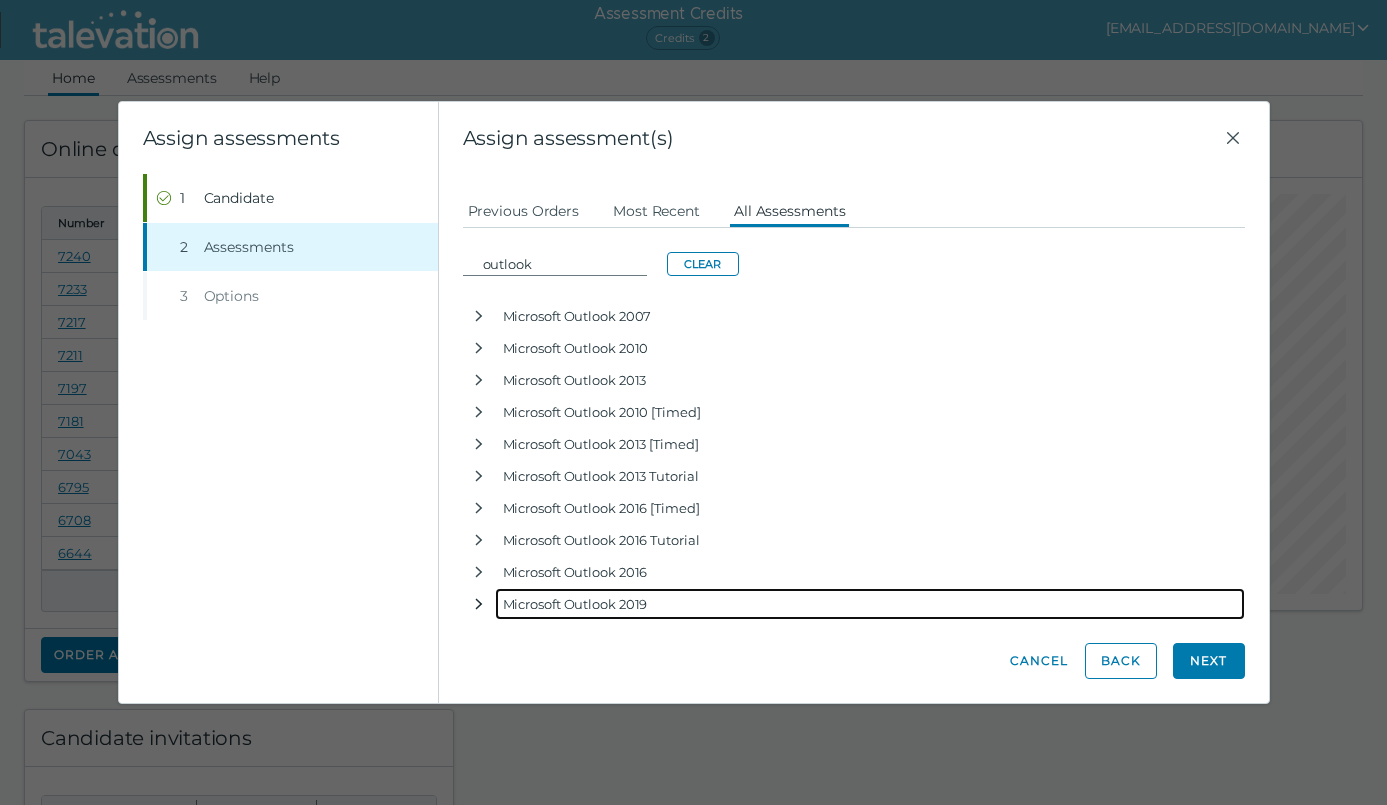 click 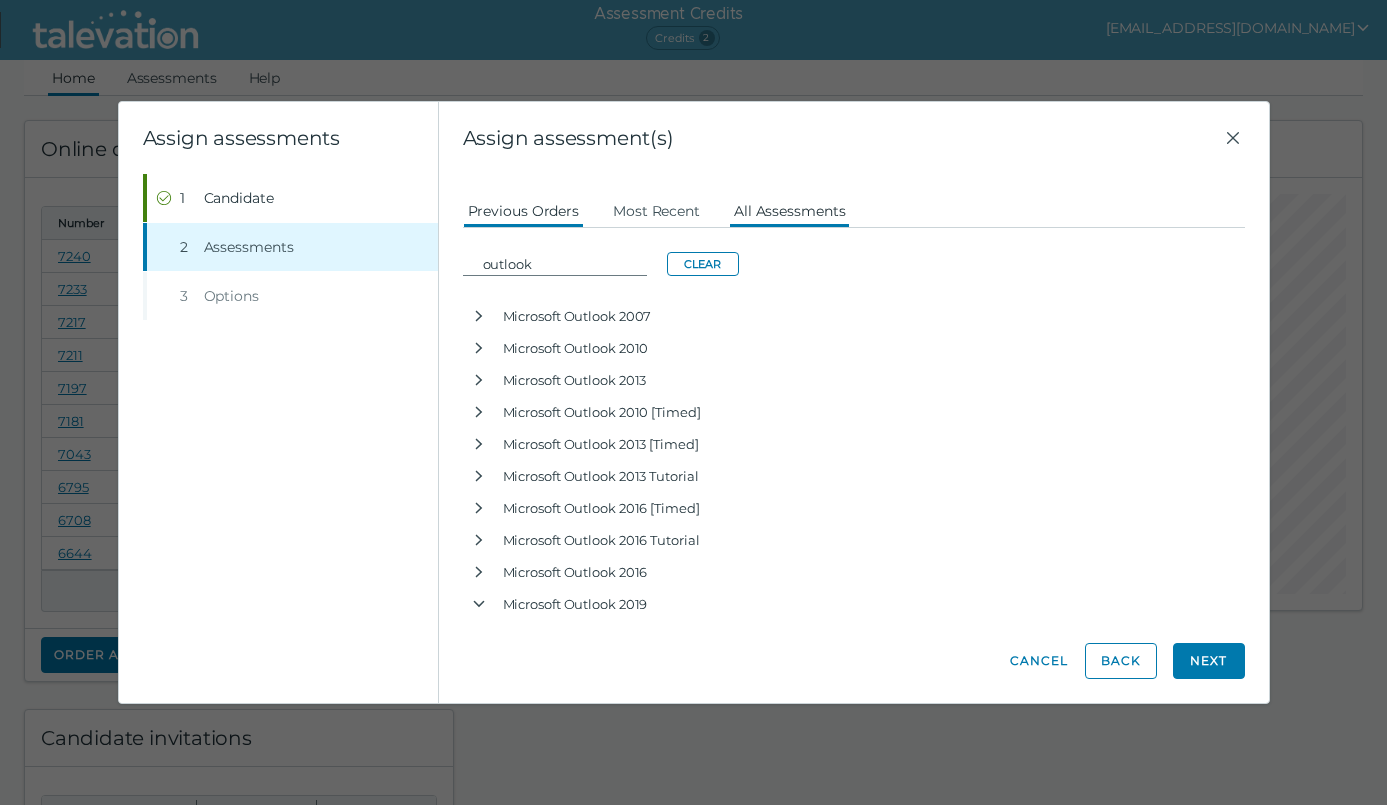 click on "Previous Orders" at bounding box center [524, 210] 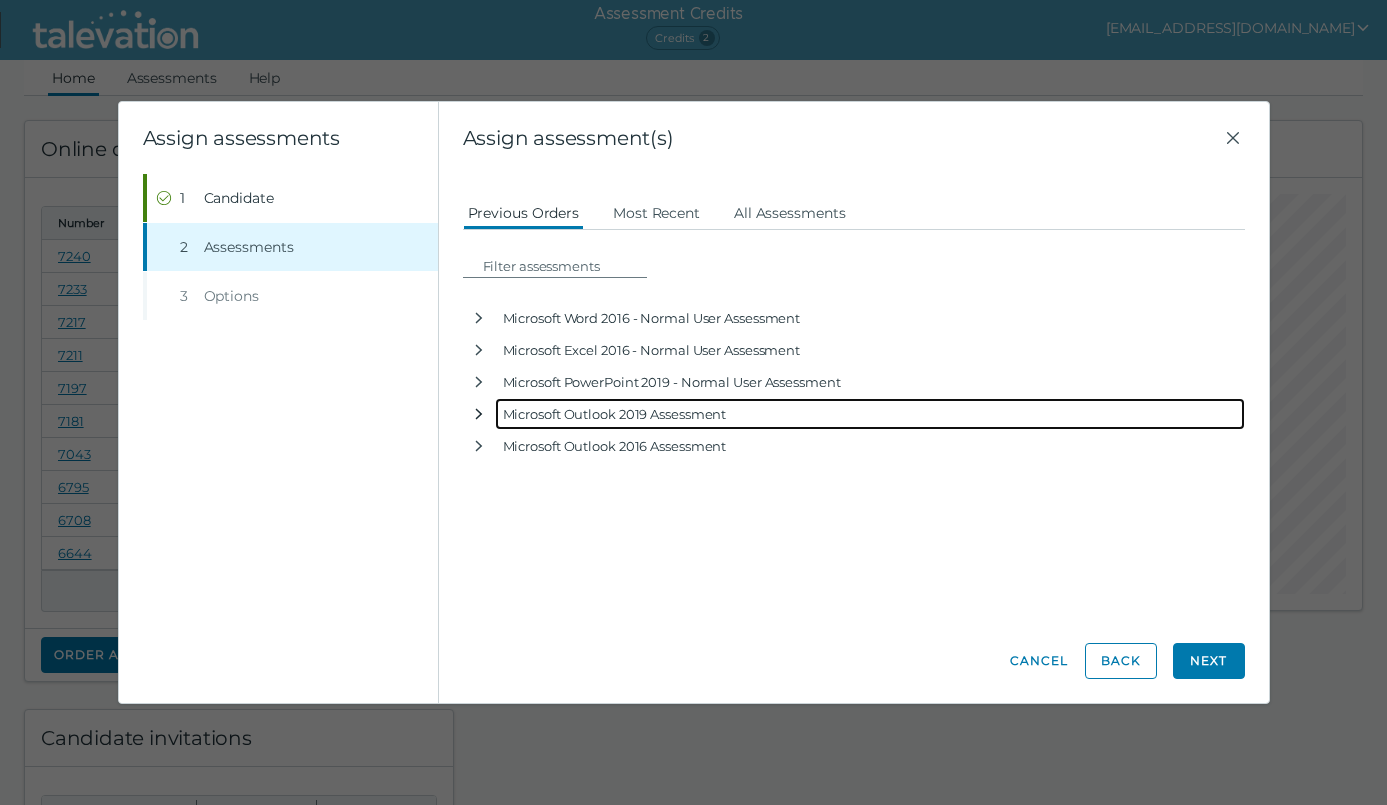 click 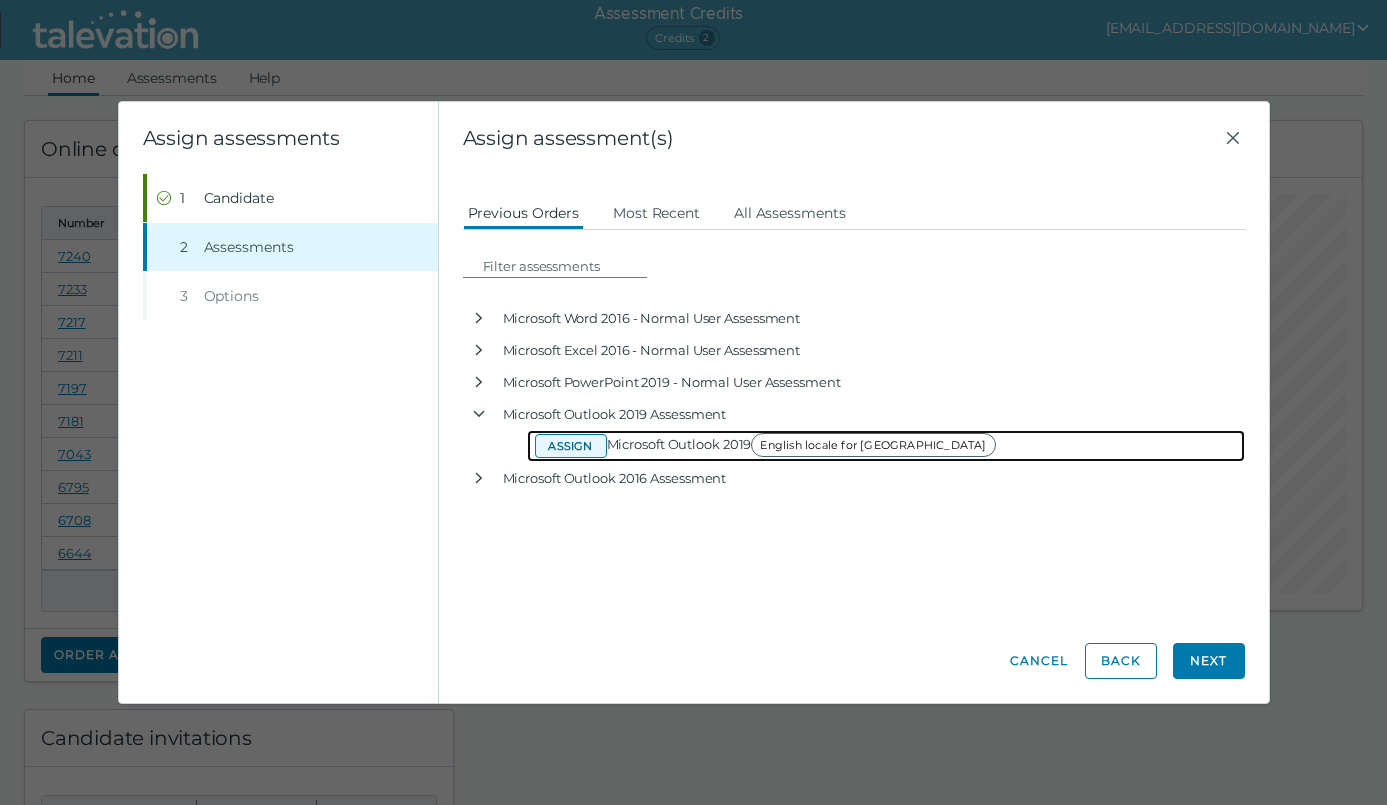 click on "Assign" at bounding box center (571, 446) 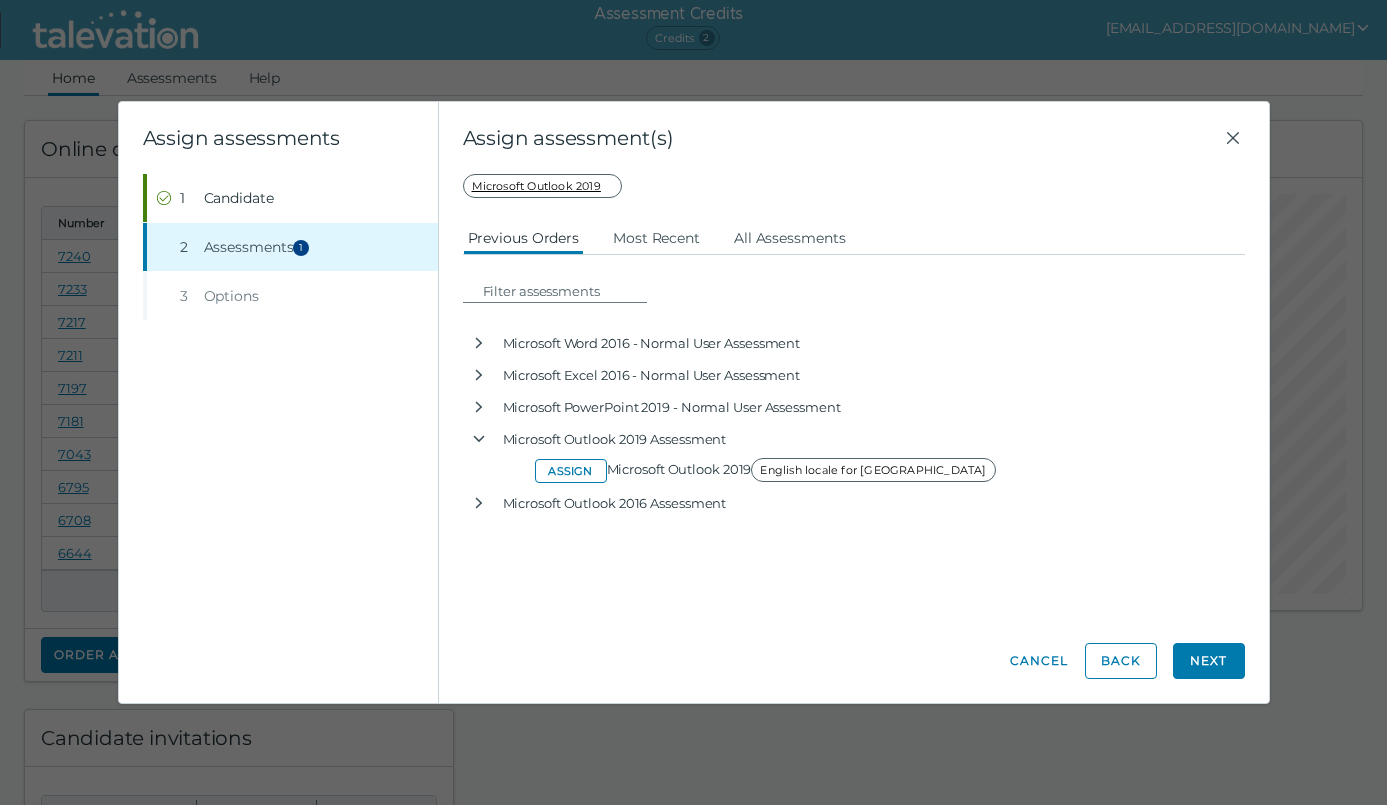 click on "Next" 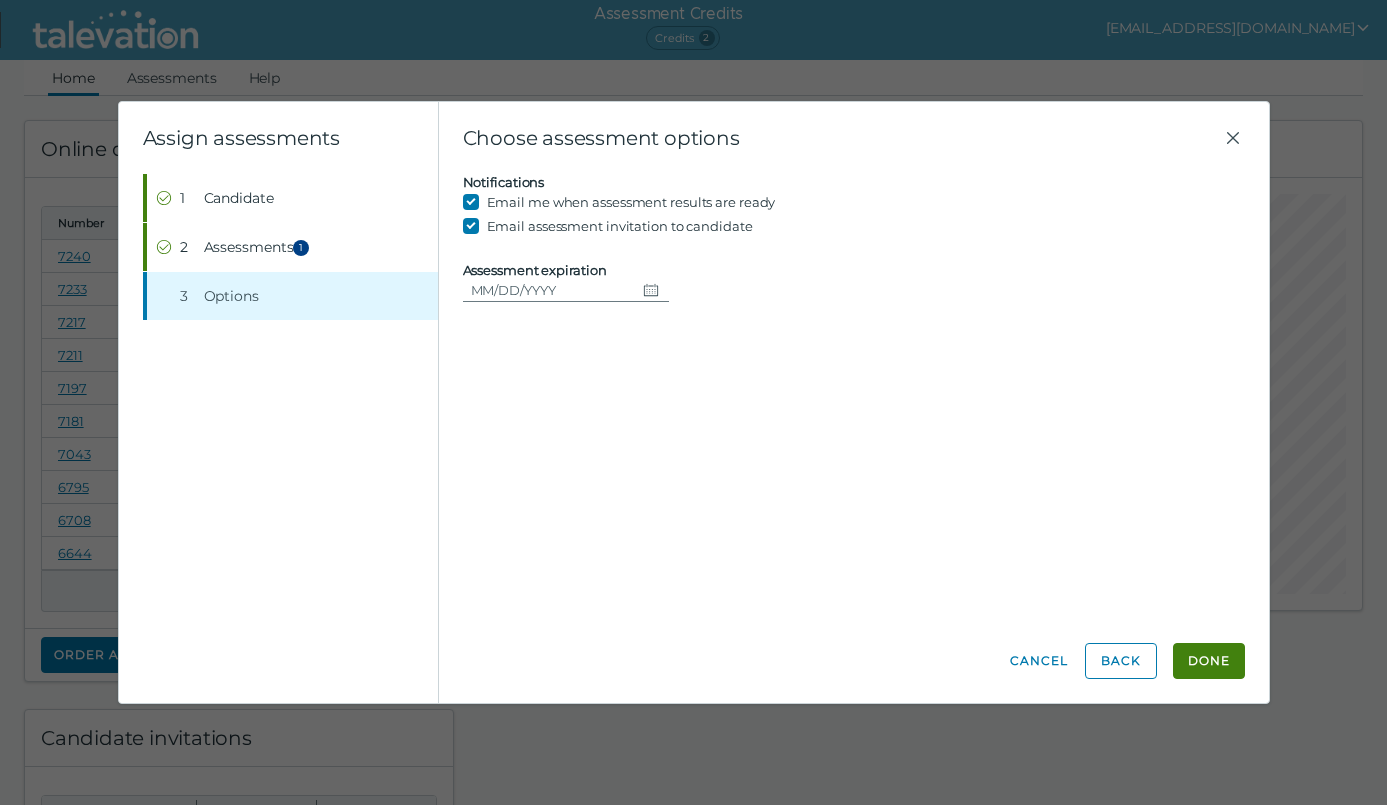 click on "Candidate assessment Self assessment First Name [PERSON_NAME] Last Name [PERSON_NAME] Email [EMAIL_ADDRESS][DOMAIN_NAME] Candidate must login to the application using the provided email address  Microsoft Outlook 2019 Previous Orders Most Recent All Assessments  Microsoft Word 2016 - Normal User Assessment  Assign Microsoft Word 2016 - Normal User  English locale for [GEOGRAPHIC_DATA]  Microsoft Excel 2016 - Normal User Assessment  Assign Microsoft Excel 2016 - Normal User  English locale for [GEOGRAPHIC_DATA]  Microsoft PowerPoint 2019 - Normal User Assessment  Assign Microsoft PowerPoint 2019 - Normal User  English locale for [GEOGRAPHIC_DATA]  Microsoft Outlook 2019 Assessment  Assign Microsoft Outlook 2019  English locale for [GEOGRAPHIC_DATA]  Microsoft Outlook 2016 Assessment  Assign Microsoft Outlook 2016  English locale for [GEOGRAPHIC_DATA] Notifications Email me when assessment results are ready Email assessment invitation to candidate Assessment expiration" 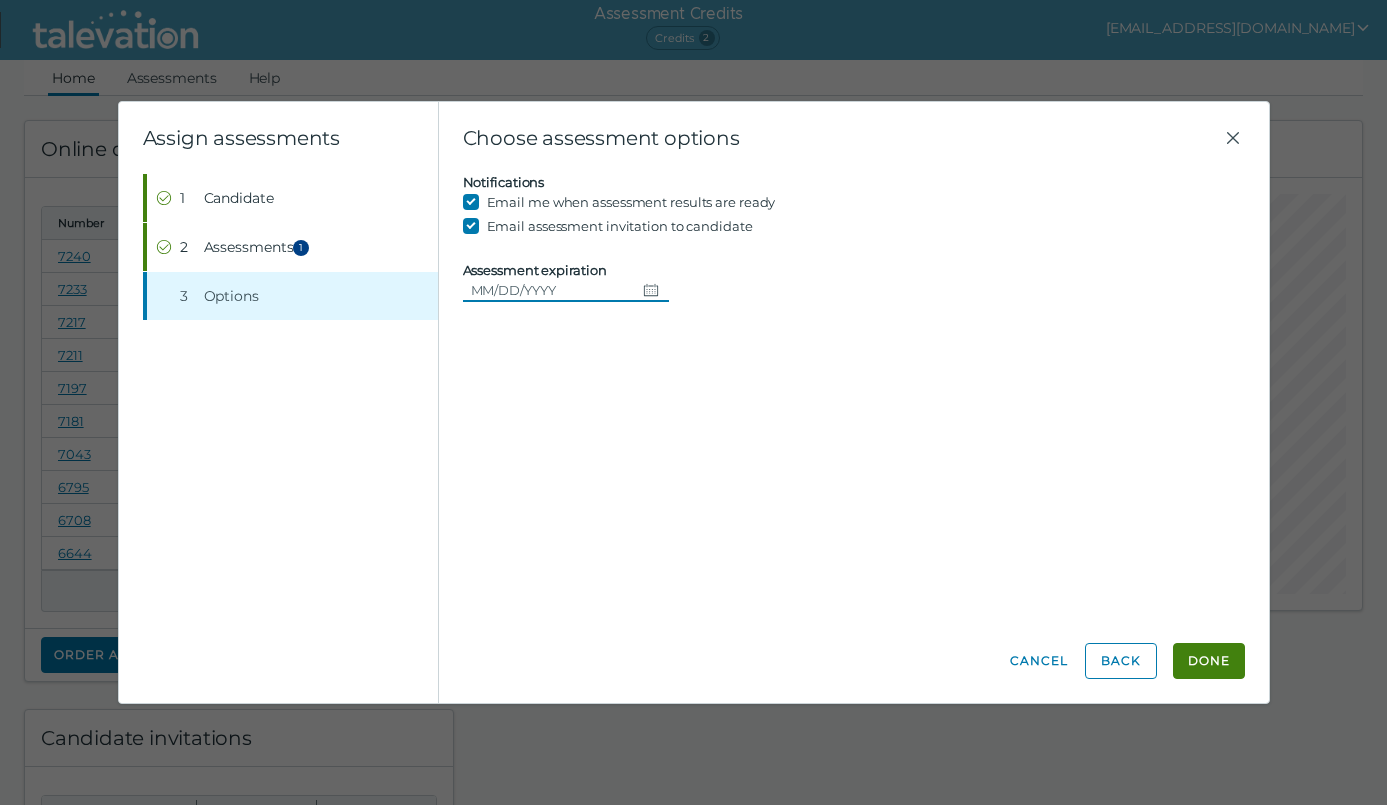 click 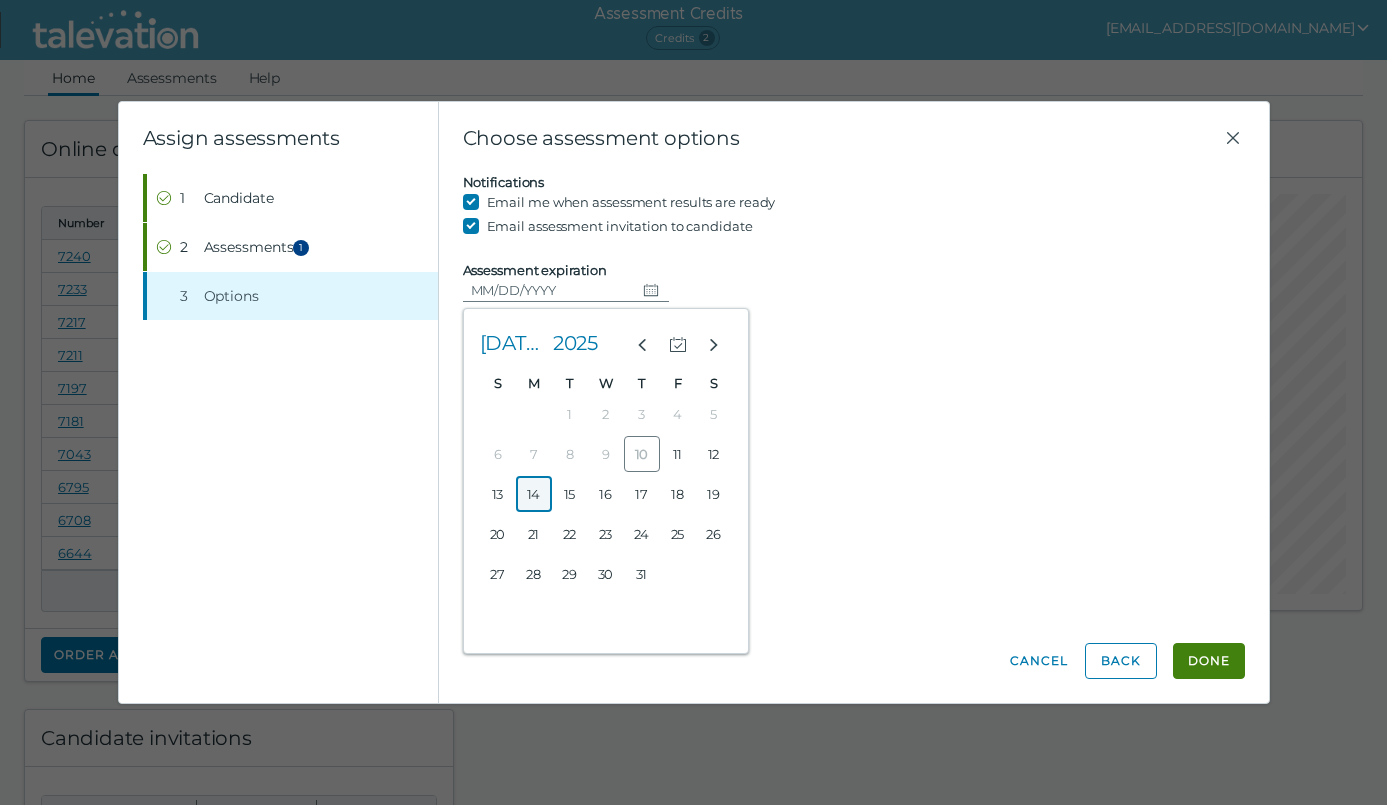 click on "14" 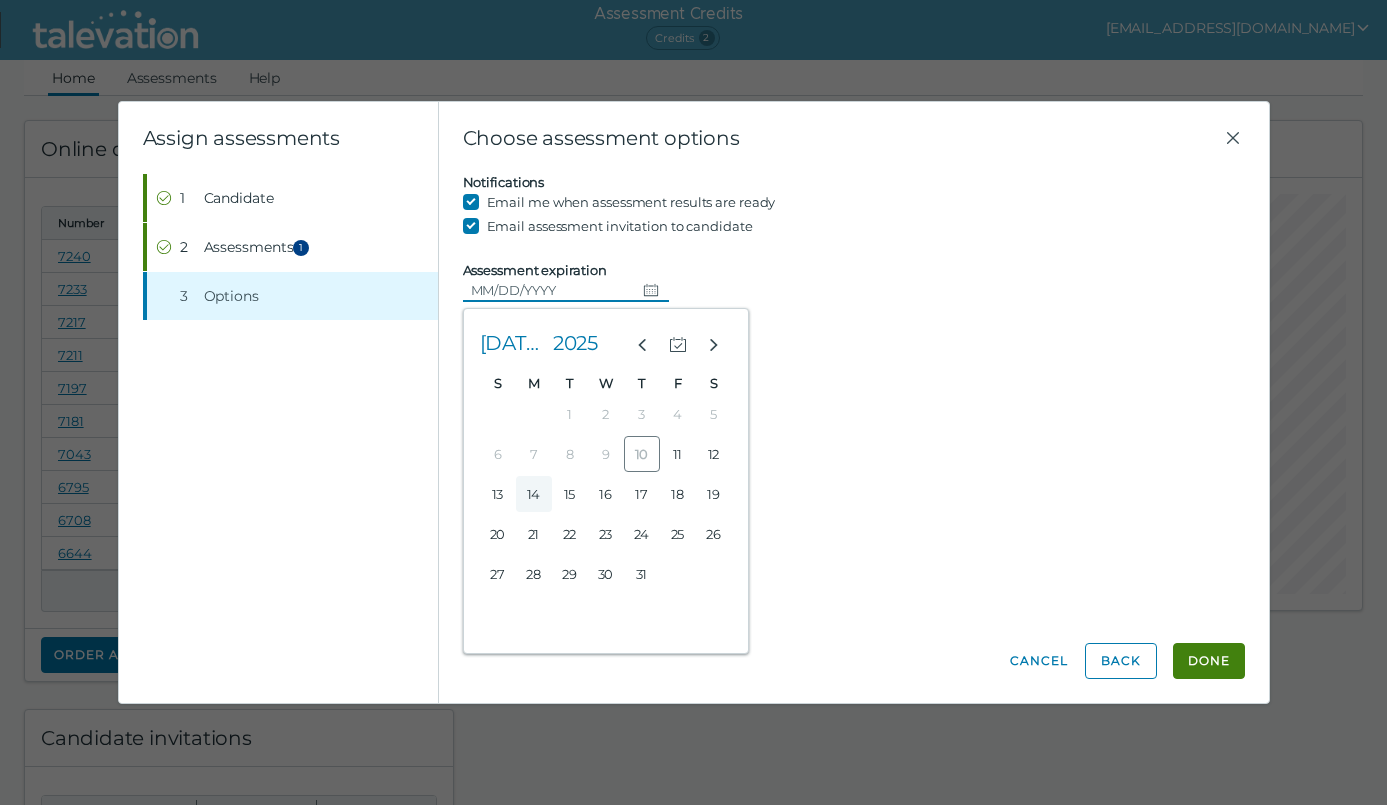 type on "[DATE]" 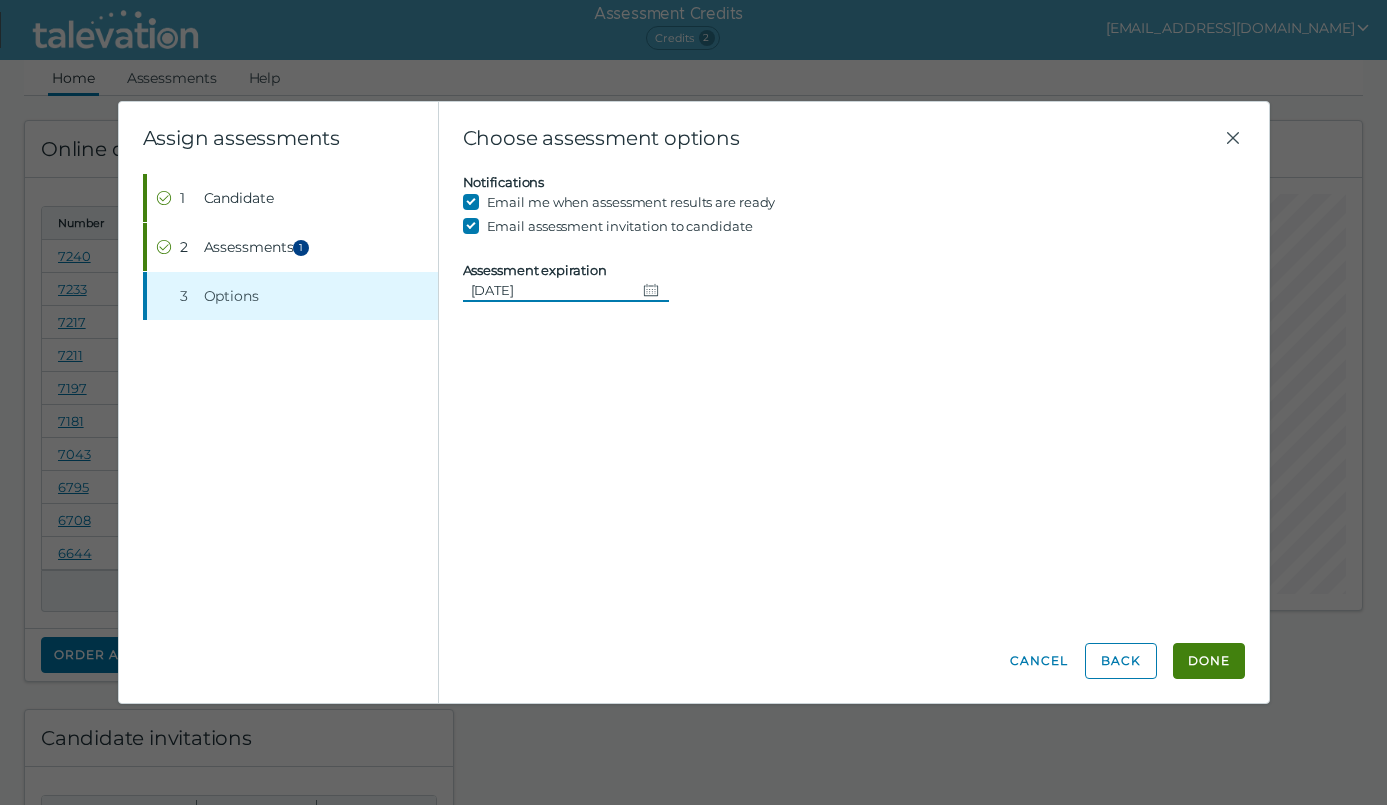 click on "Candidate assessment Self assessment First Name [PERSON_NAME] Last Name [PERSON_NAME] Email [EMAIL_ADDRESS][DOMAIN_NAME] Candidate must login to the application using the provided email address  Microsoft Outlook 2019 Previous Orders Most Recent All Assessments  Microsoft Word 2016 - Normal User Assessment  Assign Microsoft Word 2016 - Normal User  English locale for [GEOGRAPHIC_DATA]  Microsoft Excel 2016 - Normal User Assessment  Assign Microsoft Excel 2016 - Normal User  English locale for [GEOGRAPHIC_DATA]  Microsoft PowerPoint 2019 - Normal User Assessment  Assign Microsoft PowerPoint 2019 - Normal User  English locale for [GEOGRAPHIC_DATA]  Microsoft Outlook 2019 Assessment  Assign Microsoft Outlook 2019  English locale for [GEOGRAPHIC_DATA]  Microsoft Outlook 2016 Assessment  Assign Microsoft Outlook 2016  English locale for [GEOGRAPHIC_DATA] Notifications Email me when assessment results are ready Email assessment invitation to candidate Assessment expiration [DATE]" 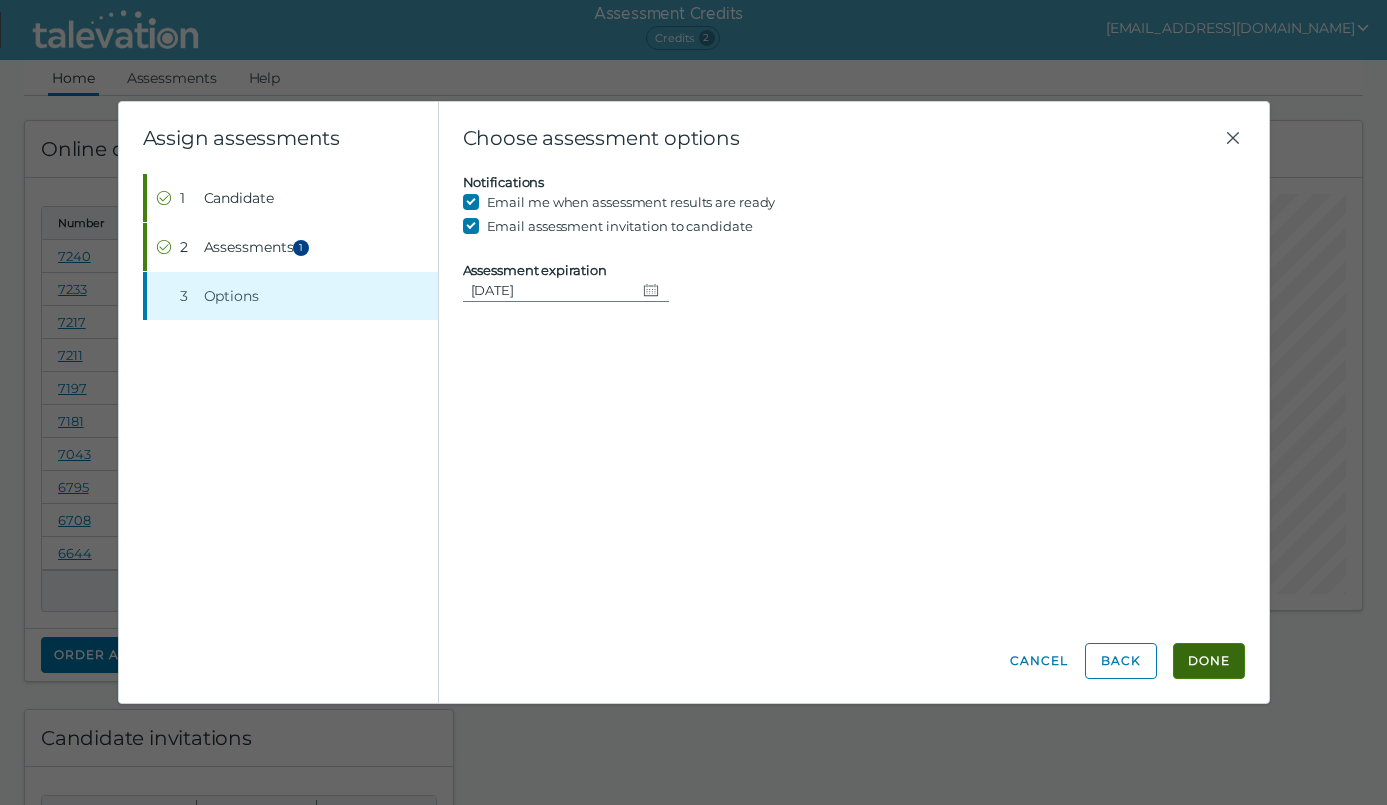 click on "Done" 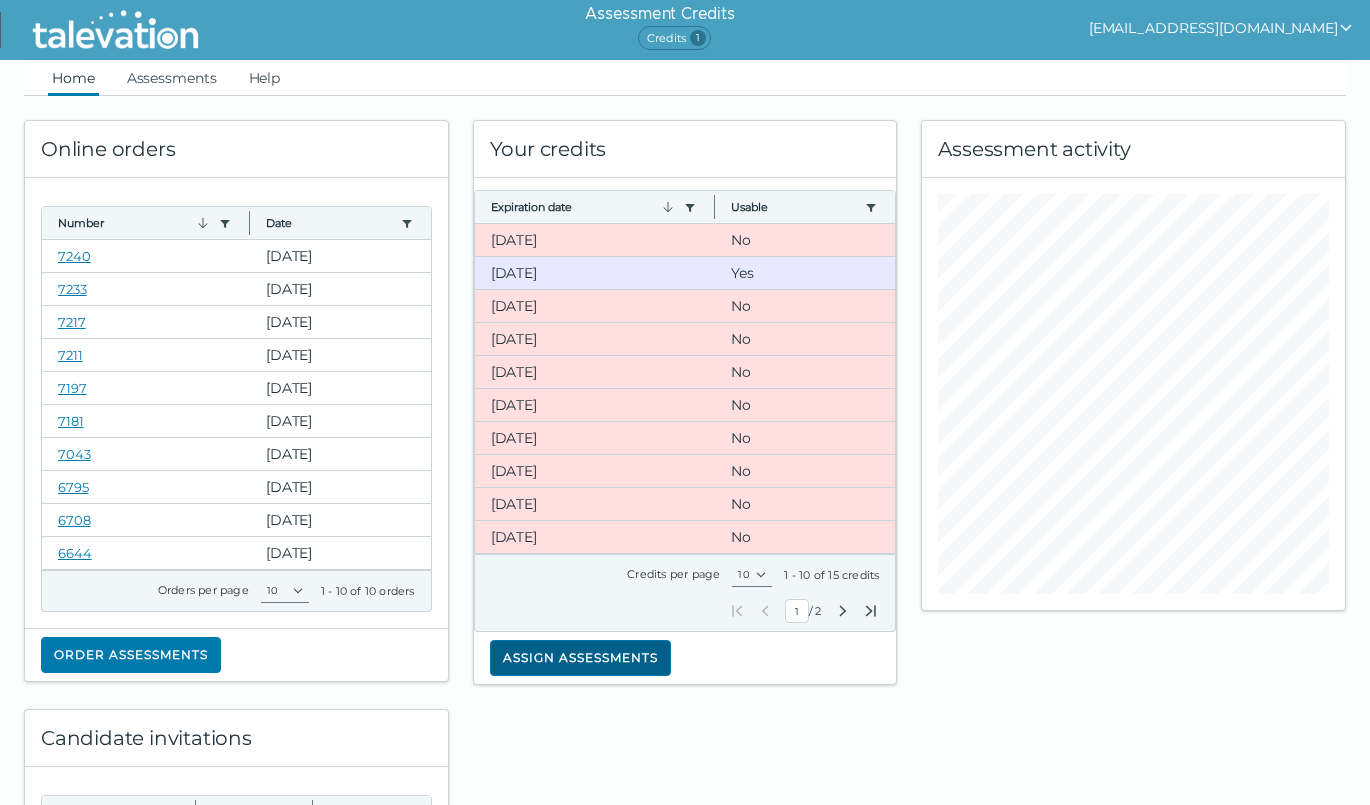 click on "Assign assessments" 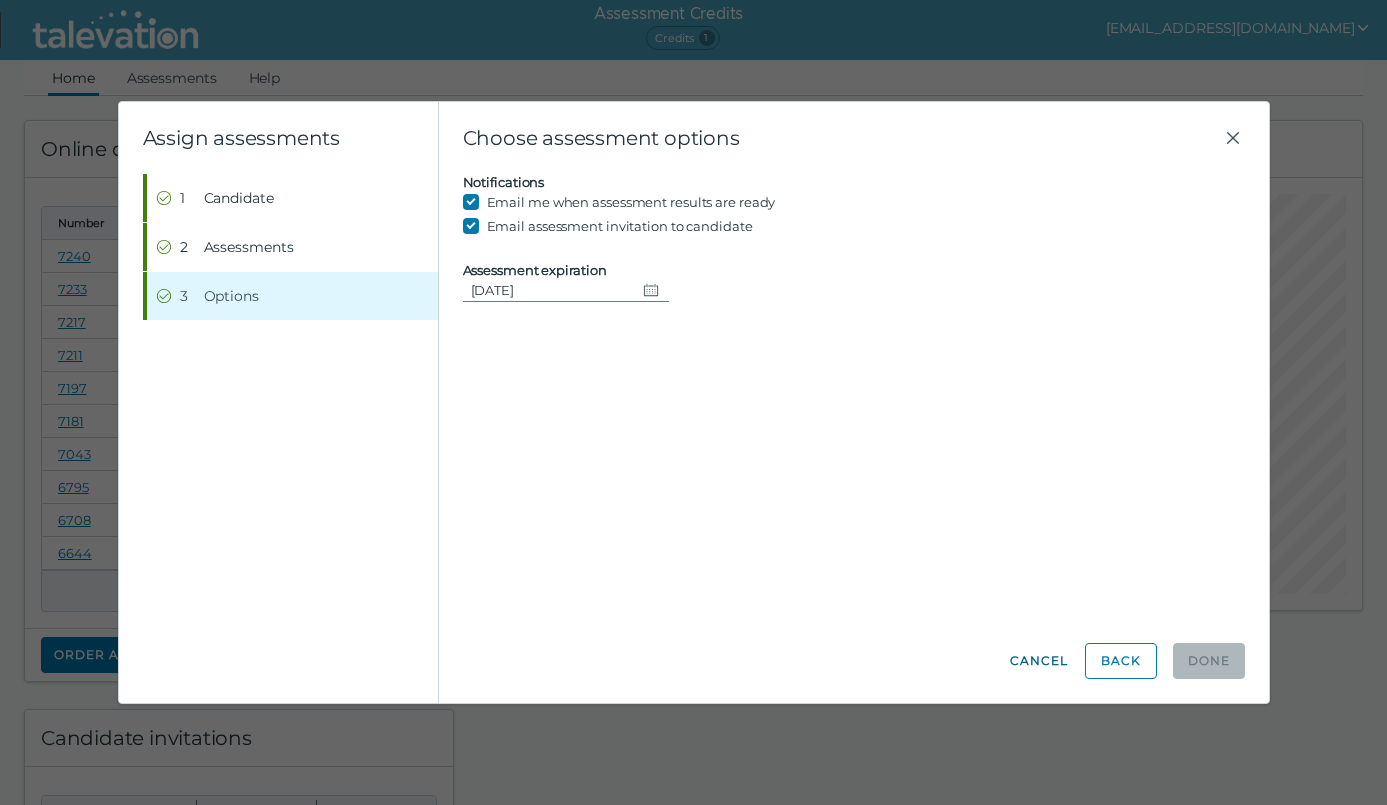click on "Cancel" 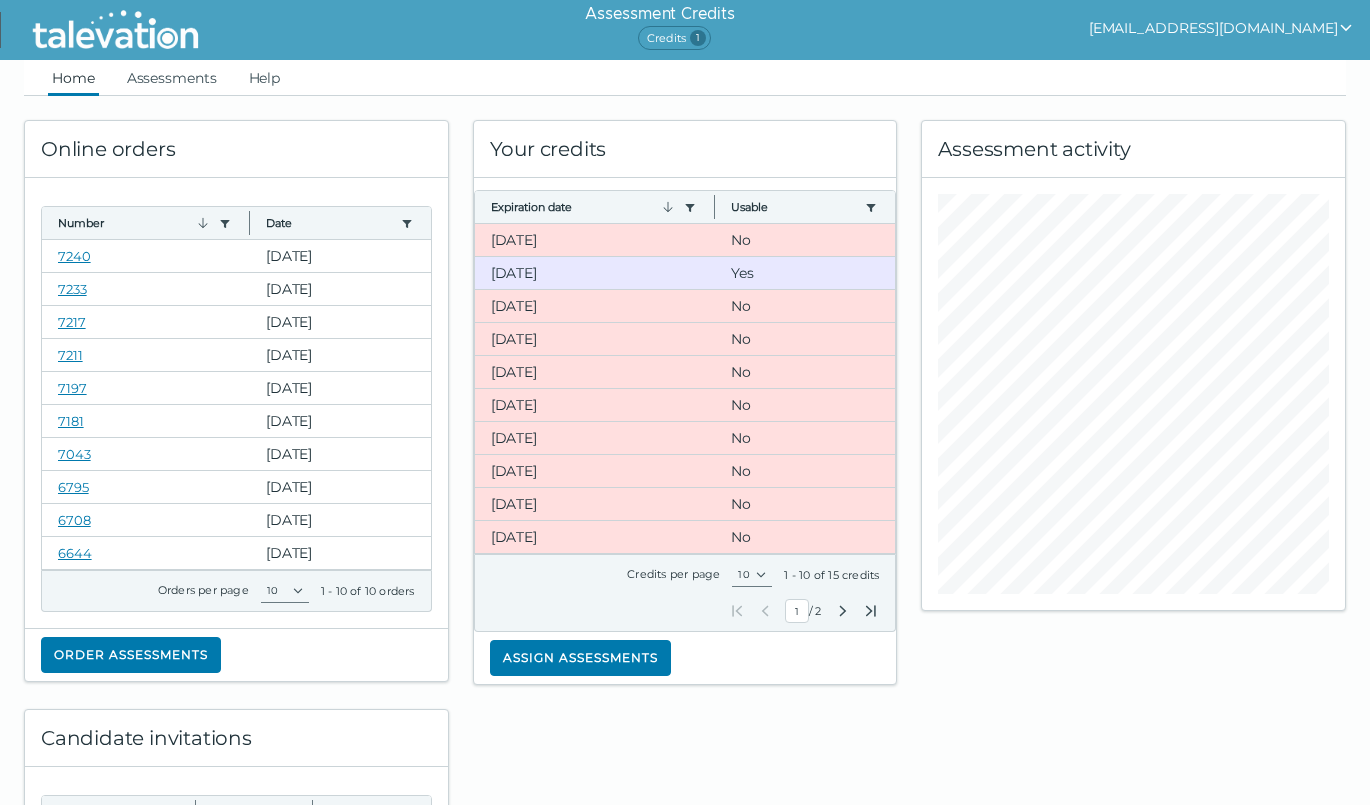click 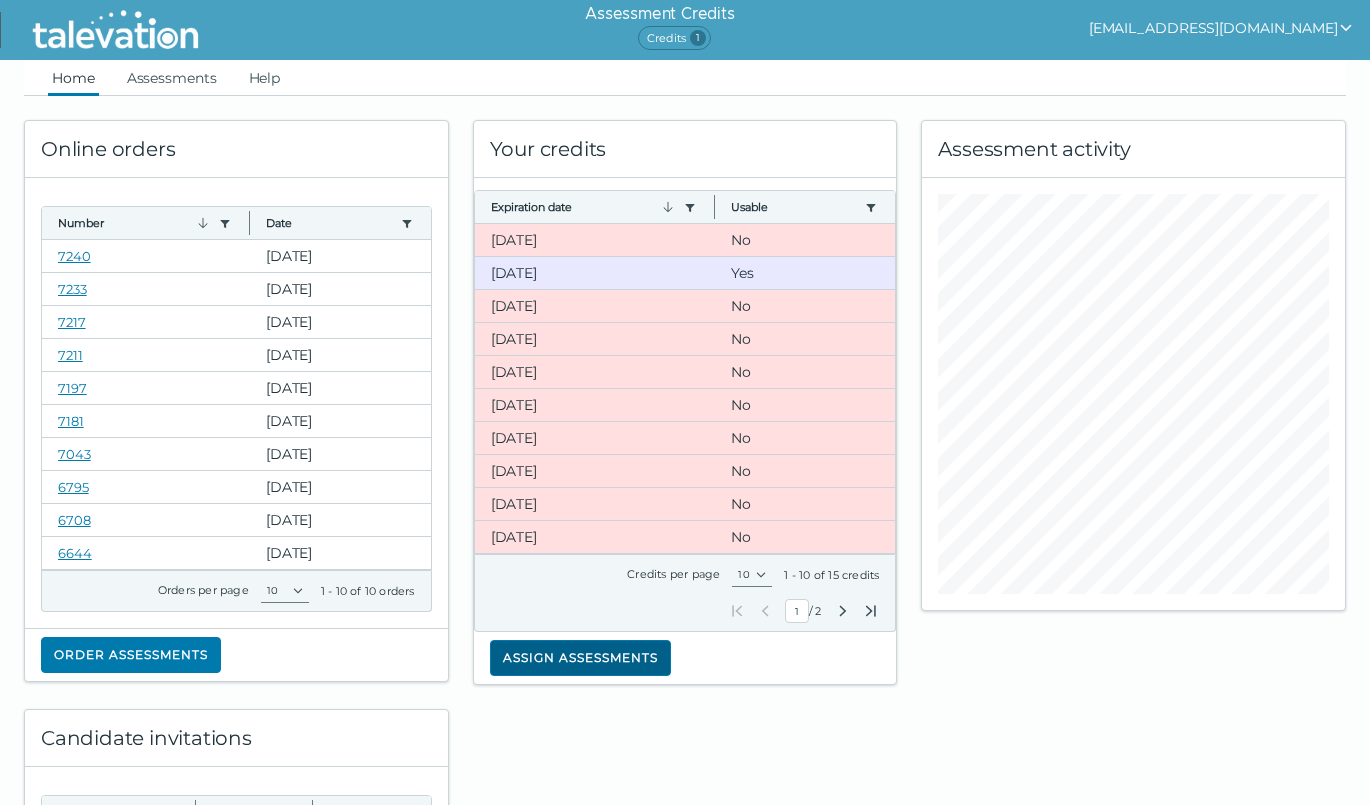 click on "Assign assessments" 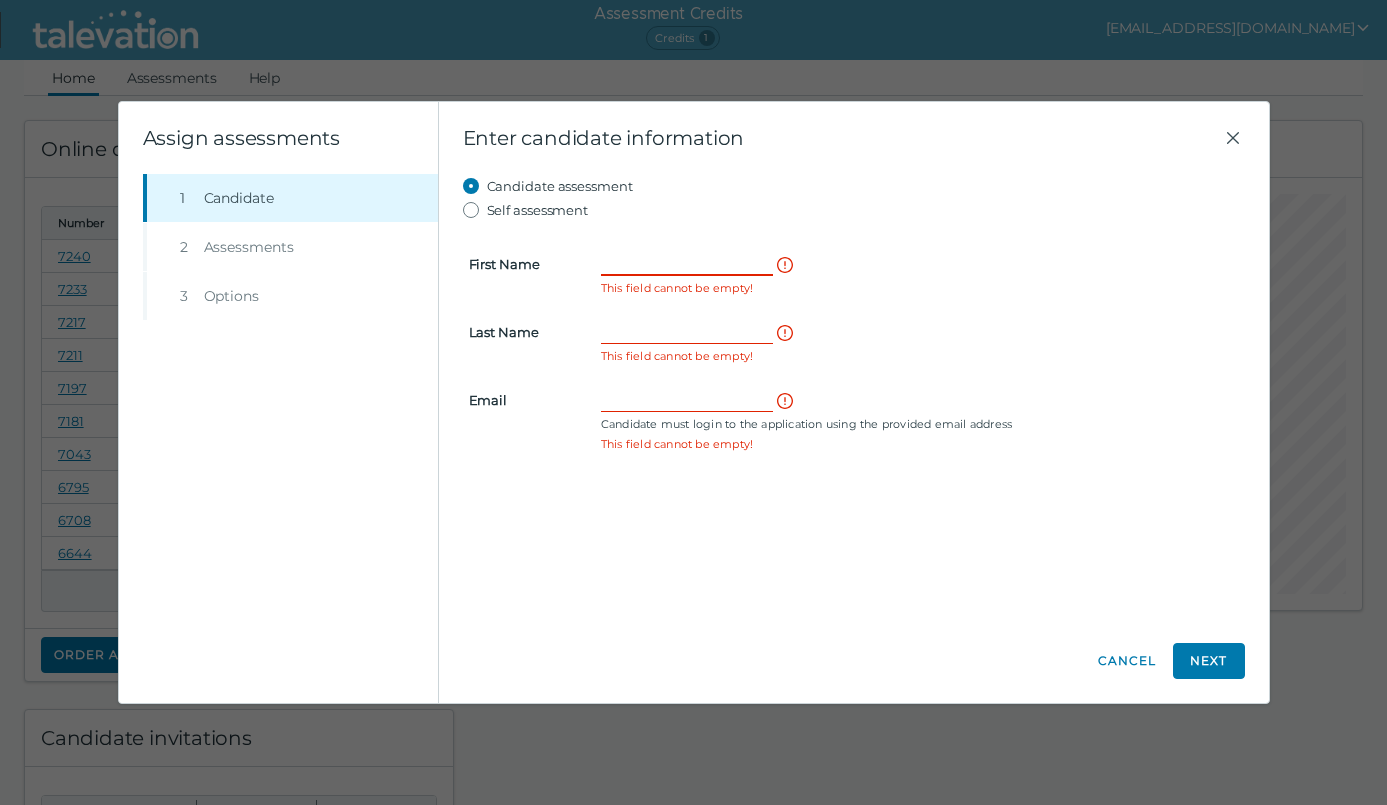 click on "First Name" at bounding box center (687, 264) 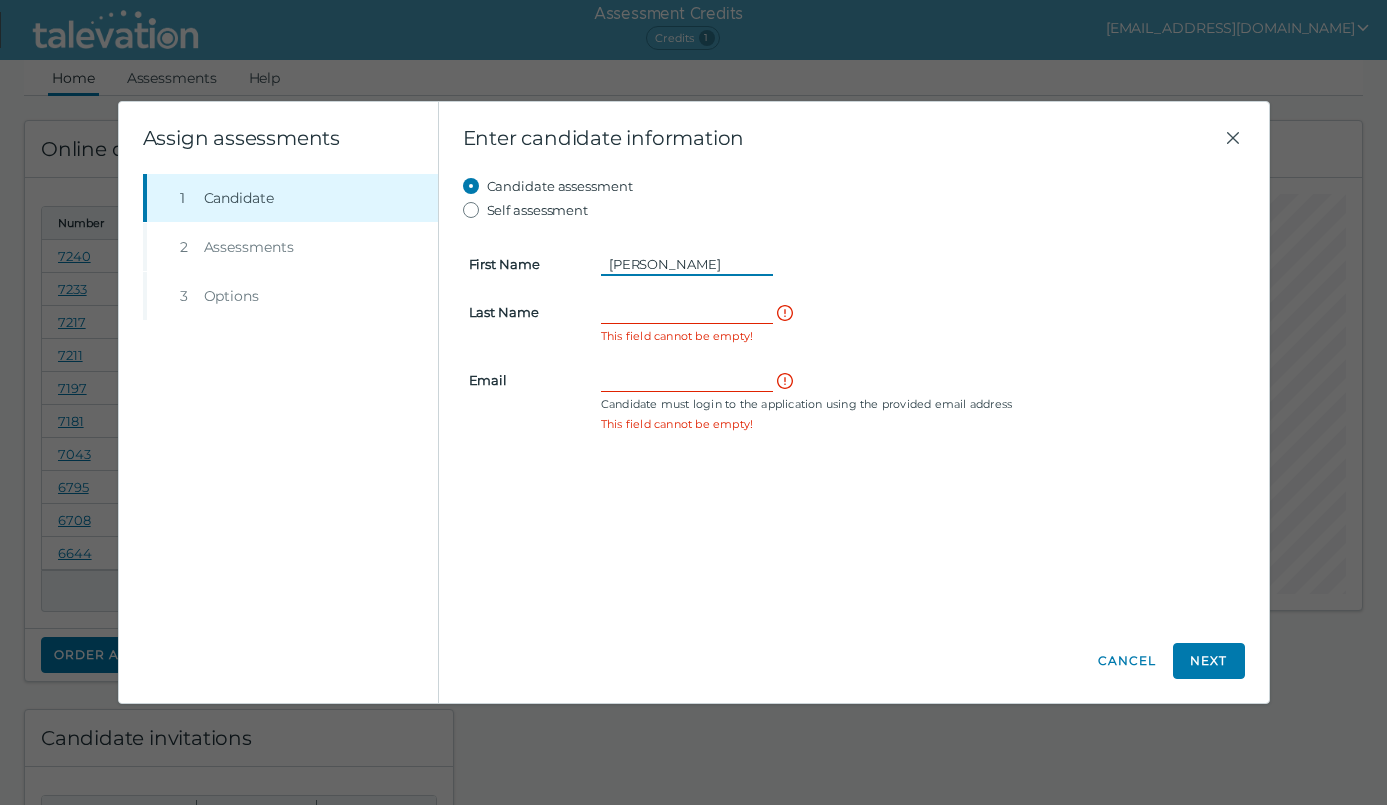 type on "[PERSON_NAME]" 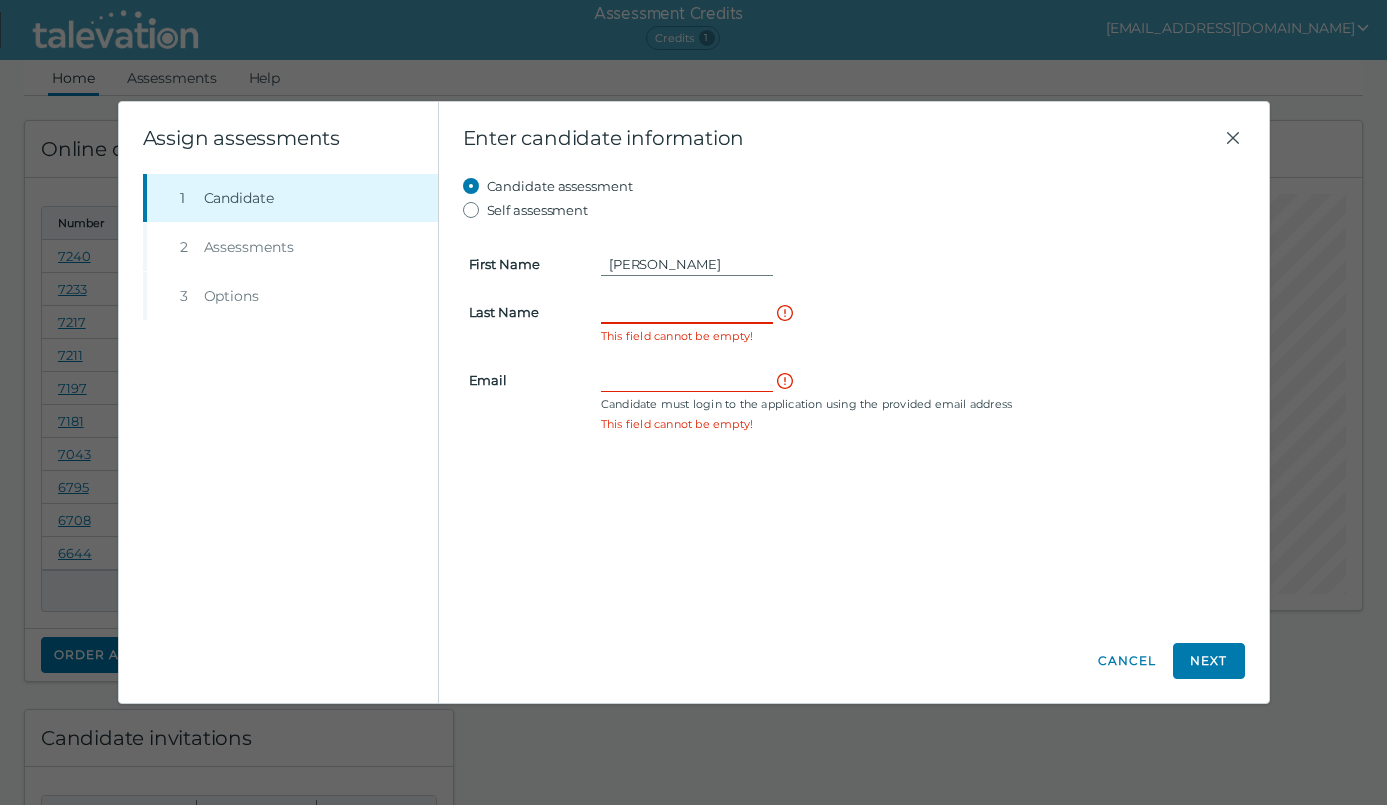 click on "Last Name" at bounding box center (687, 312) 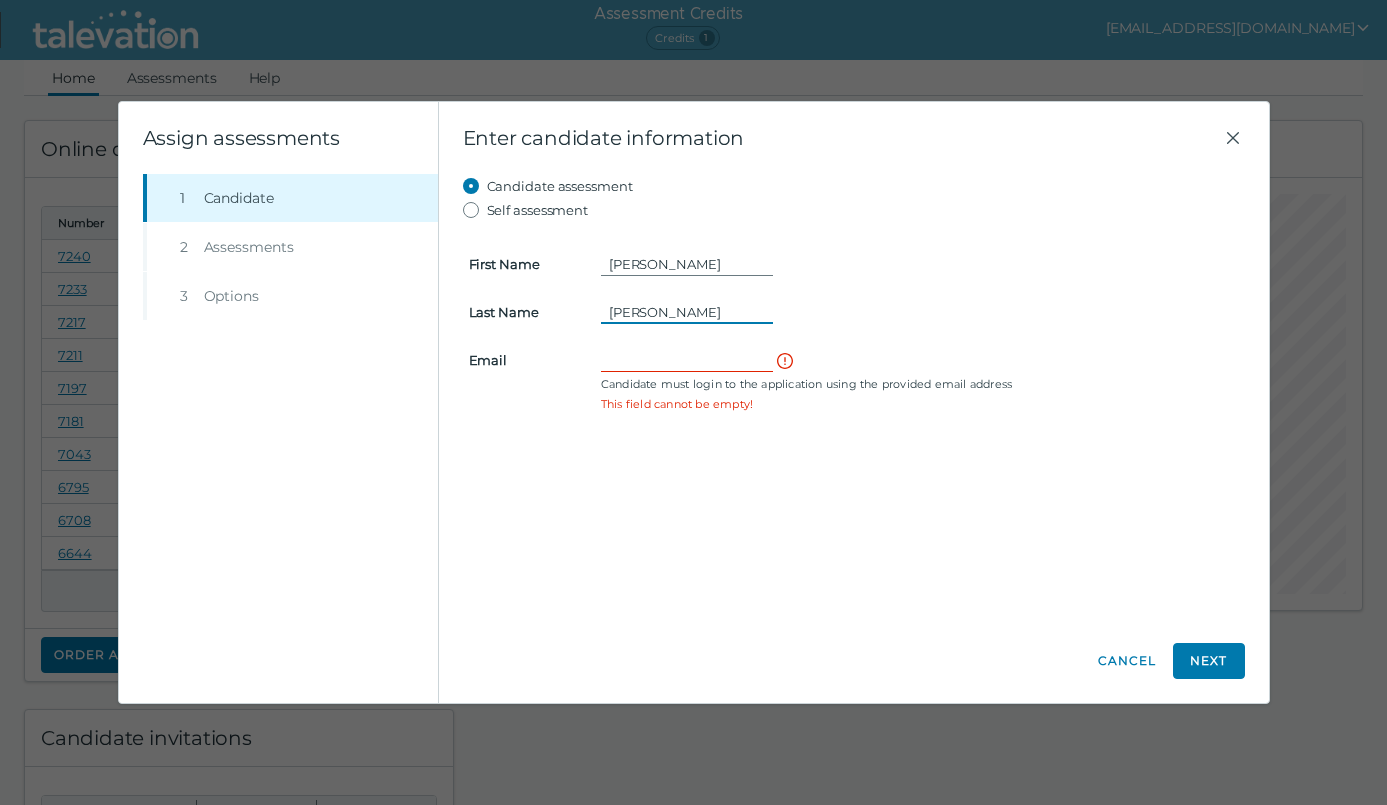type on "[PERSON_NAME]" 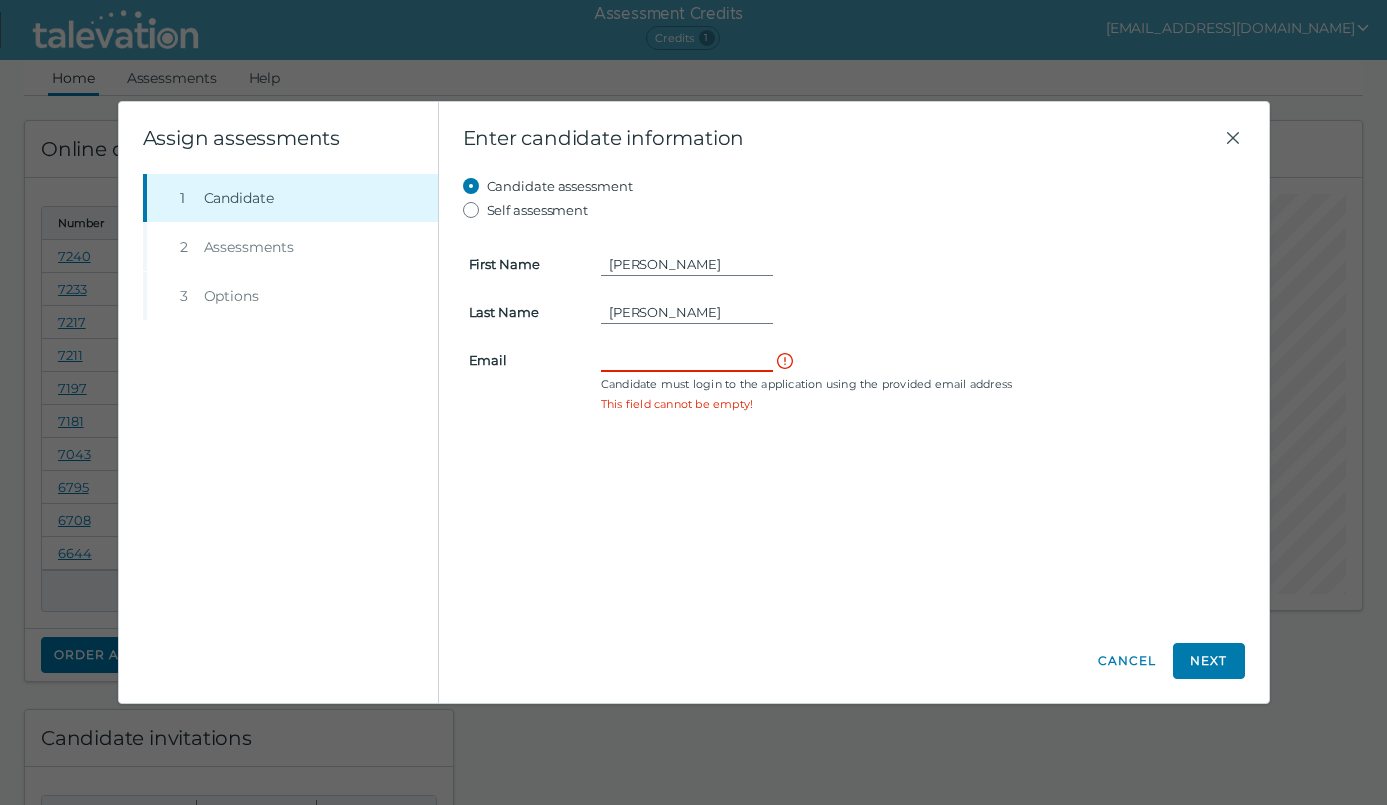 paste on "[EMAIL_ADDRESS][DOMAIN_NAME]" 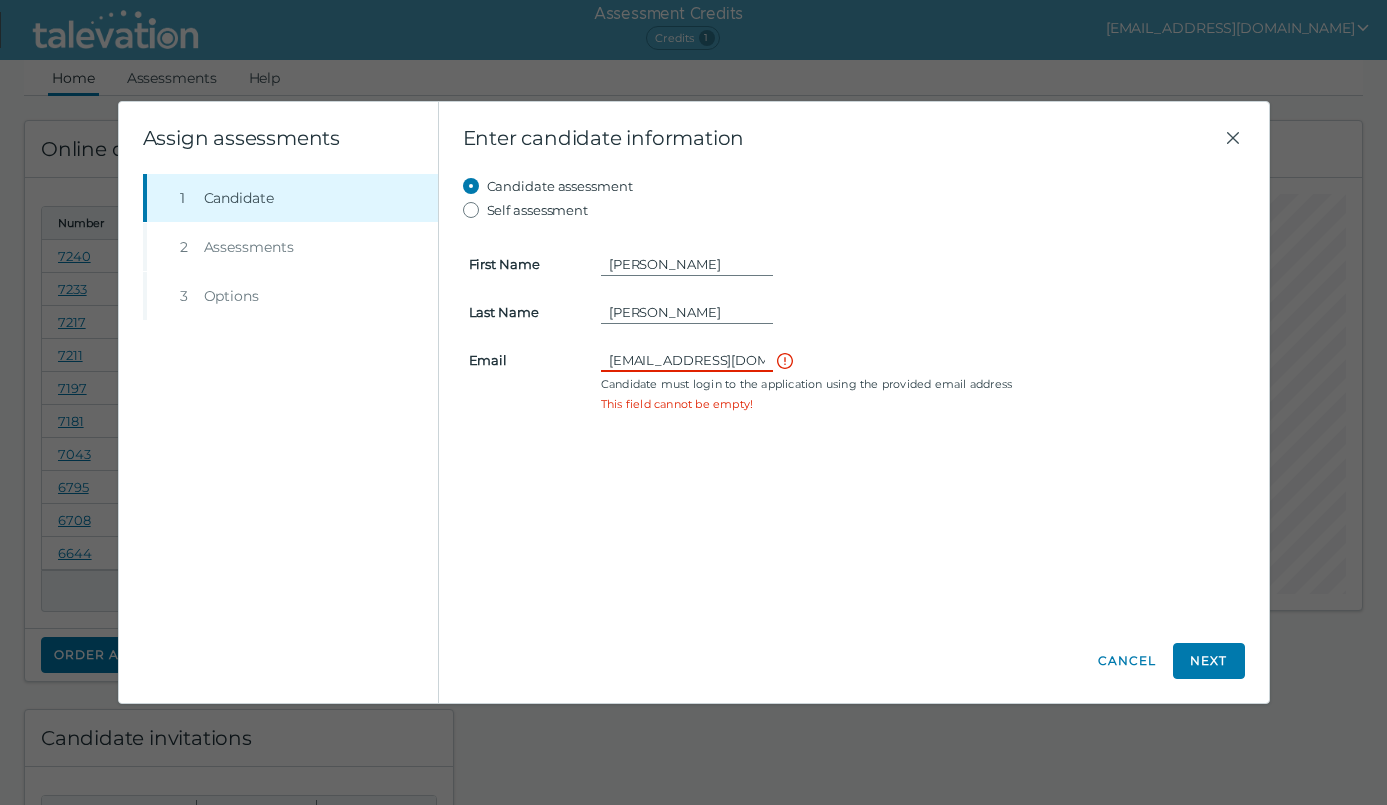 scroll, scrollTop: 0, scrollLeft: 51, axis: horizontal 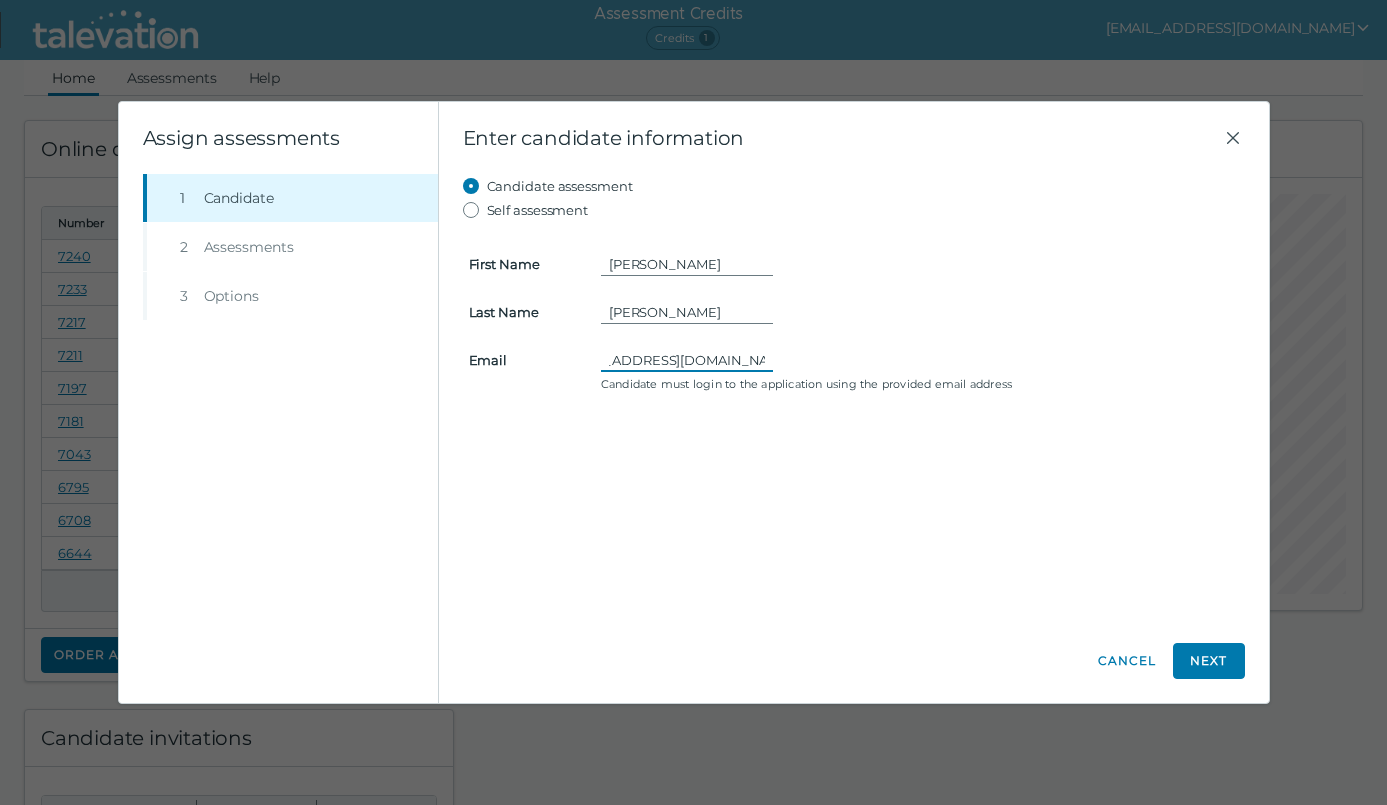 type on "[EMAIL_ADDRESS][DOMAIN_NAME]" 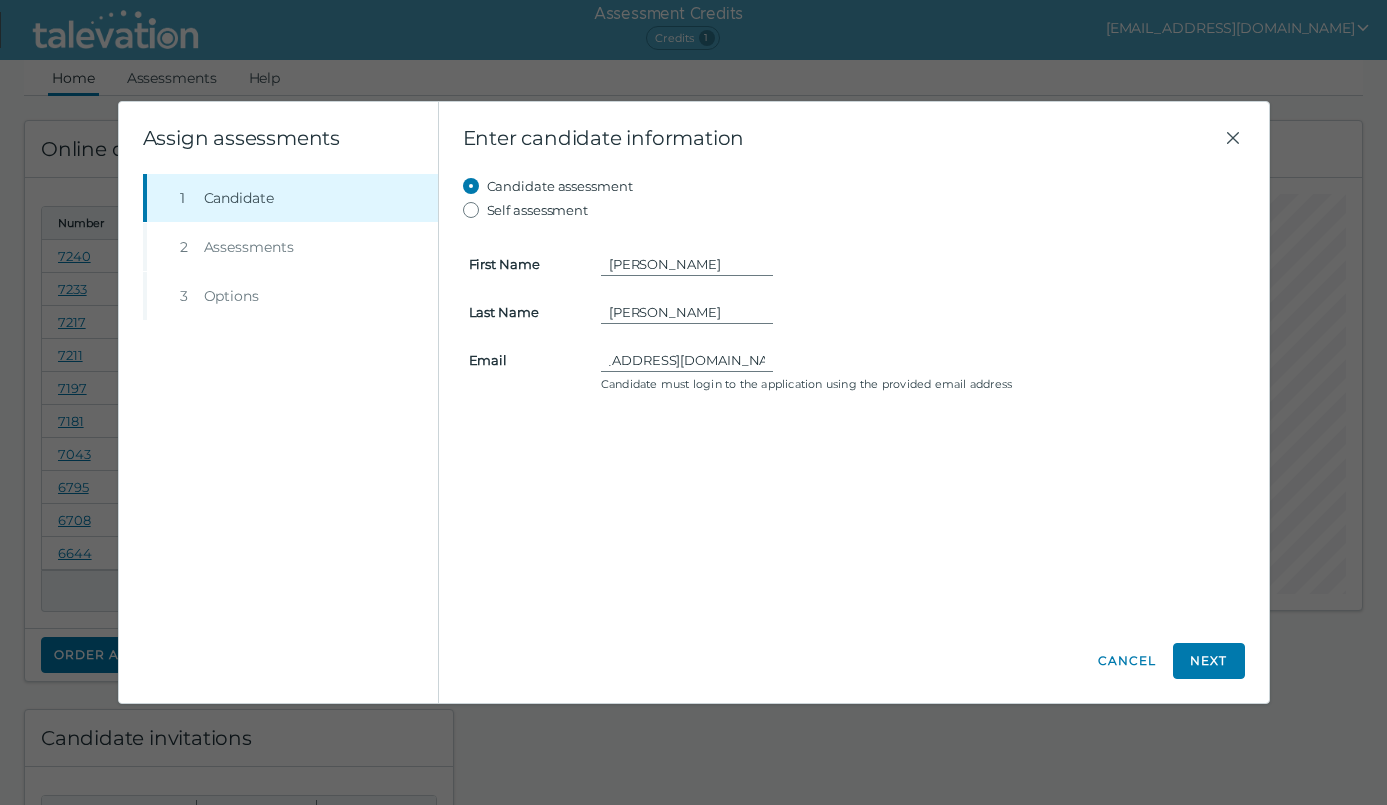 click on "Candidate assessment Self assessment First Name [PERSON_NAME] Last Name [PERSON_NAME] Email [EMAIL_ADDRESS][DOMAIN_NAME] Candidate must login to the application using the provided email address  Previous Orders Most Recent All Assessments  Microsoft Word 2016 - Normal User Assessment  Assign Microsoft Word 2016 - Normal User  English locale for [GEOGRAPHIC_DATA]  Microsoft Excel 2016 - Normal User Assessment  Assign Microsoft Excel 2016 - Normal User  English locale for [GEOGRAPHIC_DATA]  Microsoft PowerPoint 2019 - Normal User Assessment  Assign Microsoft PowerPoint 2019 - Normal User  English locale for [GEOGRAPHIC_DATA]  Microsoft Outlook 2019 Assessment  Assign Microsoft Outlook 2019  English locale for [GEOGRAPHIC_DATA]  Microsoft Outlook 2016 Assessment  Assign Microsoft Outlook 2016  English locale for [GEOGRAPHIC_DATA] Notifications Email me when assessment results are ready Email assessment invitation to candidate Assessment expiration [DATE]" 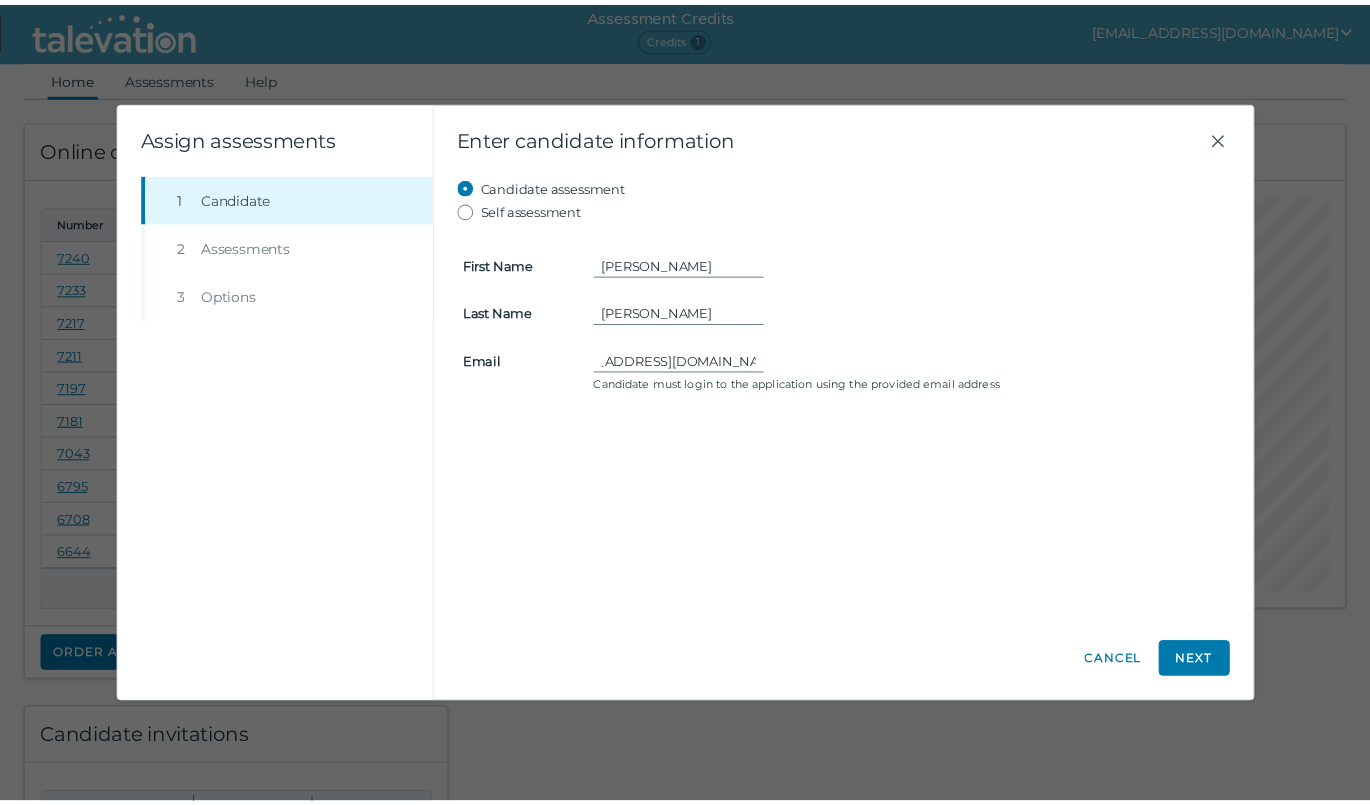 scroll, scrollTop: 0, scrollLeft: 0, axis: both 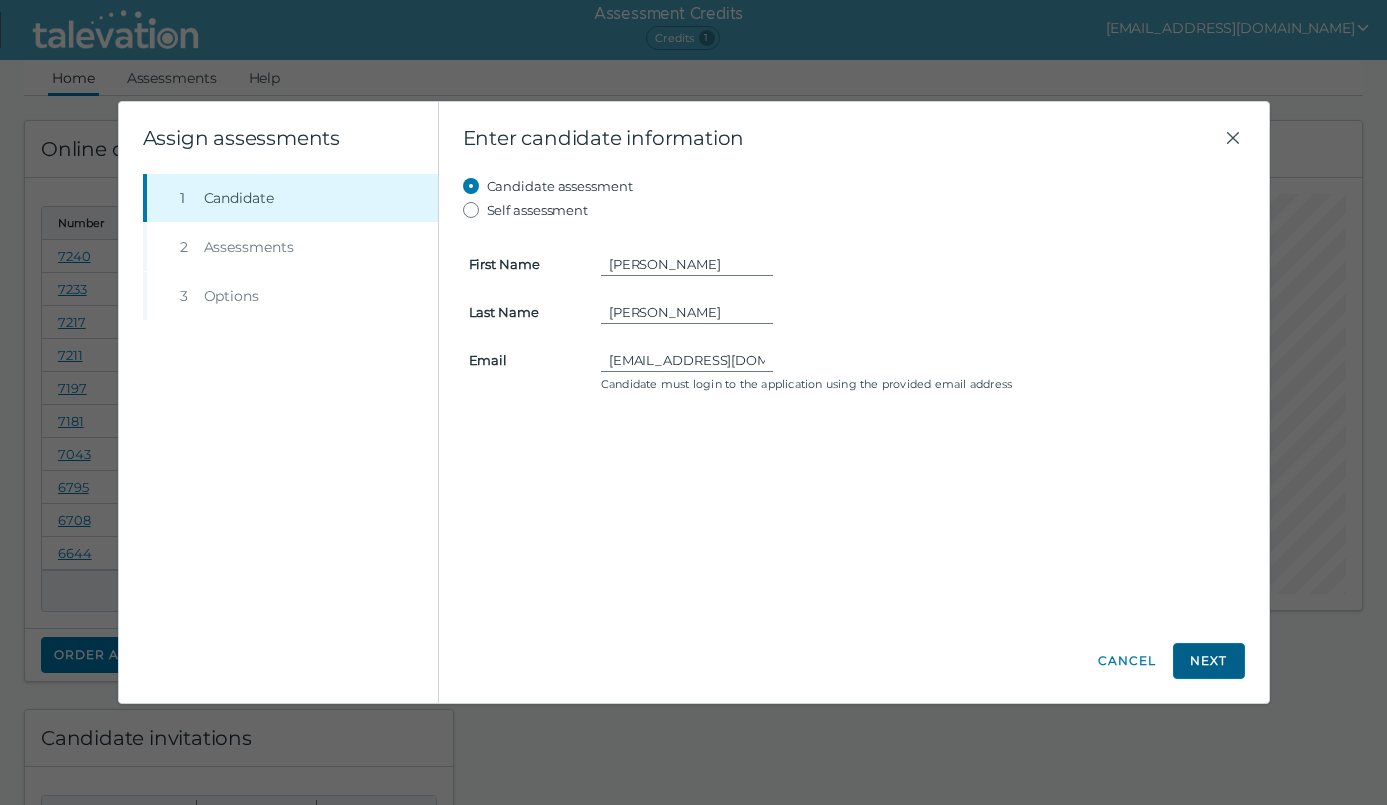click on "Next" 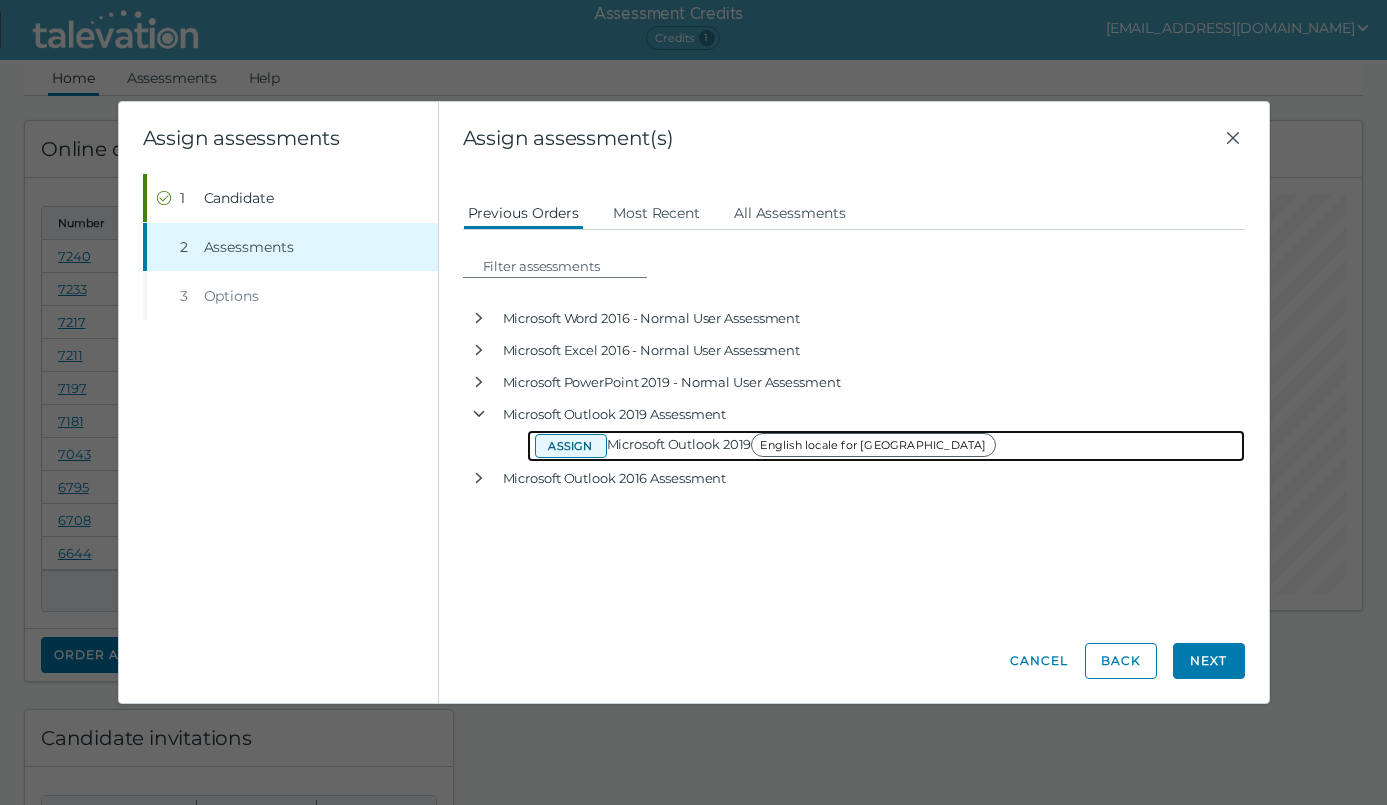 click on "Assign" at bounding box center (571, 446) 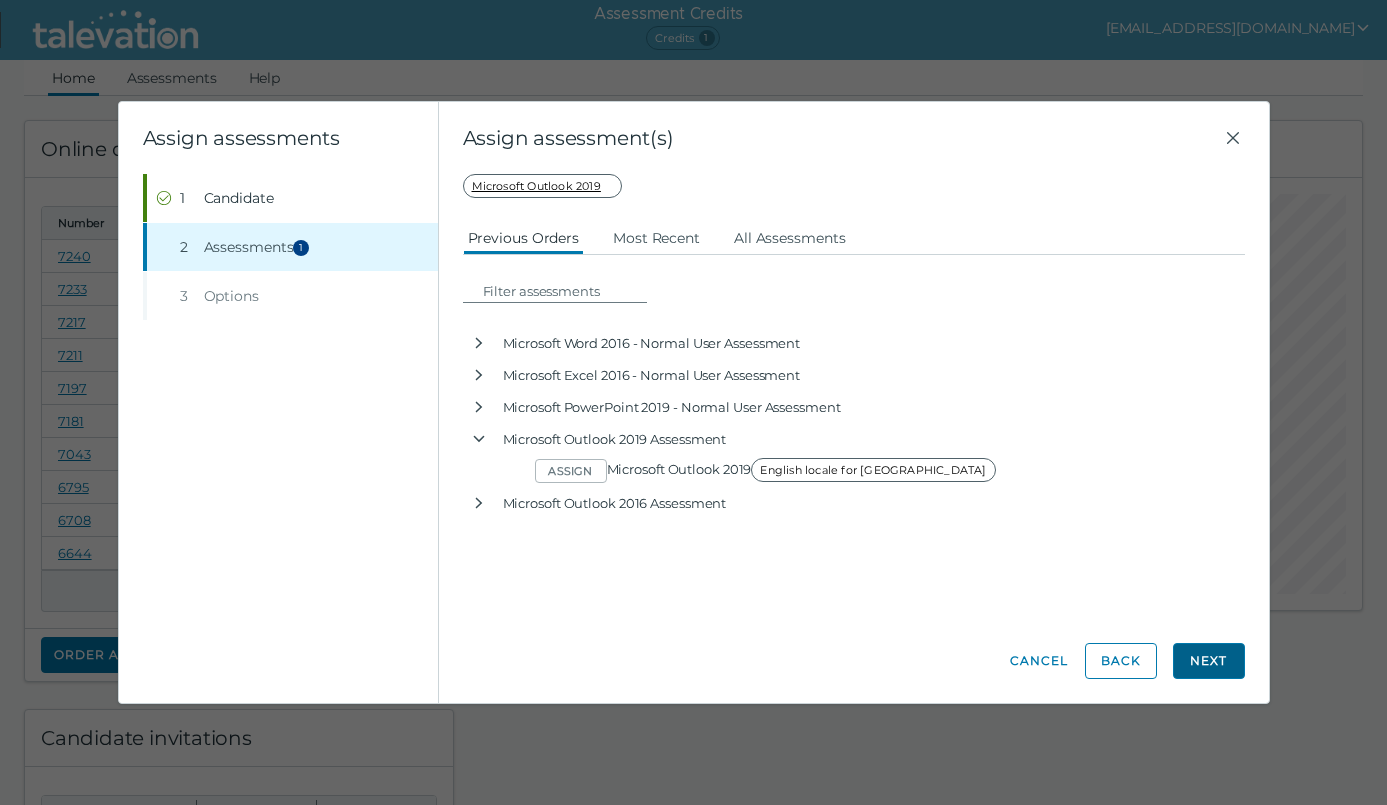 click on "Next" 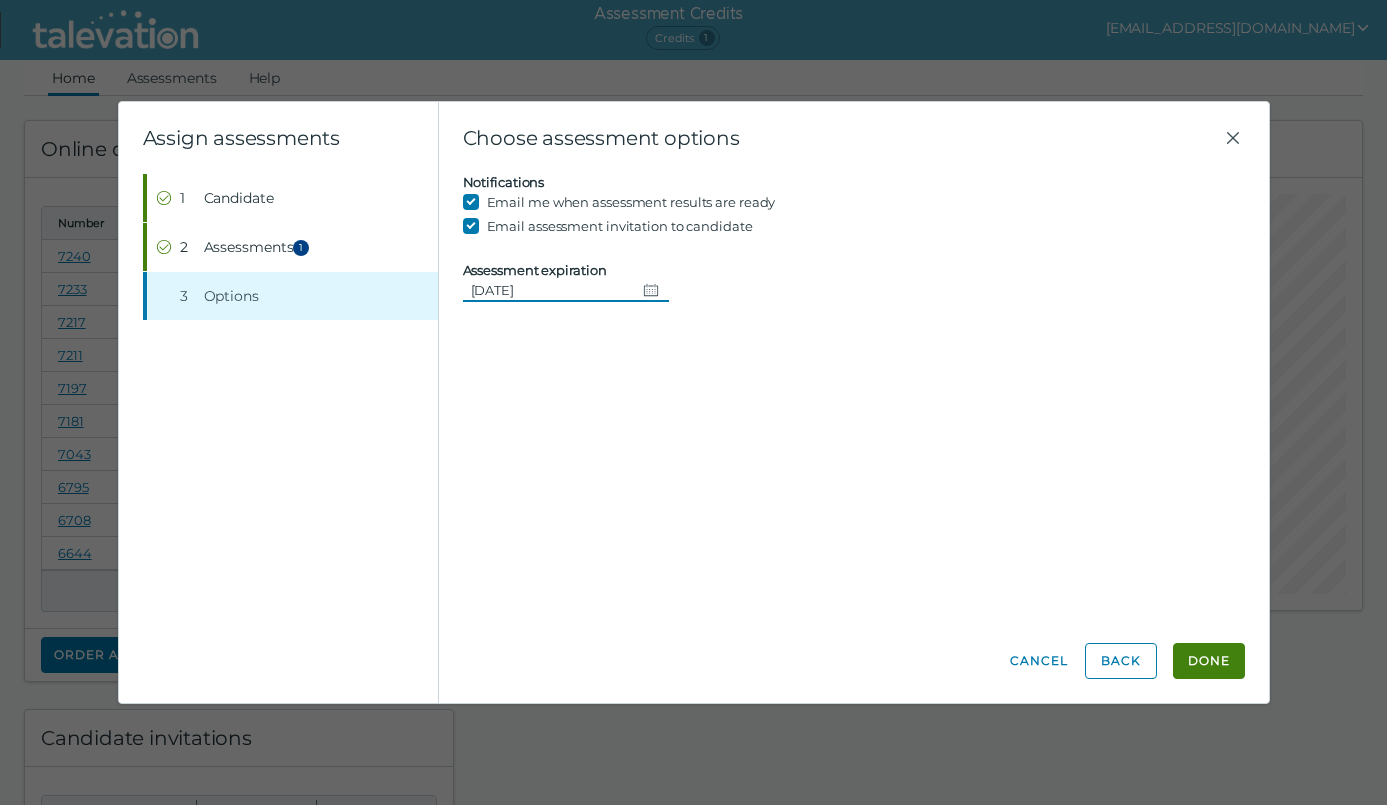 click 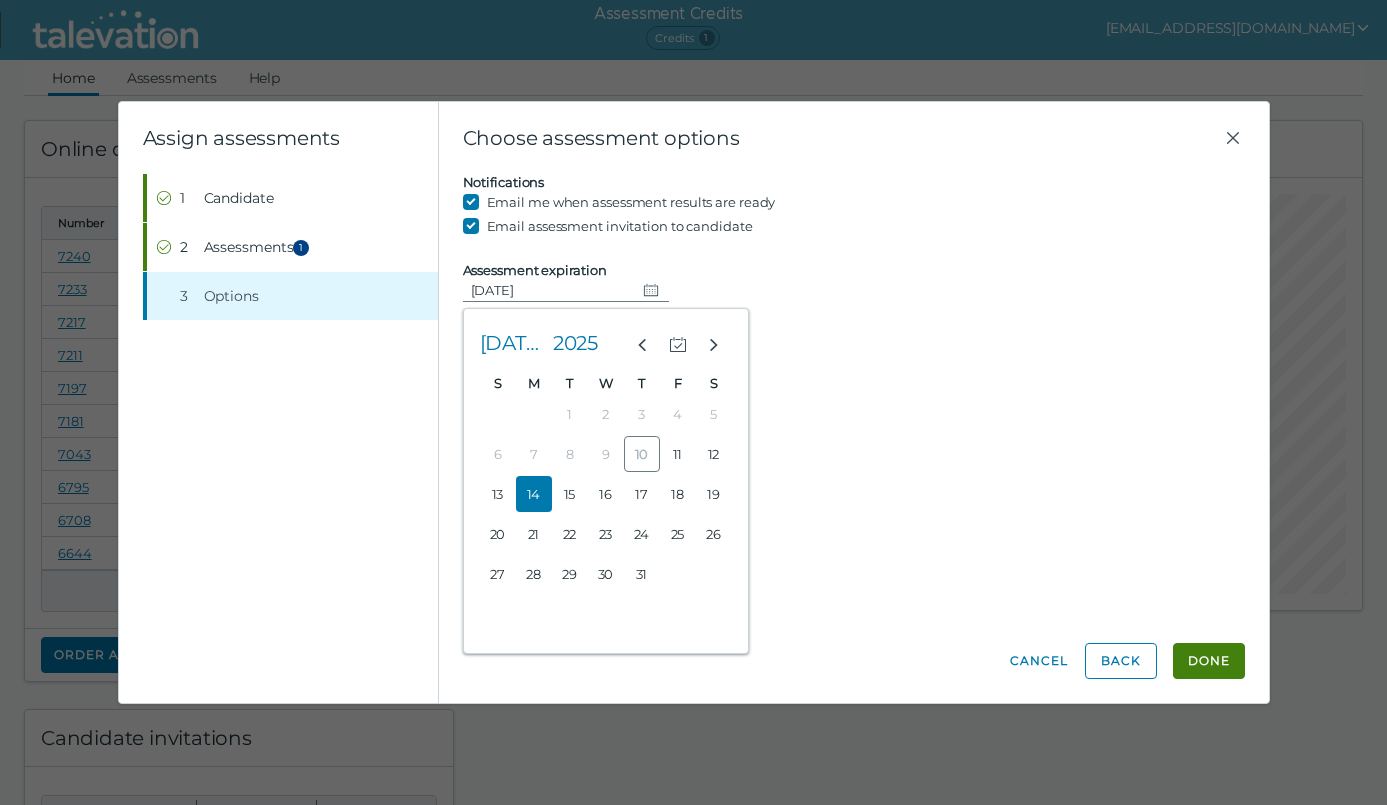 click on "14" 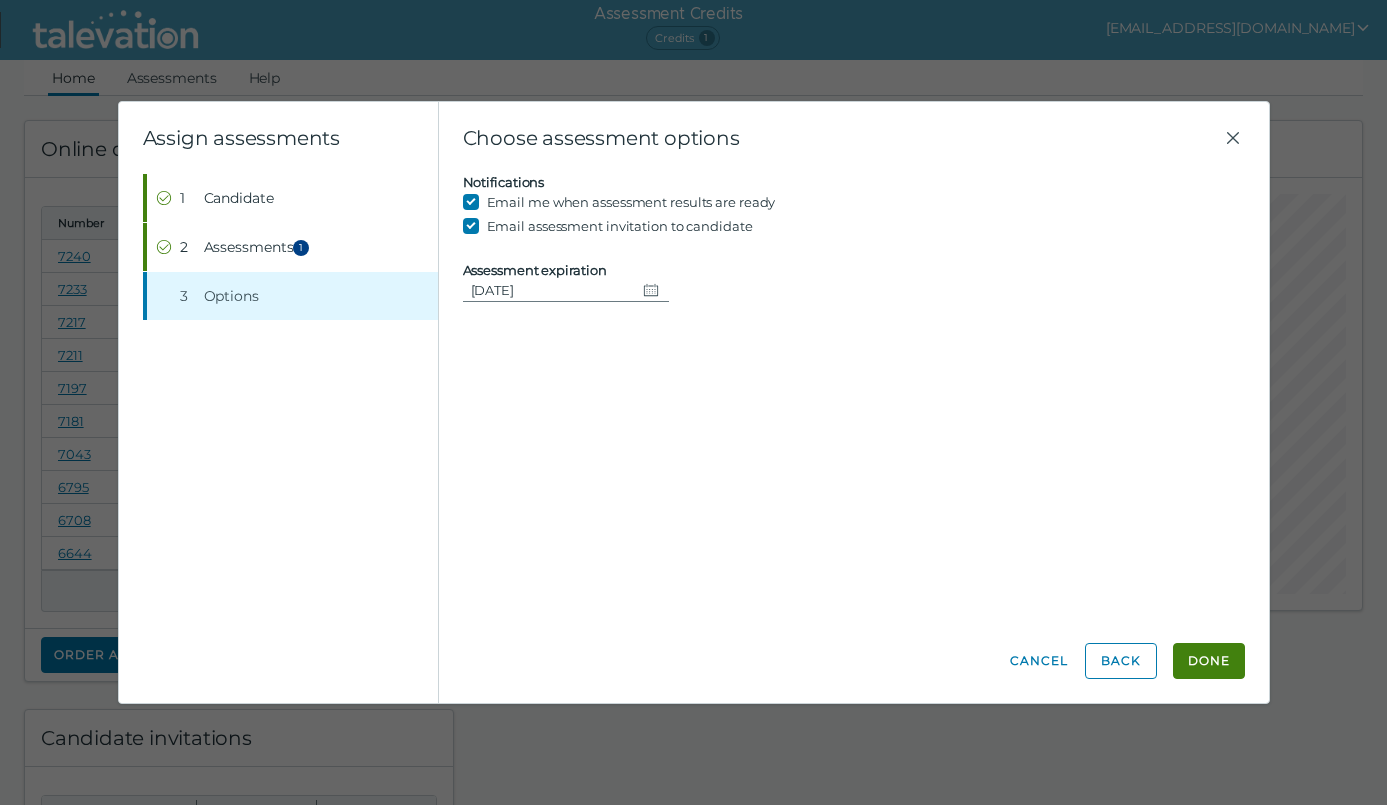 click on "Candidate assessment Self assessment First Name [PERSON_NAME] Last Name [PERSON_NAME] Email [EMAIL_ADDRESS][DOMAIN_NAME] Candidate must login to the application using the provided email address  Microsoft Outlook 2019 Previous Orders Most Recent All Assessments  Microsoft Word 2016 - Normal User Assessment  Assign Microsoft Word 2016 - Normal User  English locale for [GEOGRAPHIC_DATA]  Microsoft Excel 2016 - Normal User Assessment  Assign Microsoft Excel 2016 - Normal User  English locale for [GEOGRAPHIC_DATA]  Microsoft PowerPoint 2019 - Normal User Assessment  Assign Microsoft PowerPoint 2019 - Normal User  English locale for [GEOGRAPHIC_DATA]  Microsoft Outlook 2019 Assessment  Assign Microsoft Outlook 2019  English locale for [GEOGRAPHIC_DATA]  Microsoft Outlook 2016 Assessment  Assign Microsoft Outlook 2016  English locale for [GEOGRAPHIC_DATA] Notifications Email me when assessment results are ready Email assessment invitation to candidate Assessment expiration [DATE]" 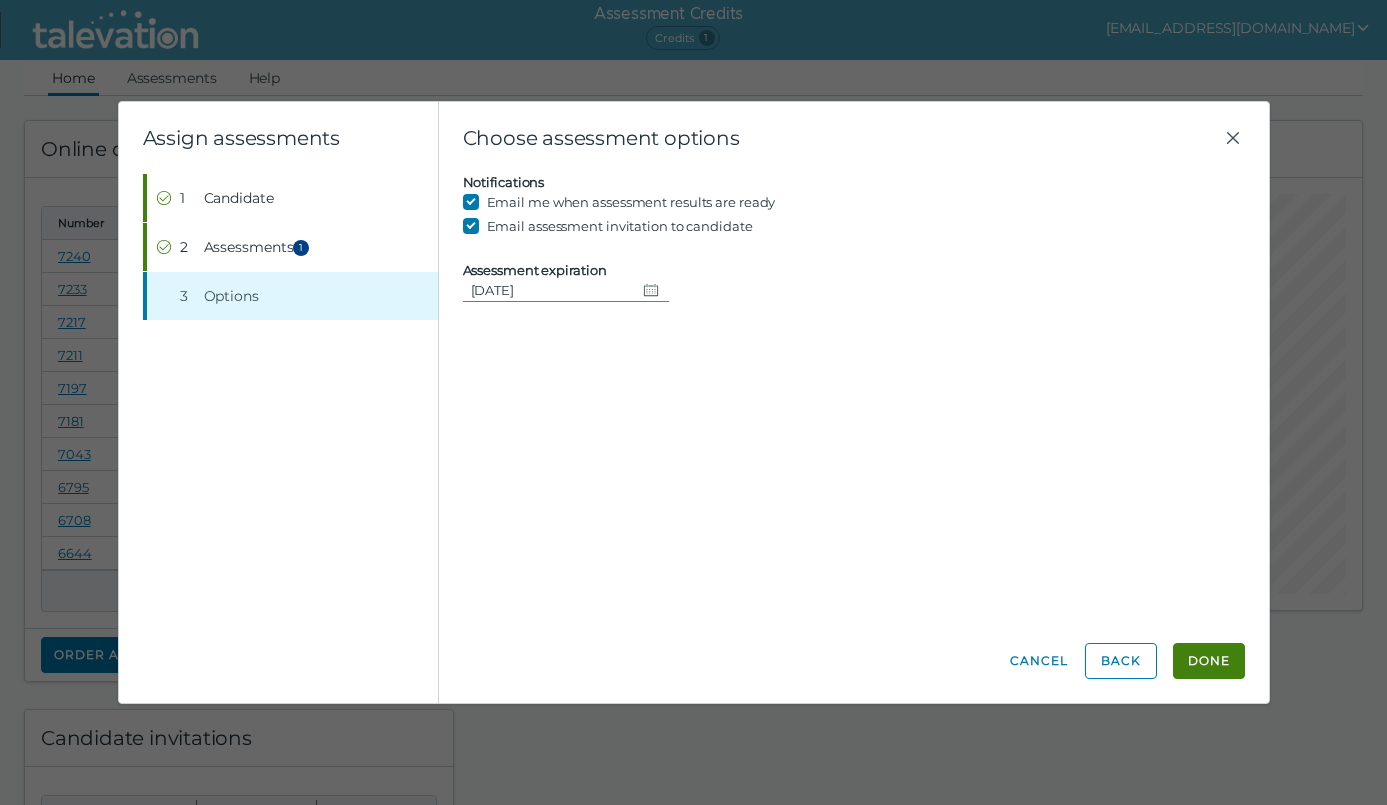 click on "Candidate assessment Self assessment First Name [PERSON_NAME] Last Name [PERSON_NAME] Email [EMAIL_ADDRESS][DOMAIN_NAME] Candidate must login to the application using the provided email address  Microsoft Outlook 2019 Previous Orders Most Recent All Assessments  Microsoft Word 2016 - Normal User Assessment  Assign Microsoft Word 2016 - Normal User  English locale for [GEOGRAPHIC_DATA]  Microsoft Excel 2016 - Normal User Assessment  Assign Microsoft Excel 2016 - Normal User  English locale for [GEOGRAPHIC_DATA]  Microsoft PowerPoint 2019 - Normal User Assessment  Assign Microsoft PowerPoint 2019 - Normal User  English locale for [GEOGRAPHIC_DATA]  Microsoft Outlook 2019 Assessment  Assign Microsoft Outlook 2019  English locale for [GEOGRAPHIC_DATA]  Microsoft Outlook 2016 Assessment  Assign Microsoft Outlook 2016  English locale for [GEOGRAPHIC_DATA] Notifications Email me when assessment results are ready Email assessment invitation to candidate Assessment expiration [DATE]" 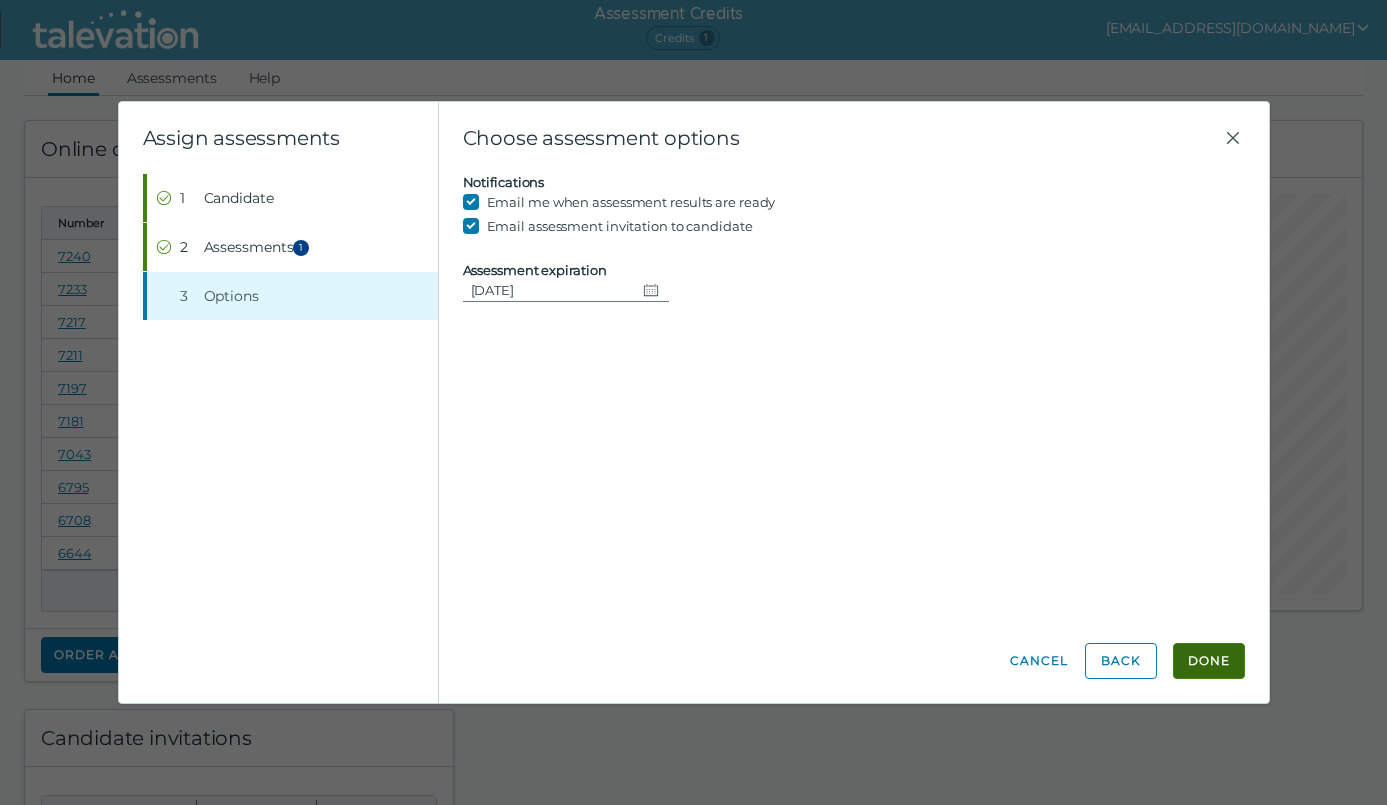 click on "Done" 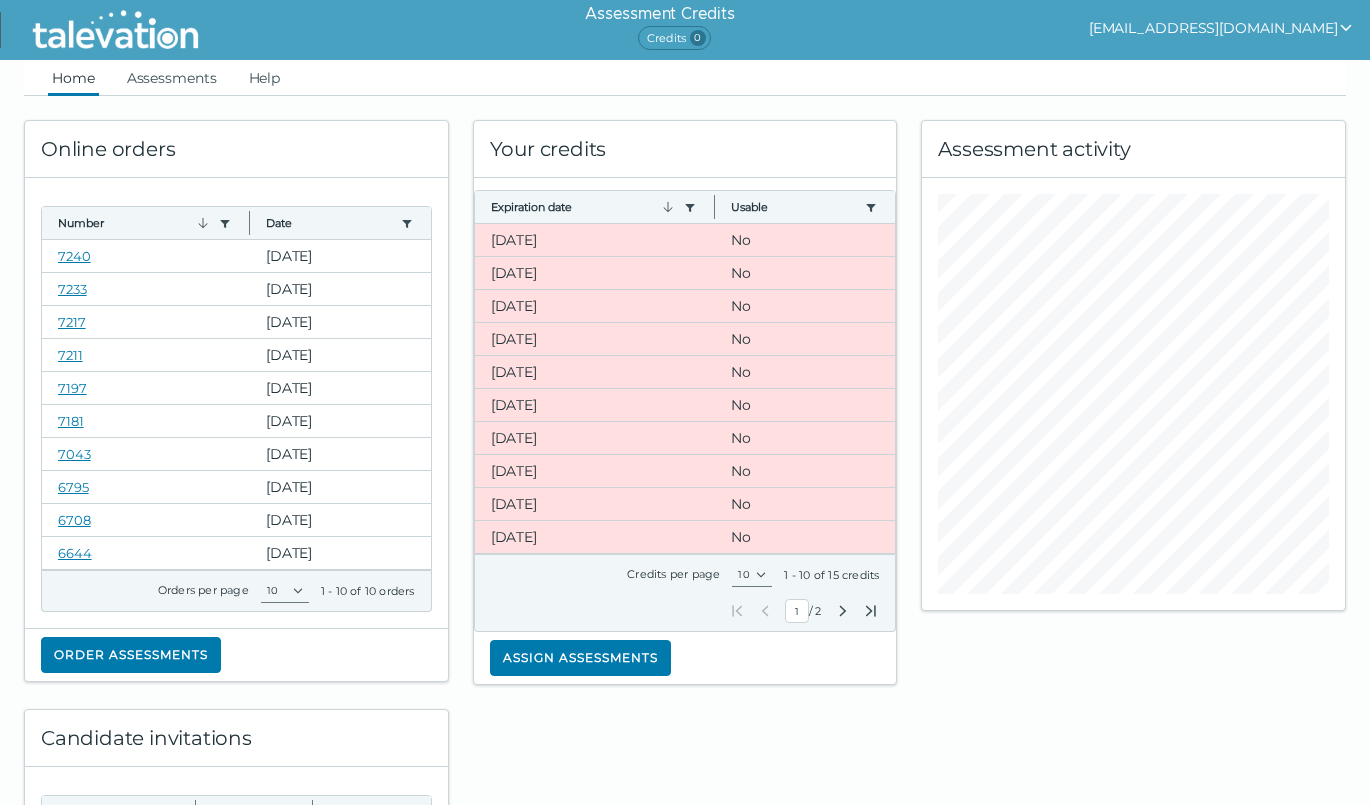 click on "Online orders Number  Use left or right key to resize the column  Date  Use left or right key to resize the column  7240 [DATE] 7233 [DATE] 7217 [DATE] 7211 [DATE] 7197 [DATE] 7181 [DATE] 7043 [DATE] 6795 [DATE] 6708 [DATE] 6644 [DATE] Orders per page 10 20 50 100  1 - 10 of 10 orders   Order assessments
Your credits Expiration date  Use left or right key to resize the column  Usable  Use left or right key to resize the column  [DATE] No [DATE] No [DATE] No [DATE] No [DATE] No [DATE] No [DATE] No [DATE] No [DATE] No [DATE] No Credits per page 10  1 - 10 of 15 credits  First Page Previous Page 1   /  2 Next Page Last Page Assign assessments Assessment activity Candidate invitations Candidate  Use left or right key to resize the column  Sent  Use left or right key to resize the column  Status  Use left or right key to resize the column  [PERSON_NAME] [DATE] CLICKED Assessment link was clicked by candidate [DATE]" 